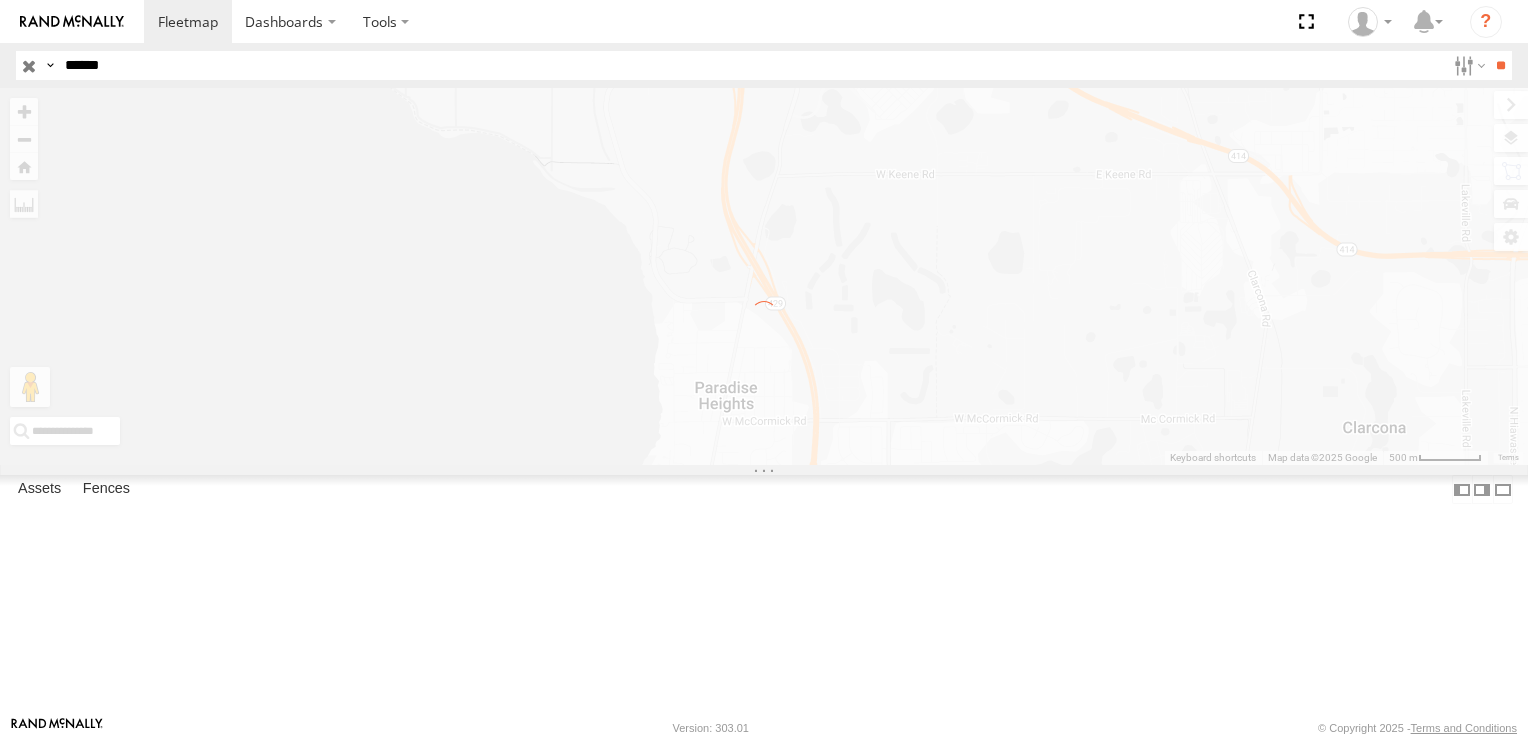 scroll, scrollTop: 0, scrollLeft: 0, axis: both 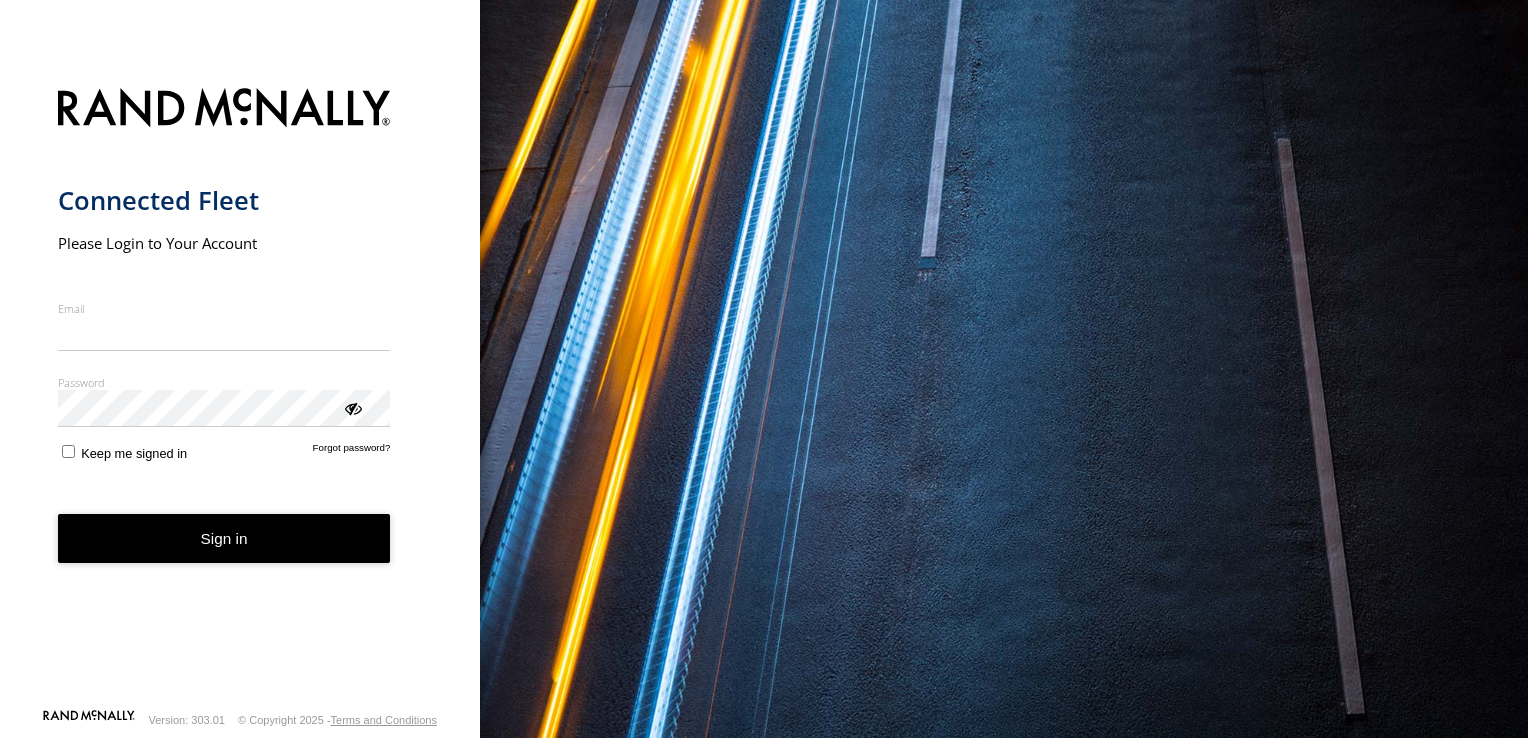 type on "**********" 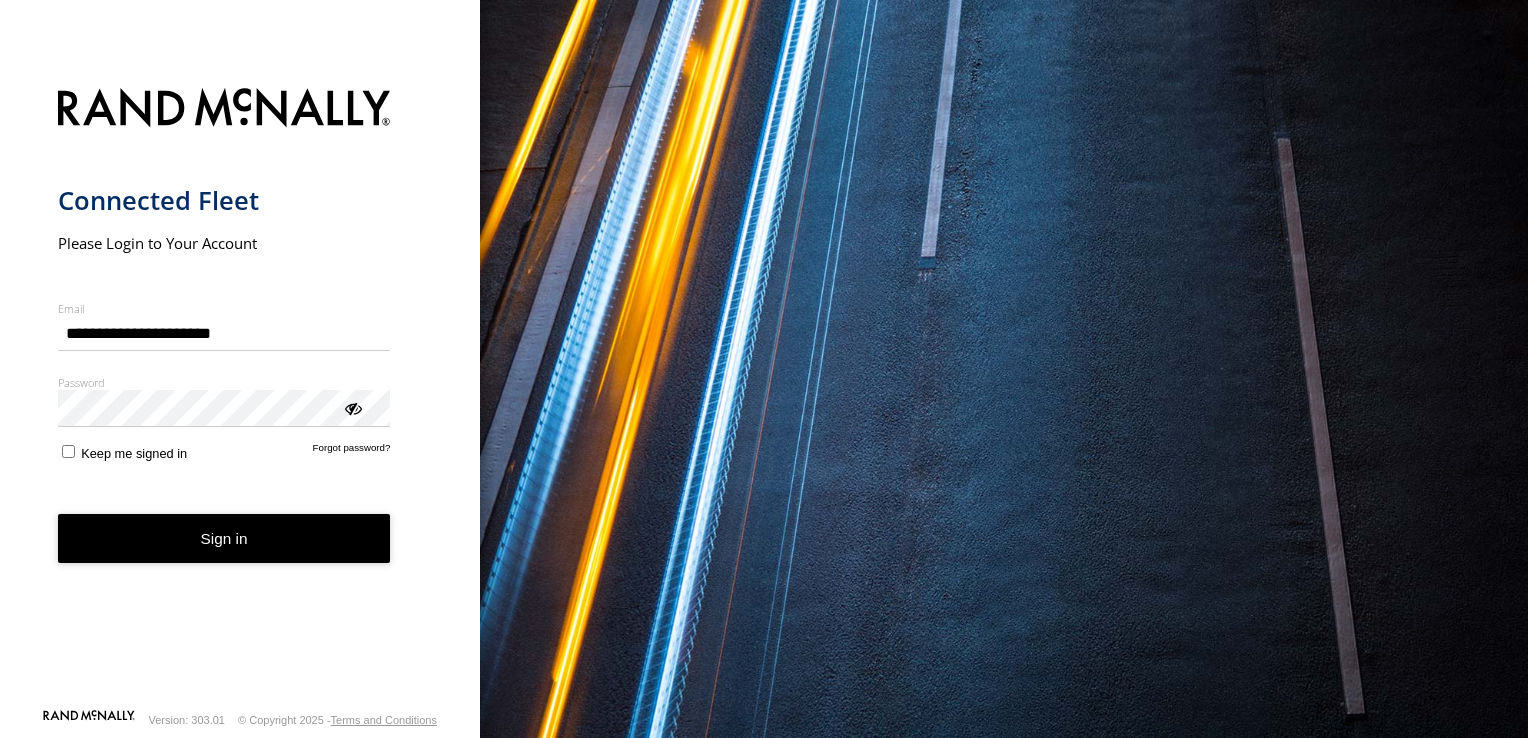 click on "Sign in" at bounding box center (224, 538) 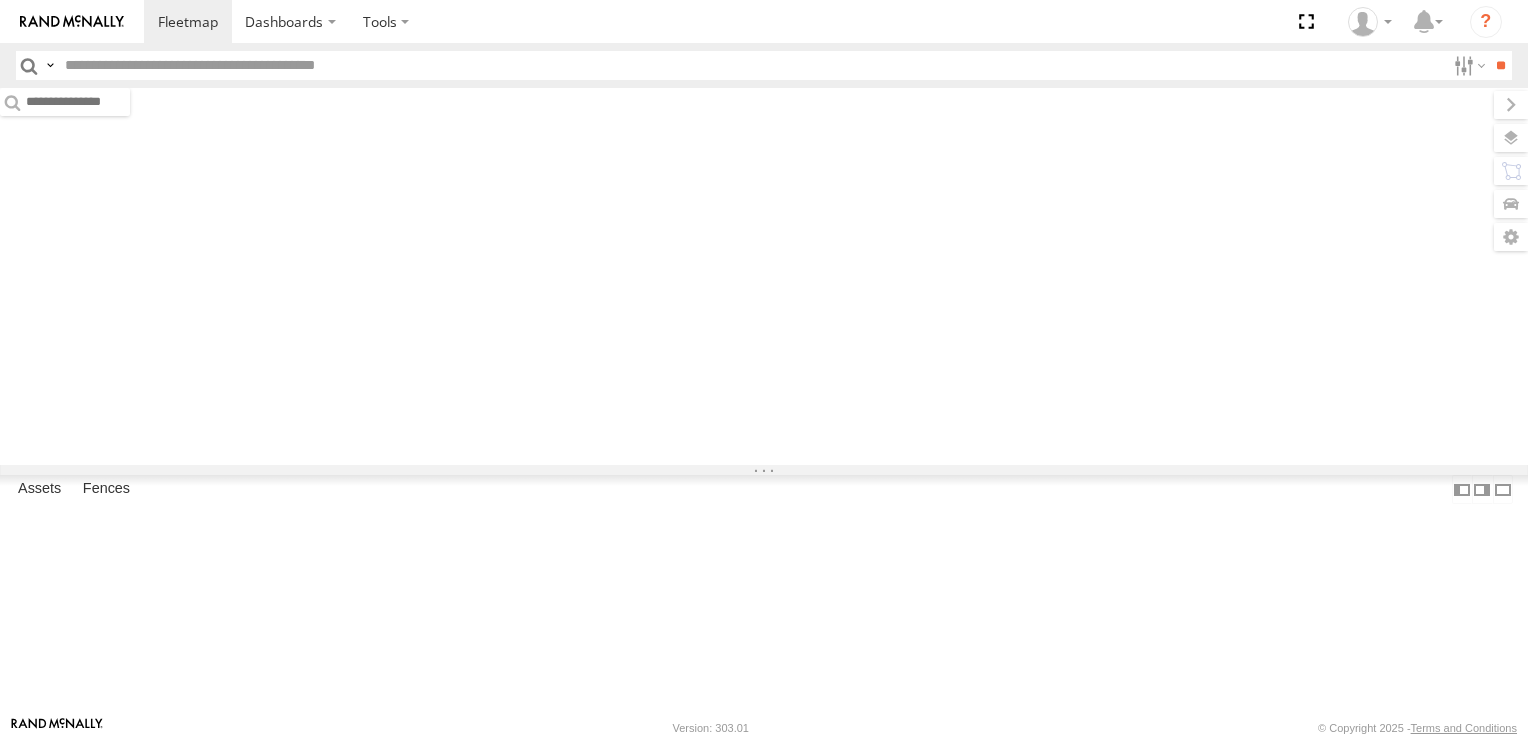 scroll, scrollTop: 0, scrollLeft: 0, axis: both 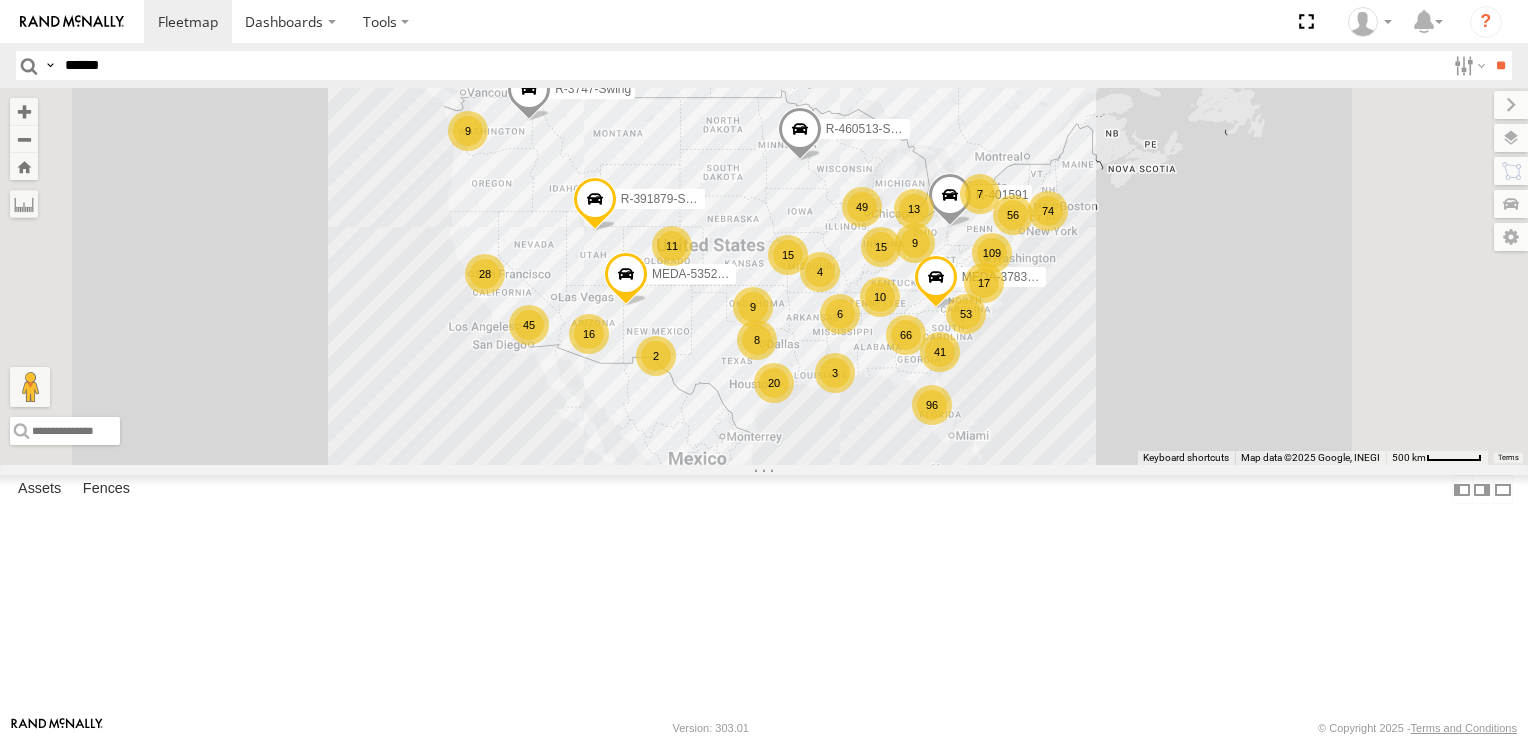 click on "**" at bounding box center [1500, 65] 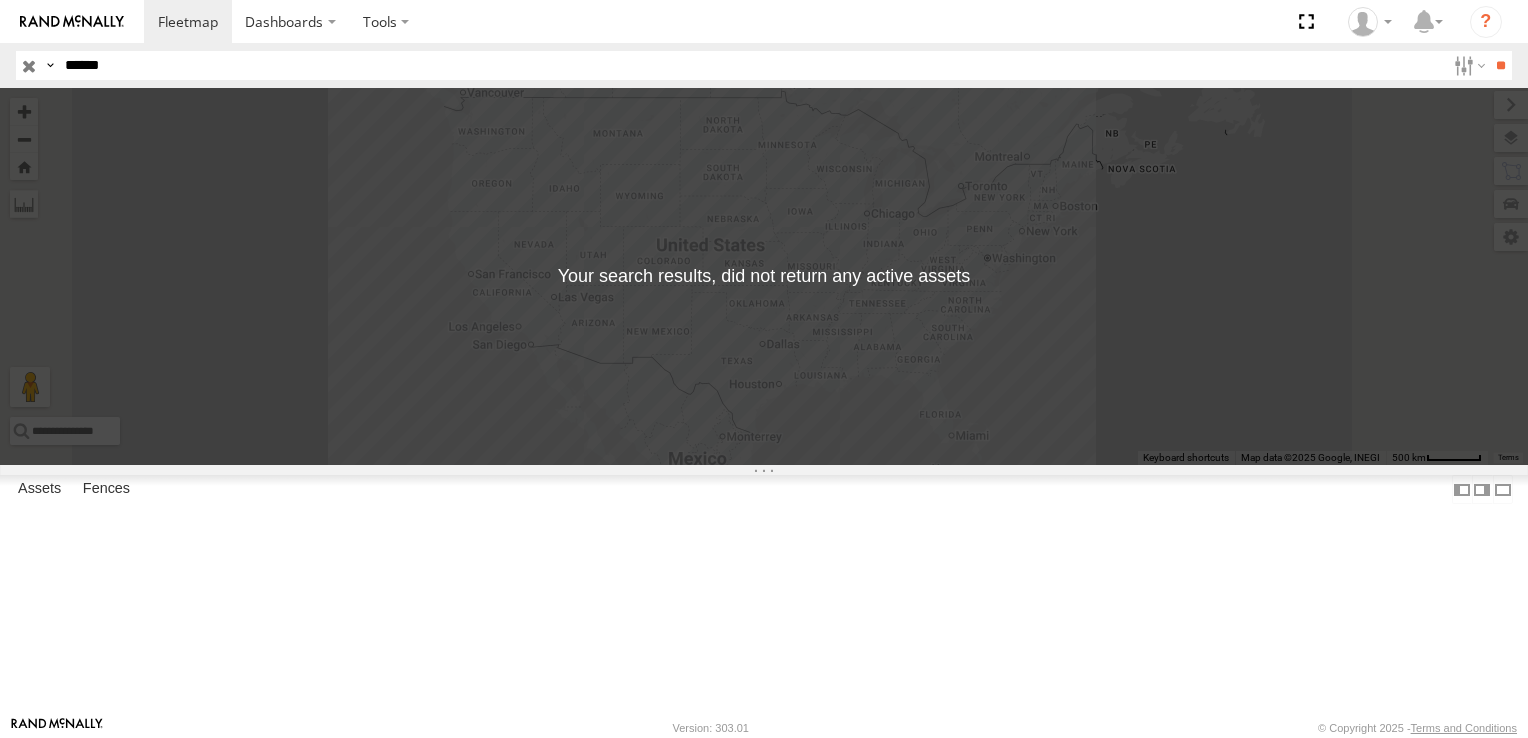 click on "******" at bounding box center [751, 65] 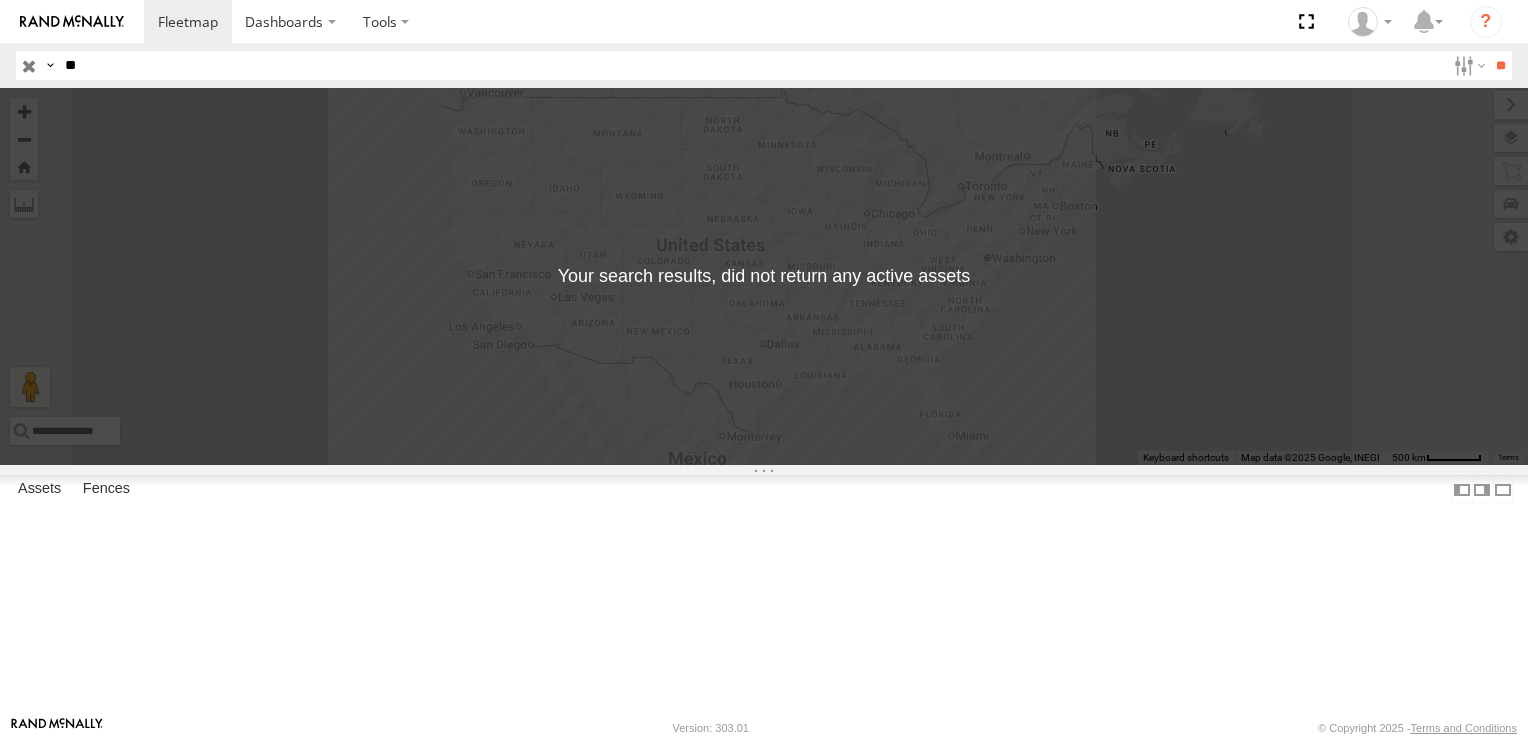 type on "*" 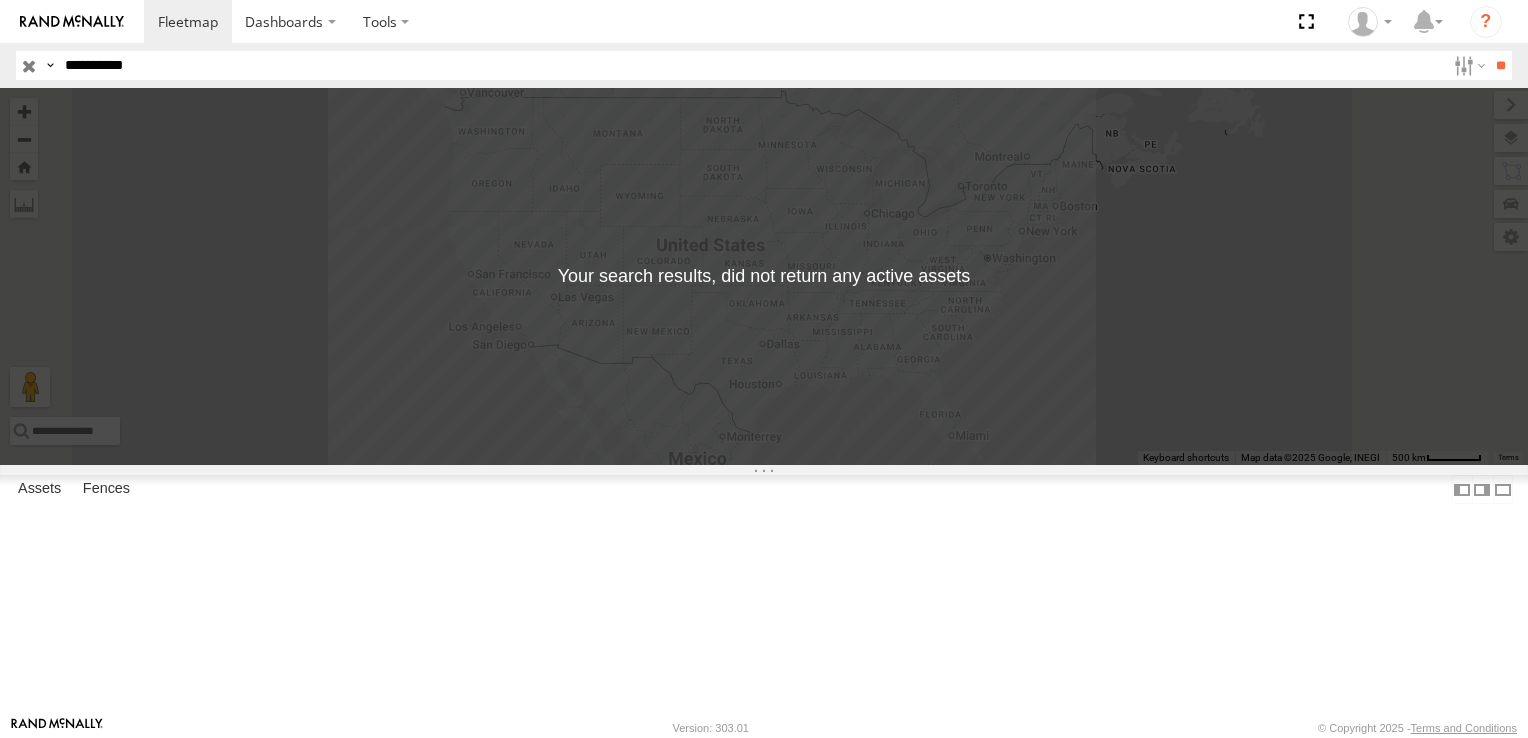 click on "**" at bounding box center (1500, 65) 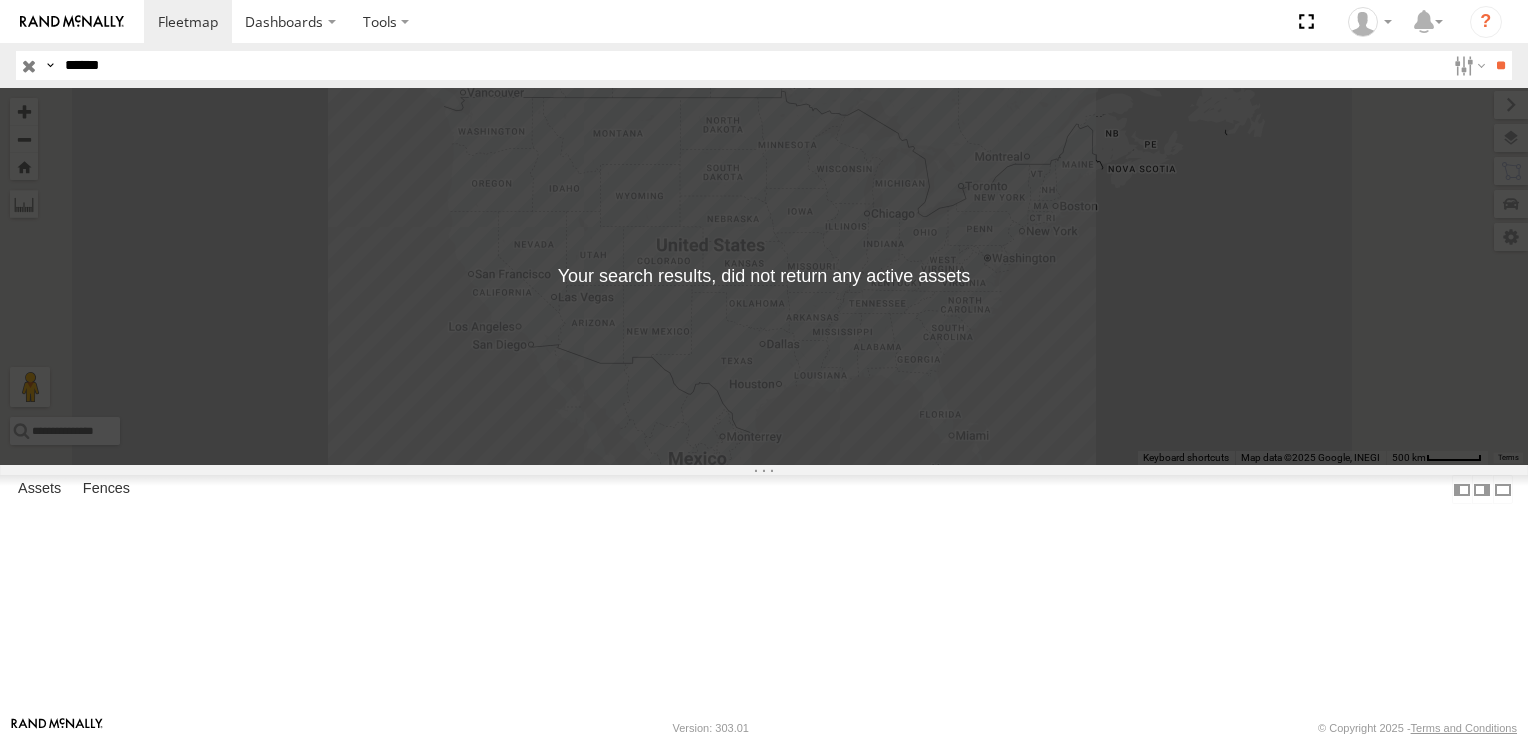 click on "**" at bounding box center (1500, 65) 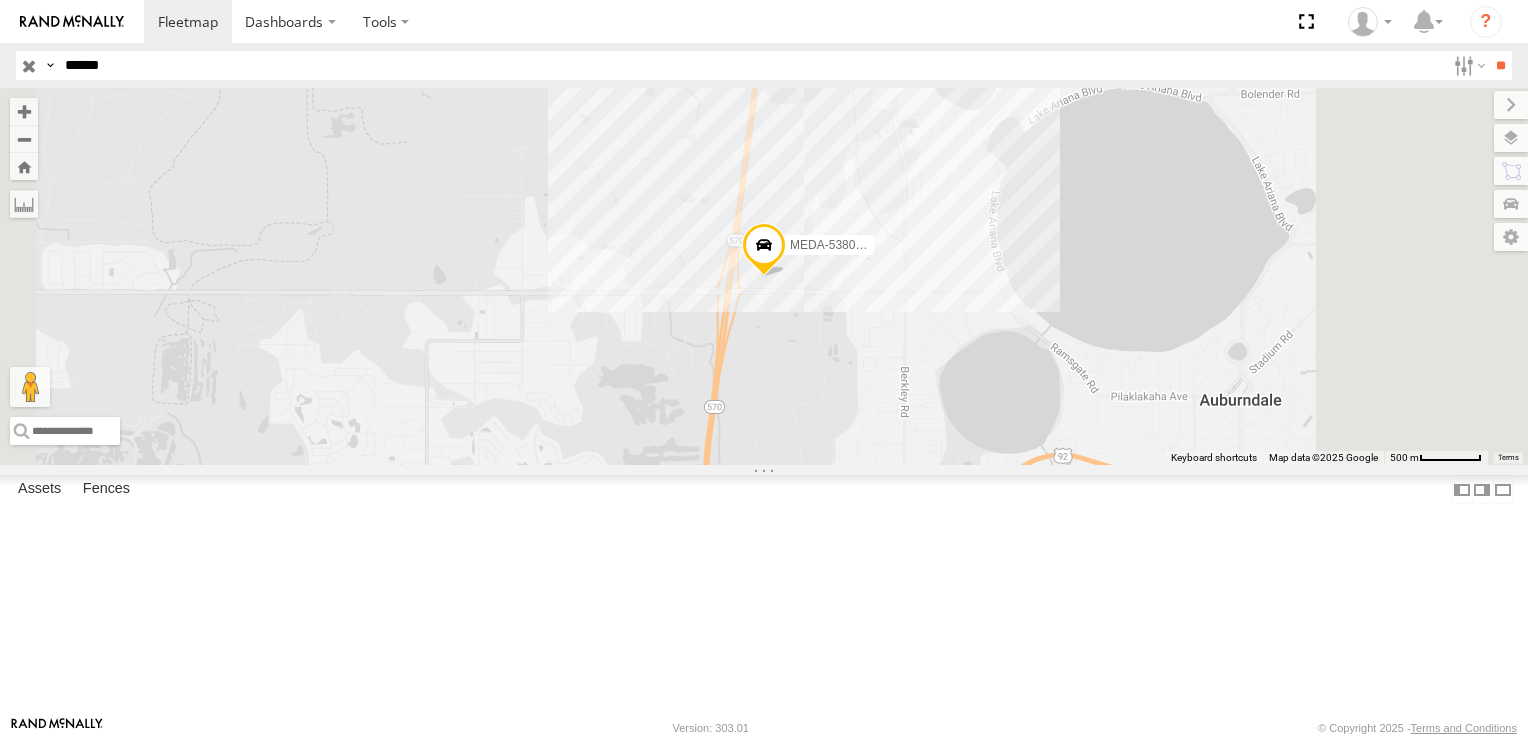 click on "C-03" at bounding box center (0, 0) 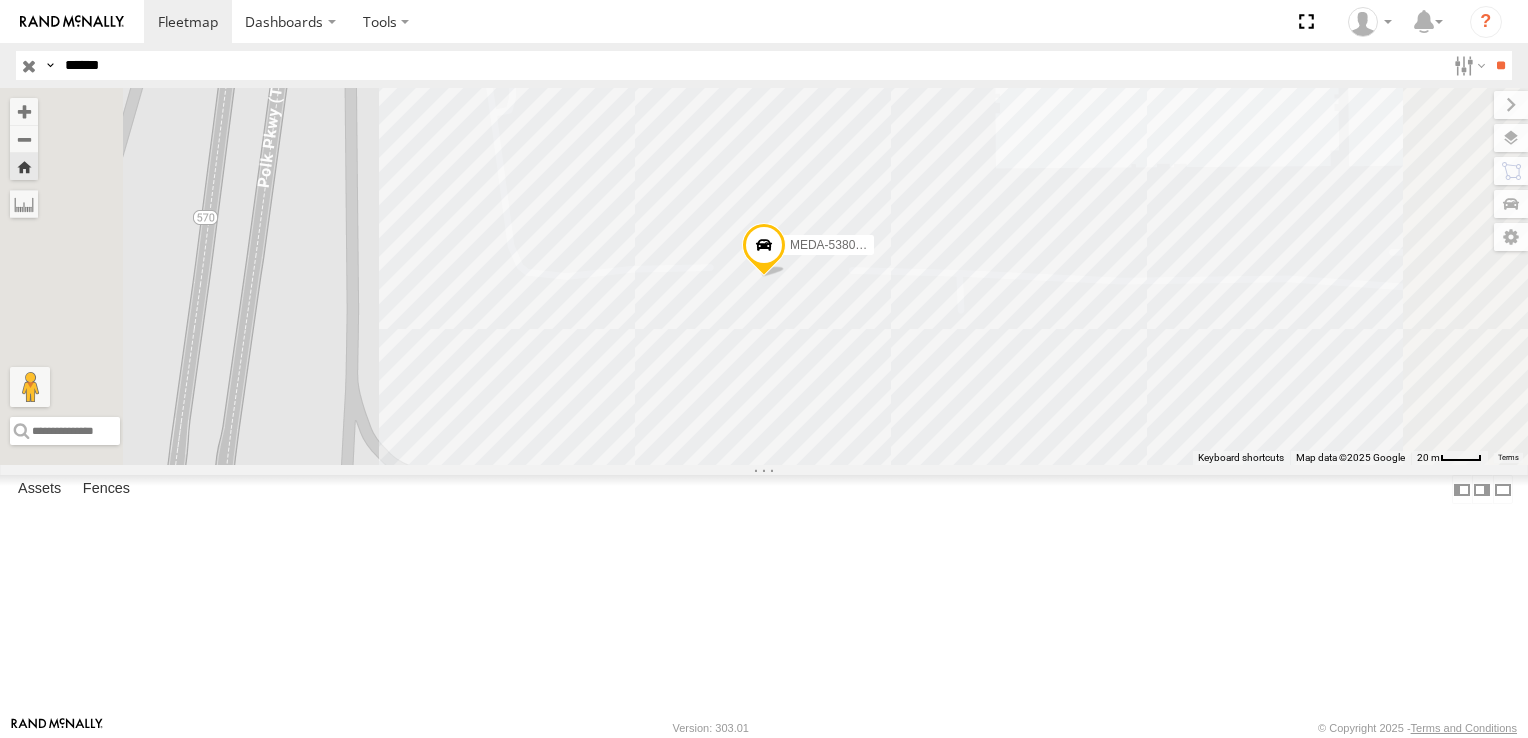 drag, startPoint x: 232, startPoint y: 69, endPoint x: -12, endPoint y: 58, distance: 244.24782 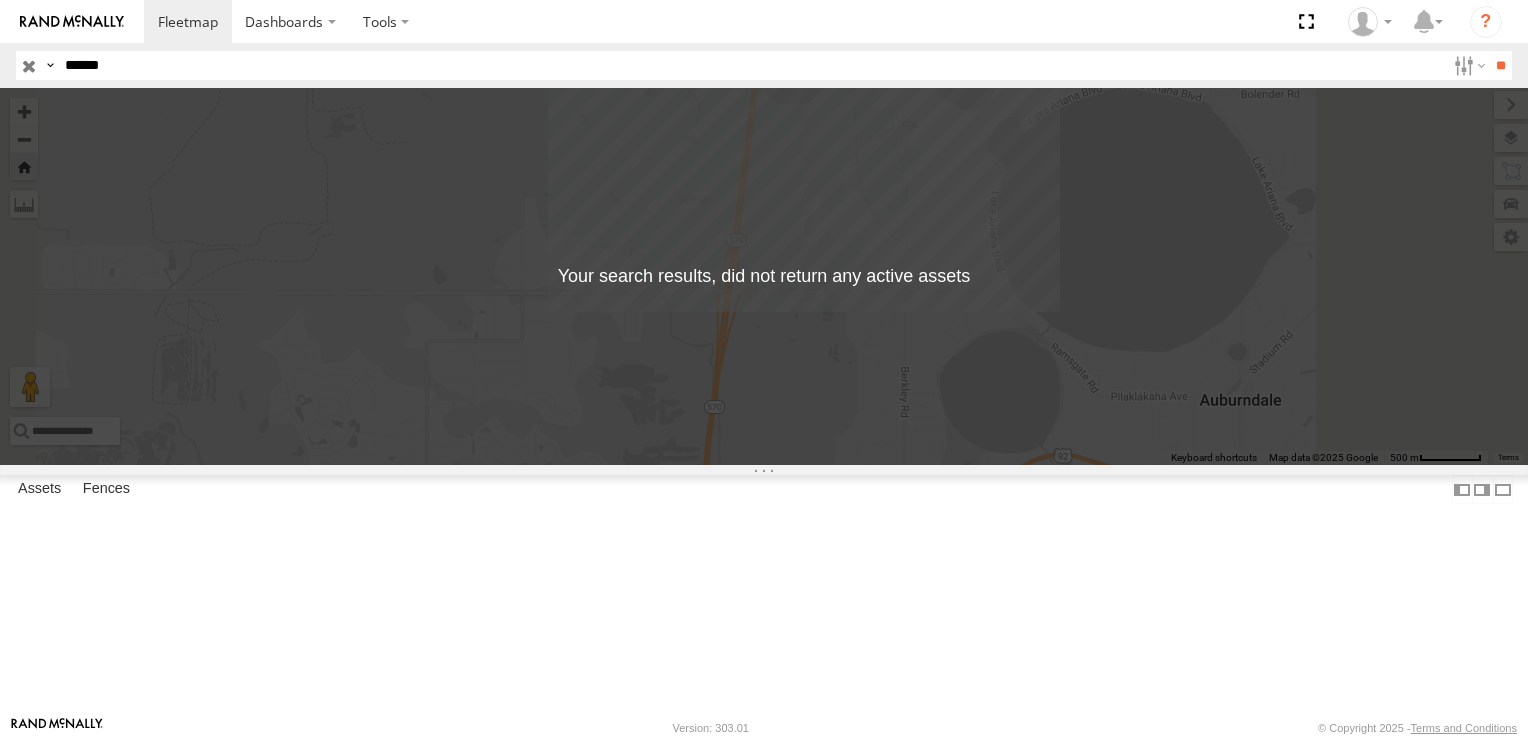 drag, startPoint x: 160, startPoint y: 63, endPoint x: 48, endPoint y: 60, distance: 112.04017 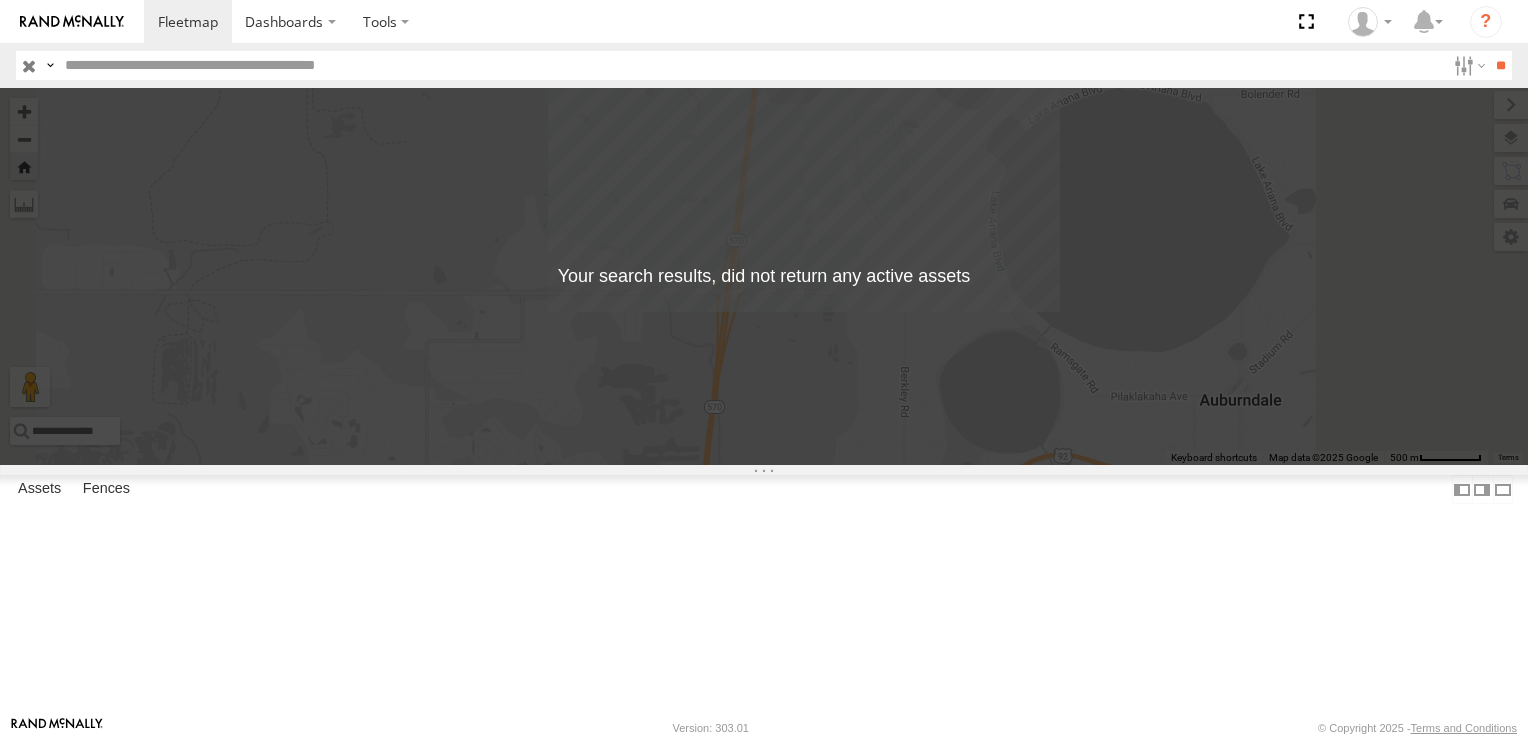 click at bounding box center [751, 65] 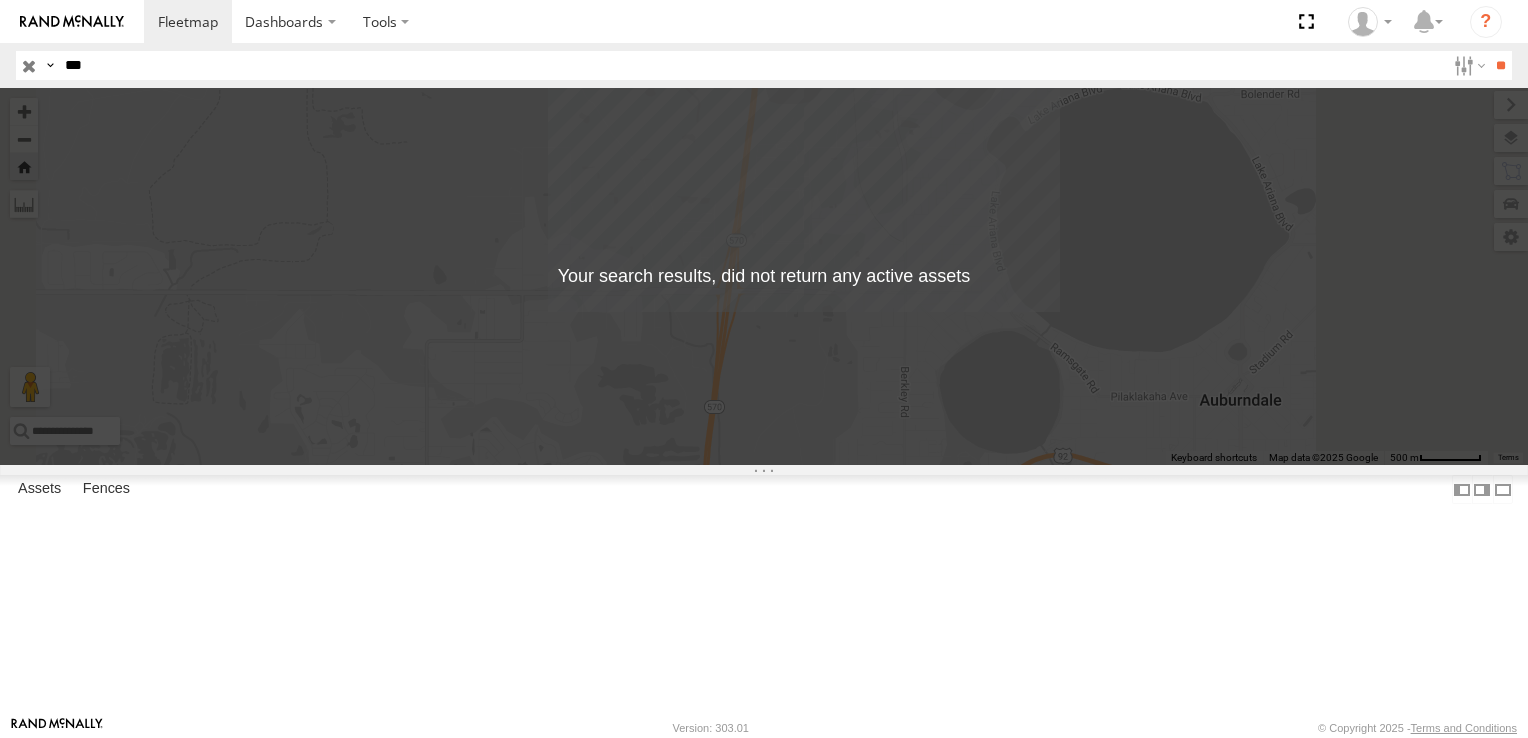 click on "***" at bounding box center [751, 65] 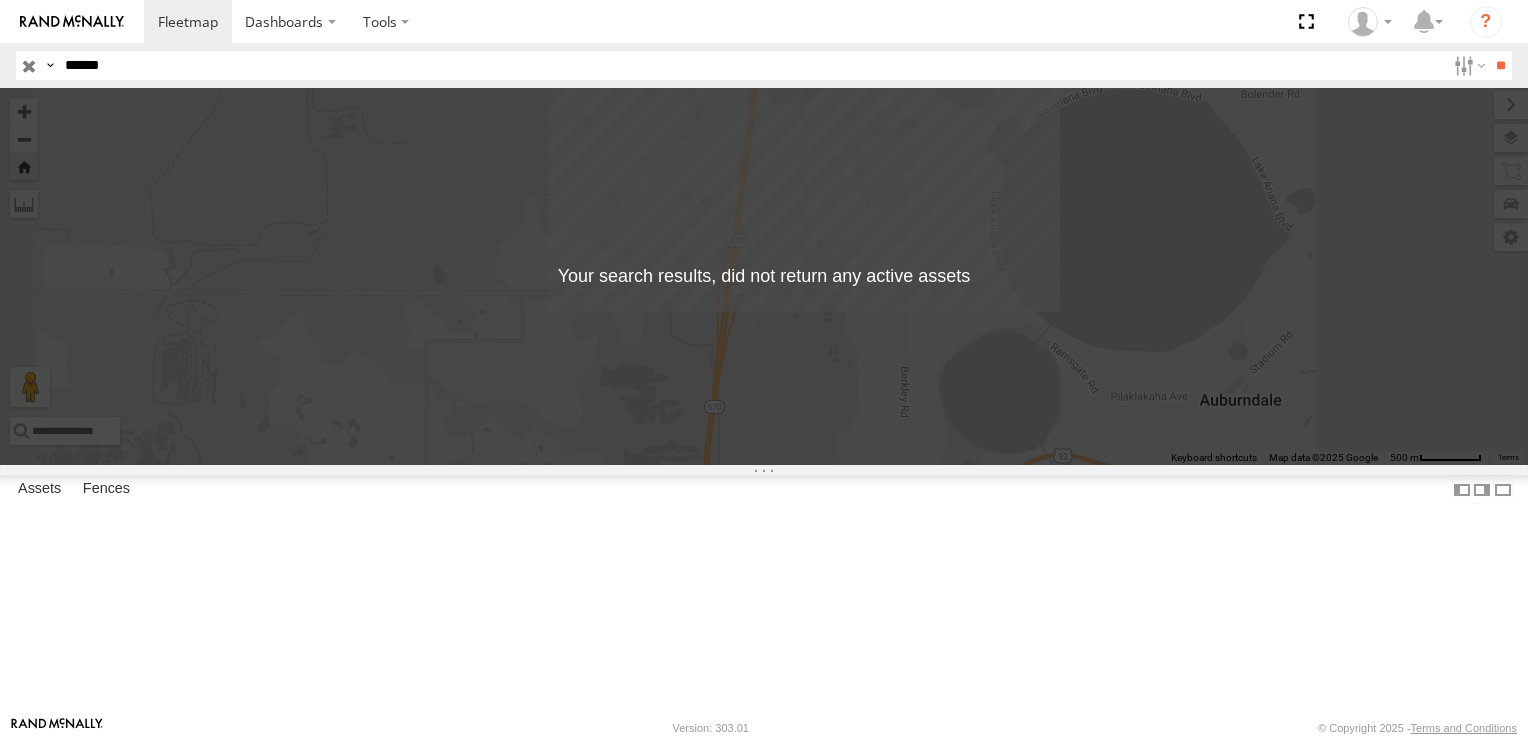 type on "******" 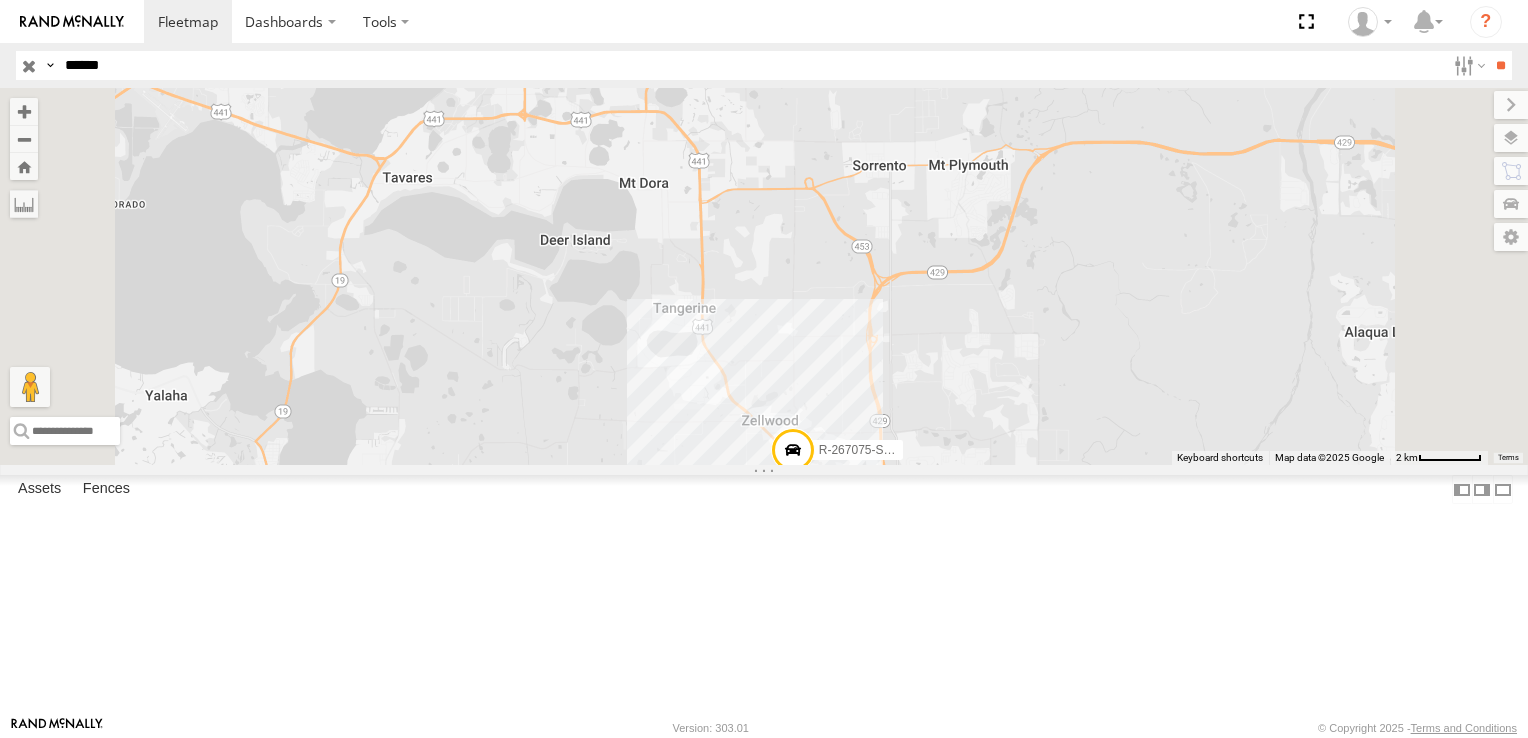 drag, startPoint x: 928, startPoint y: 325, endPoint x: 876, endPoint y: 444, distance: 129.86531 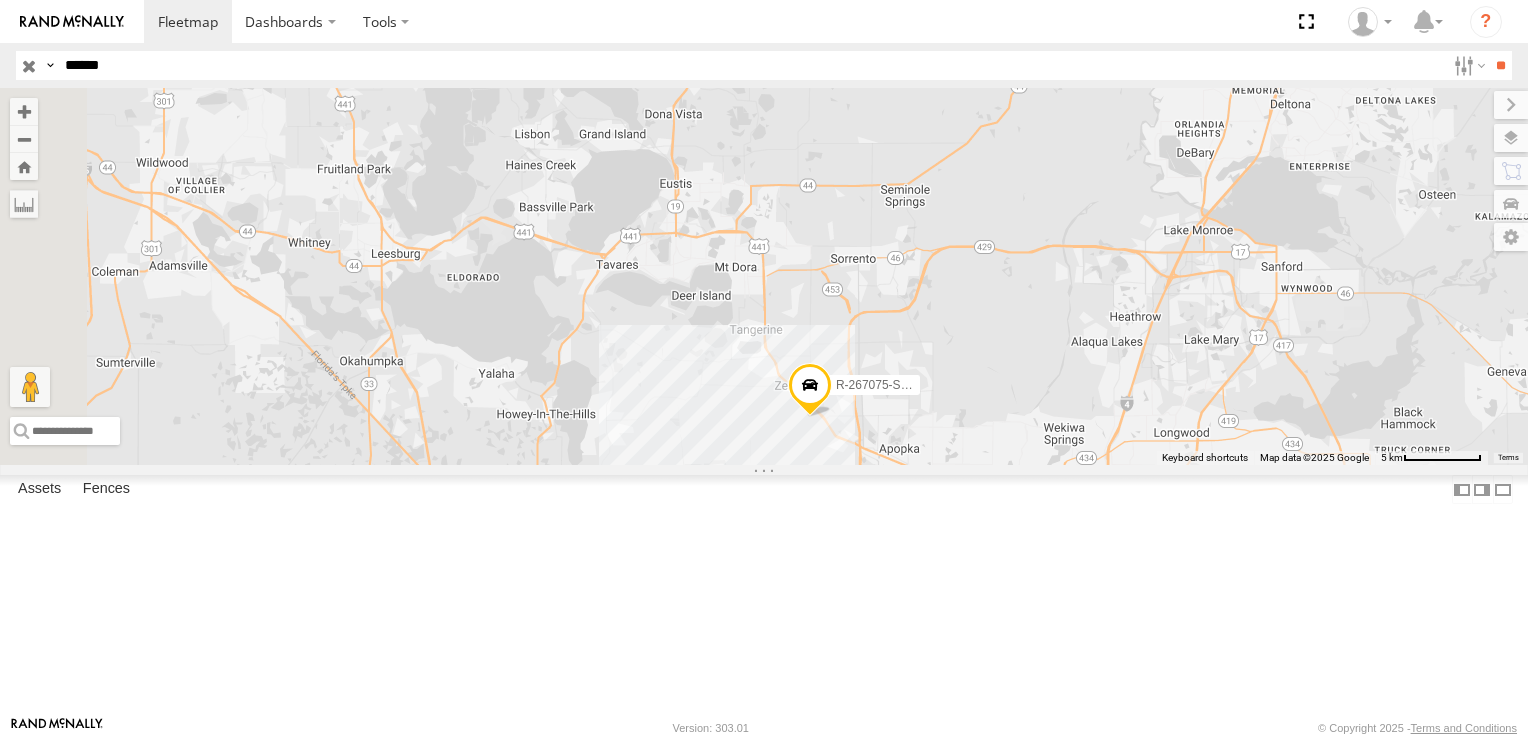 drag, startPoint x: 751, startPoint y: 467, endPoint x: 847, endPoint y: 494, distance: 99.724625 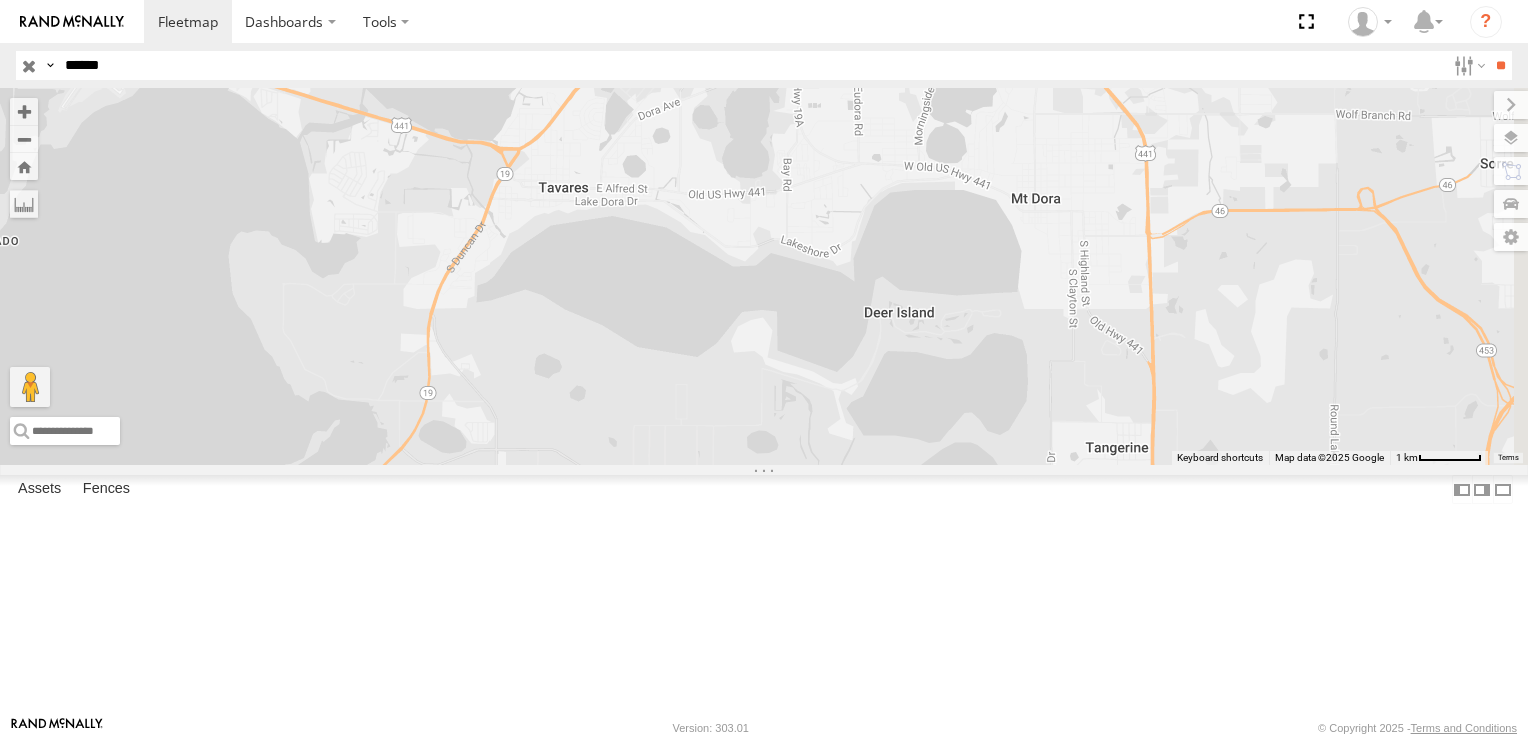 drag, startPoint x: 1420, startPoint y: 499, endPoint x: 856, endPoint y: 463, distance: 565.14777 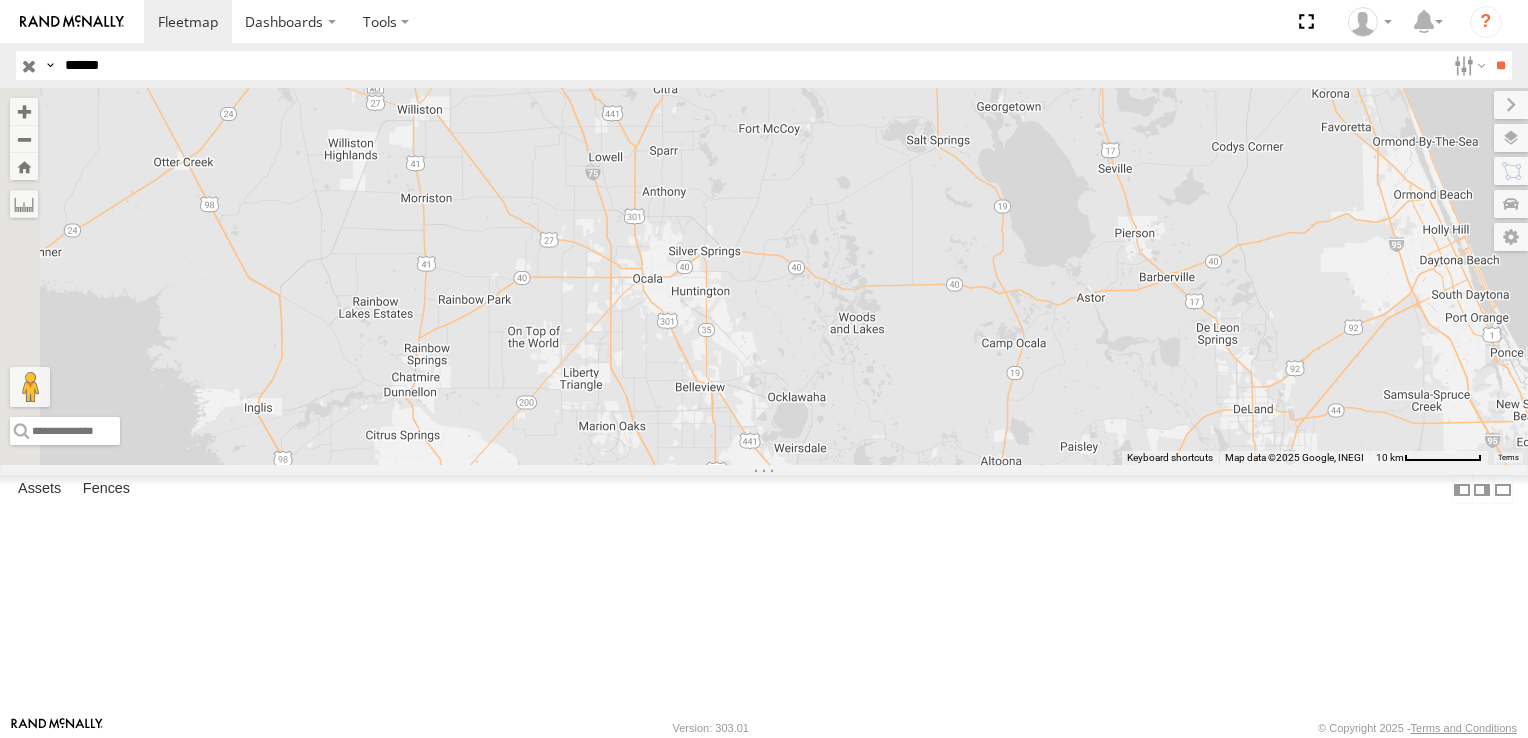 drag, startPoint x: 988, startPoint y: 366, endPoint x: 1077, endPoint y: 643, distance: 290.94672 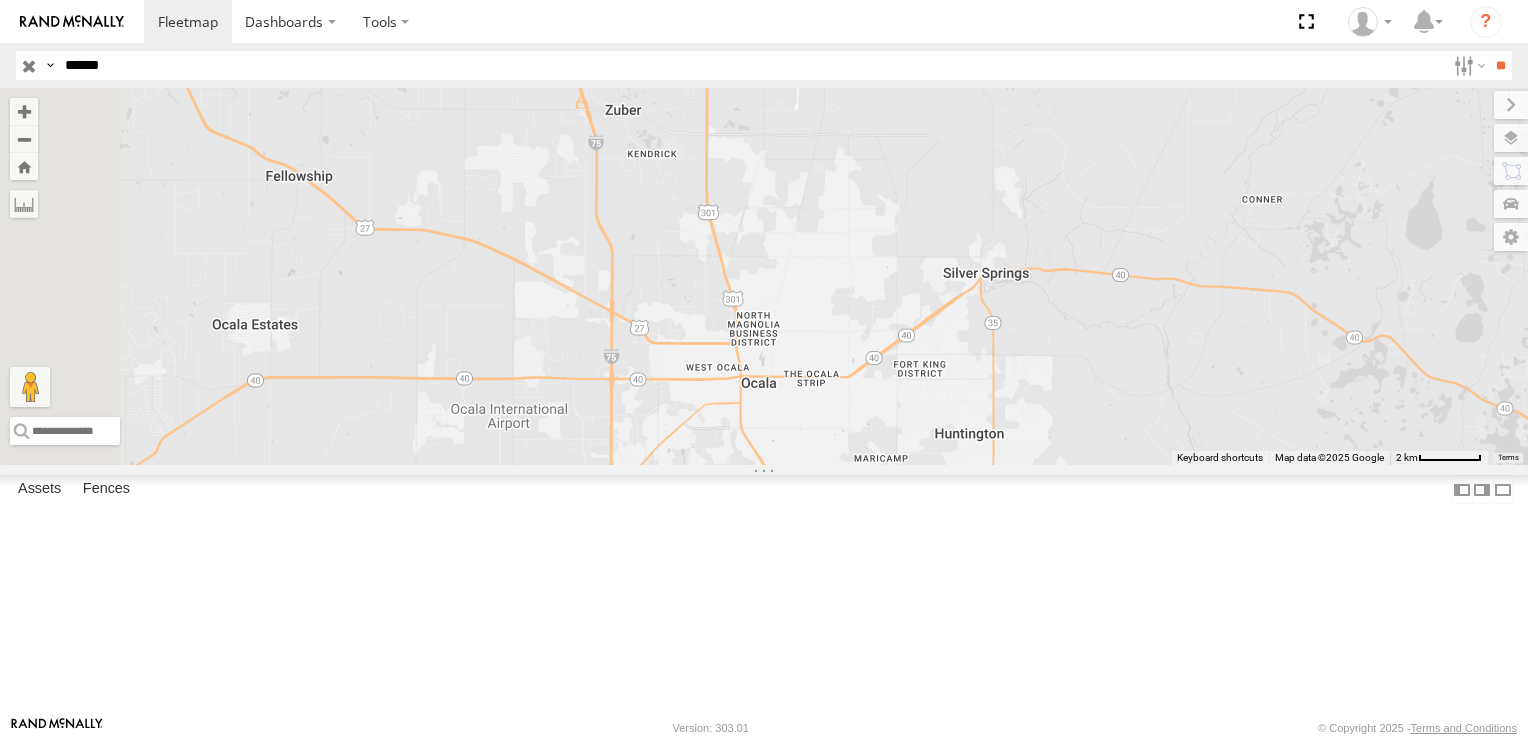 drag, startPoint x: 747, startPoint y: 282, endPoint x: 1105, endPoint y: 775, distance: 609.2725 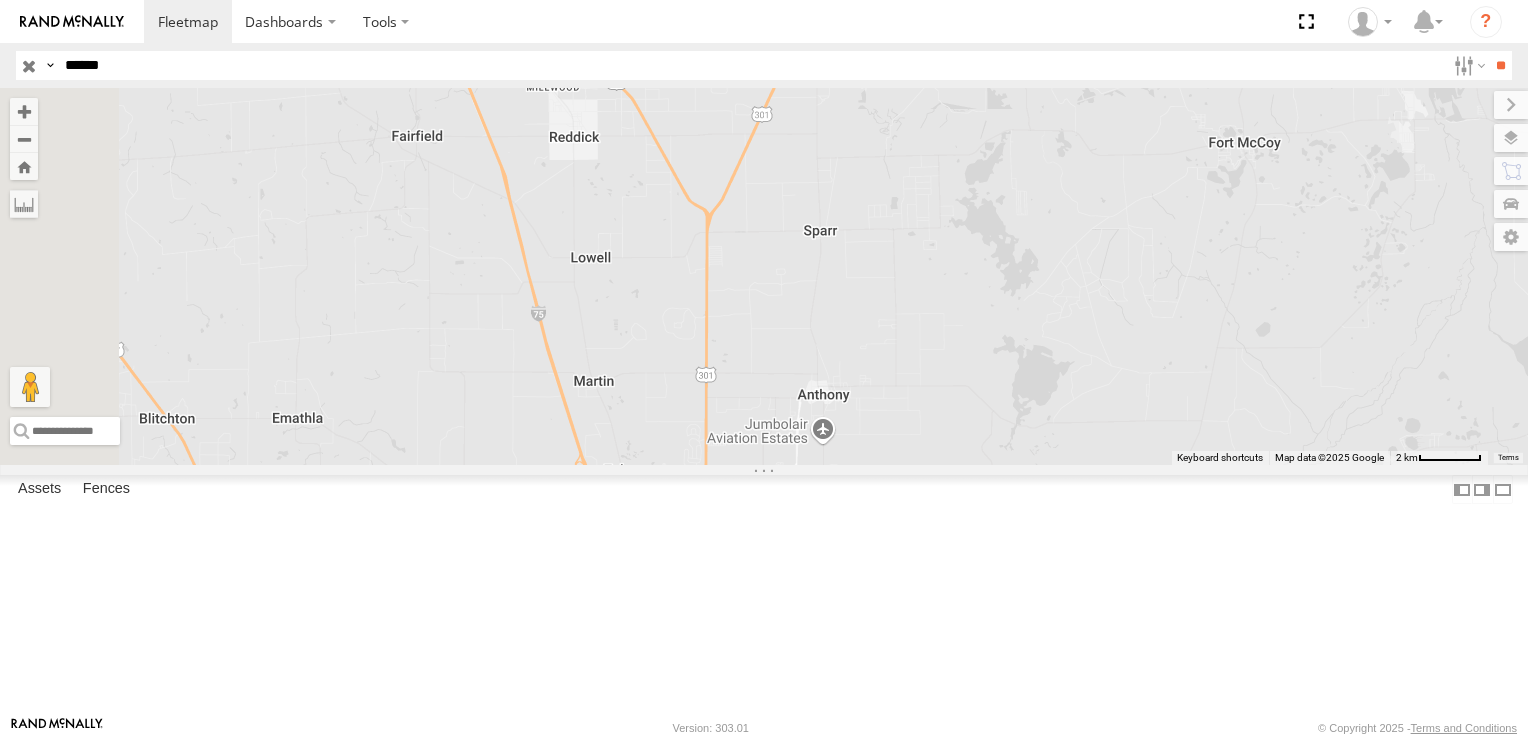 drag, startPoint x: 966, startPoint y: 218, endPoint x: 966, endPoint y: 580, distance: 362 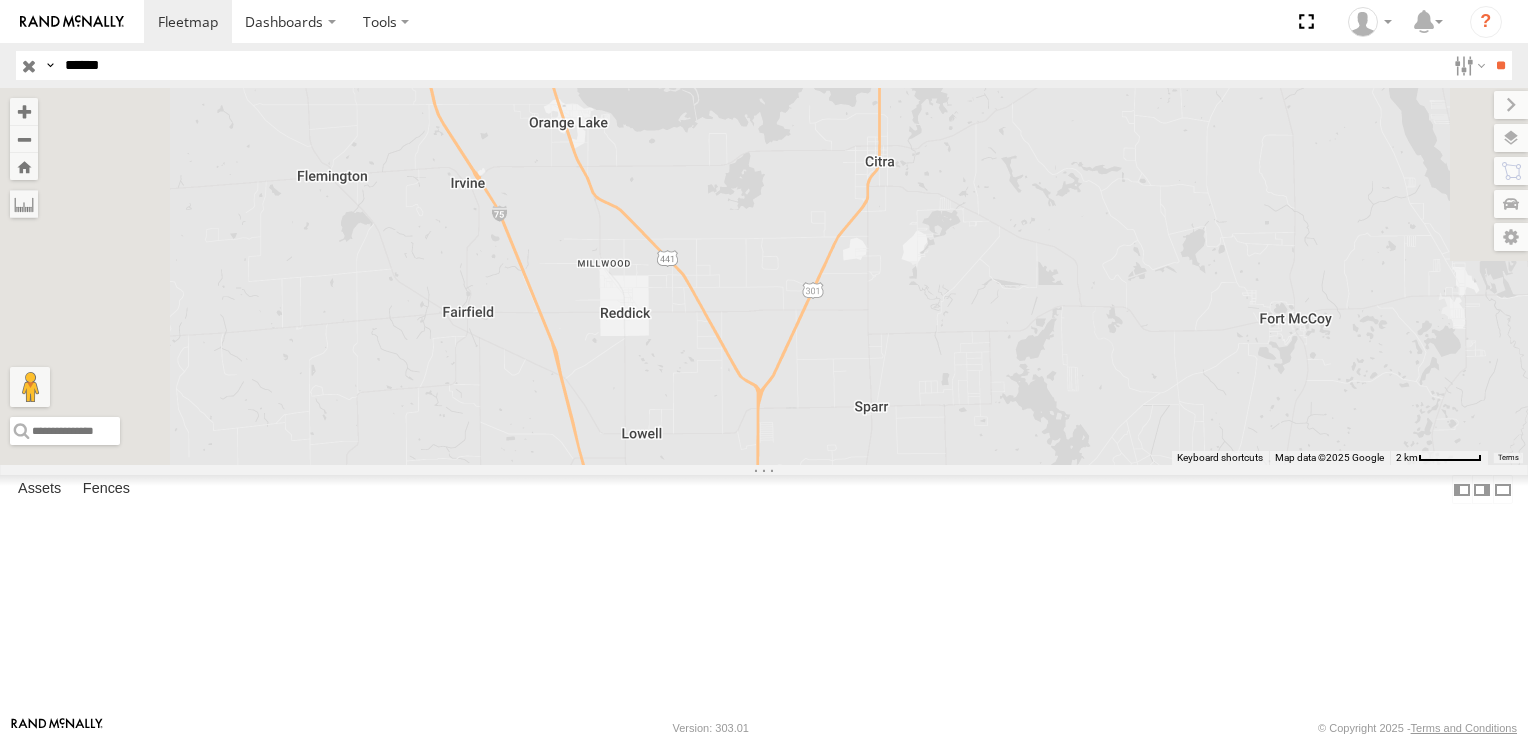 drag, startPoint x: 881, startPoint y: 221, endPoint x: 932, endPoint y: 398, distance: 184.20097 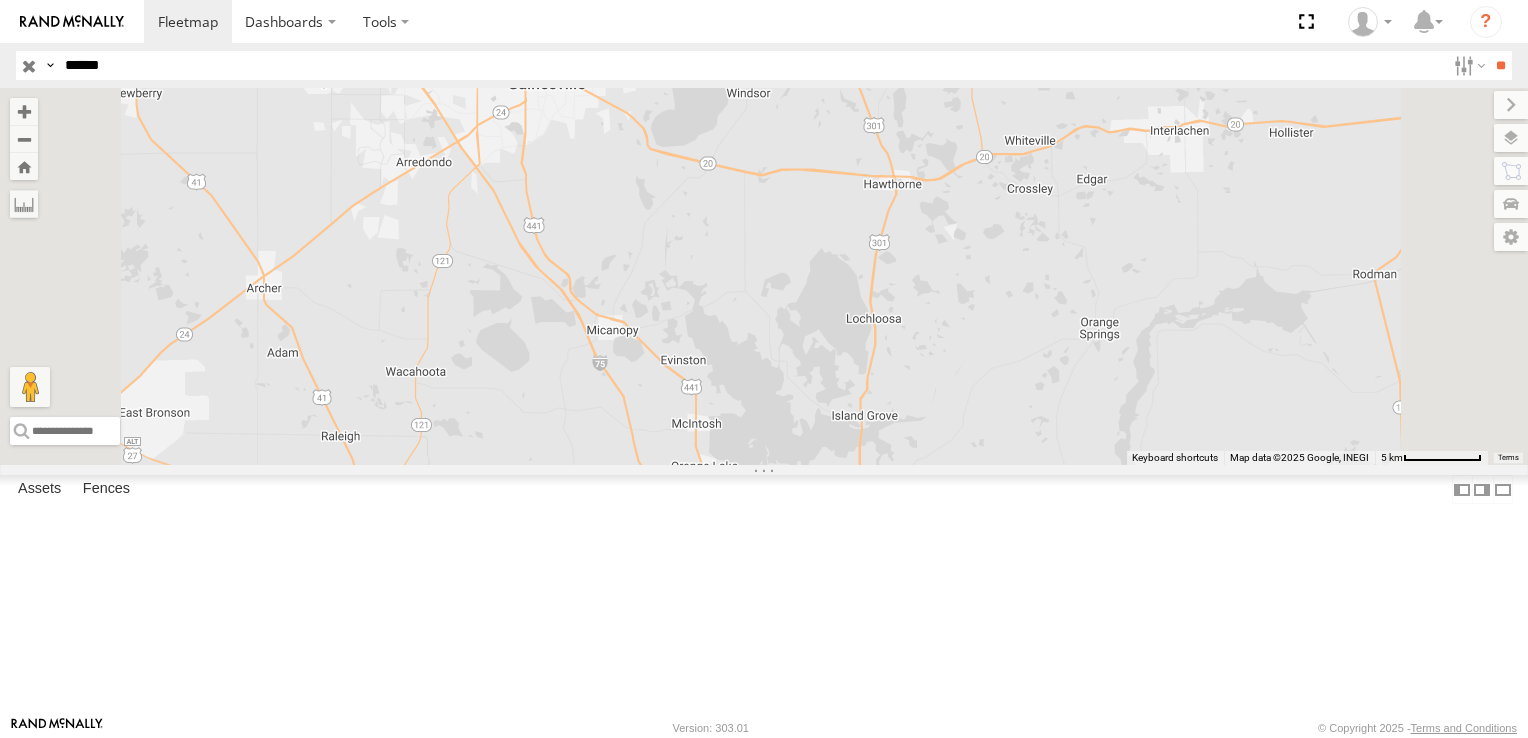 drag, startPoint x: 889, startPoint y: 267, endPoint x: 954, endPoint y: 490, distance: 232.28 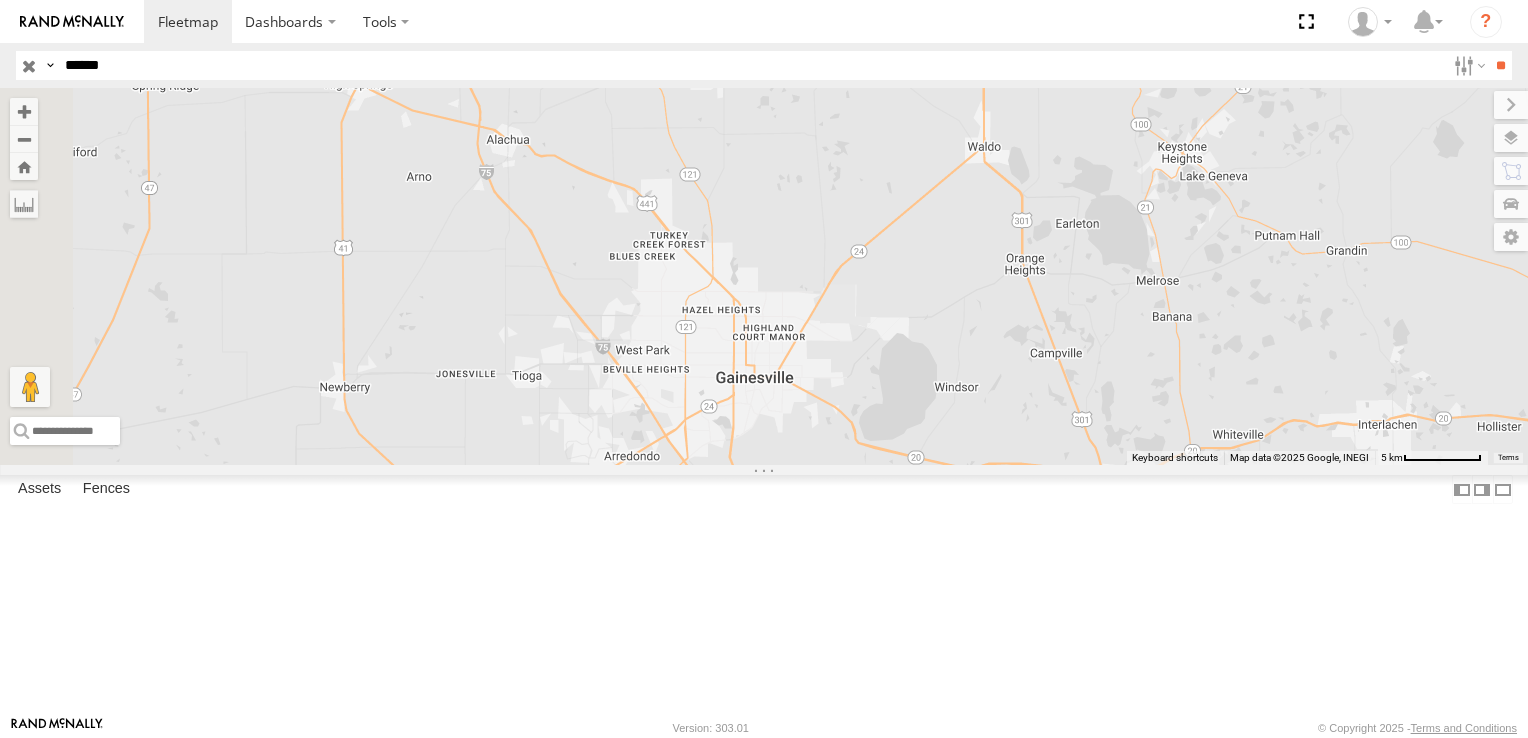 drag, startPoint x: 842, startPoint y: 144, endPoint x: 1047, endPoint y: 432, distance: 353.50955 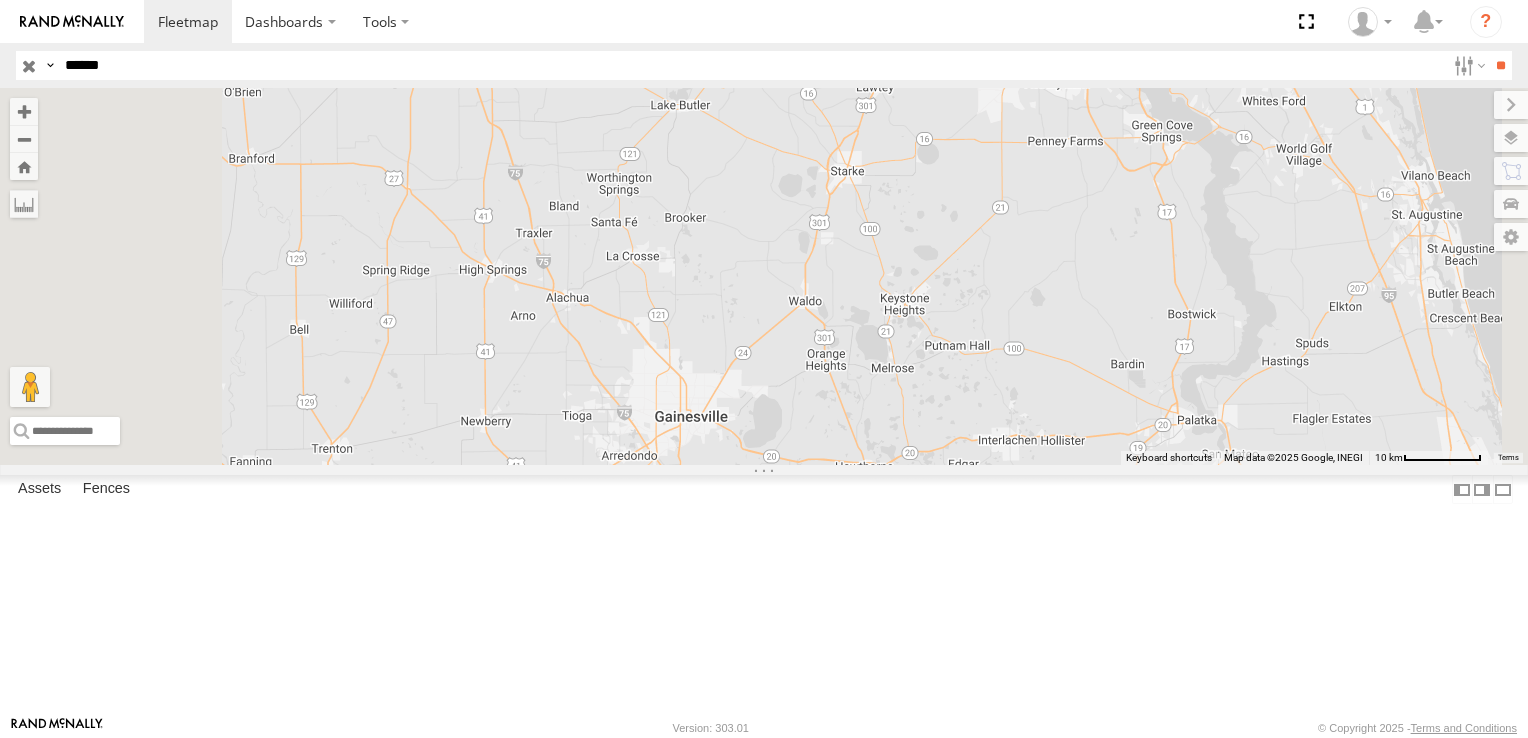 drag, startPoint x: 664, startPoint y: 221, endPoint x: 714, endPoint y: 372, distance: 159.06288 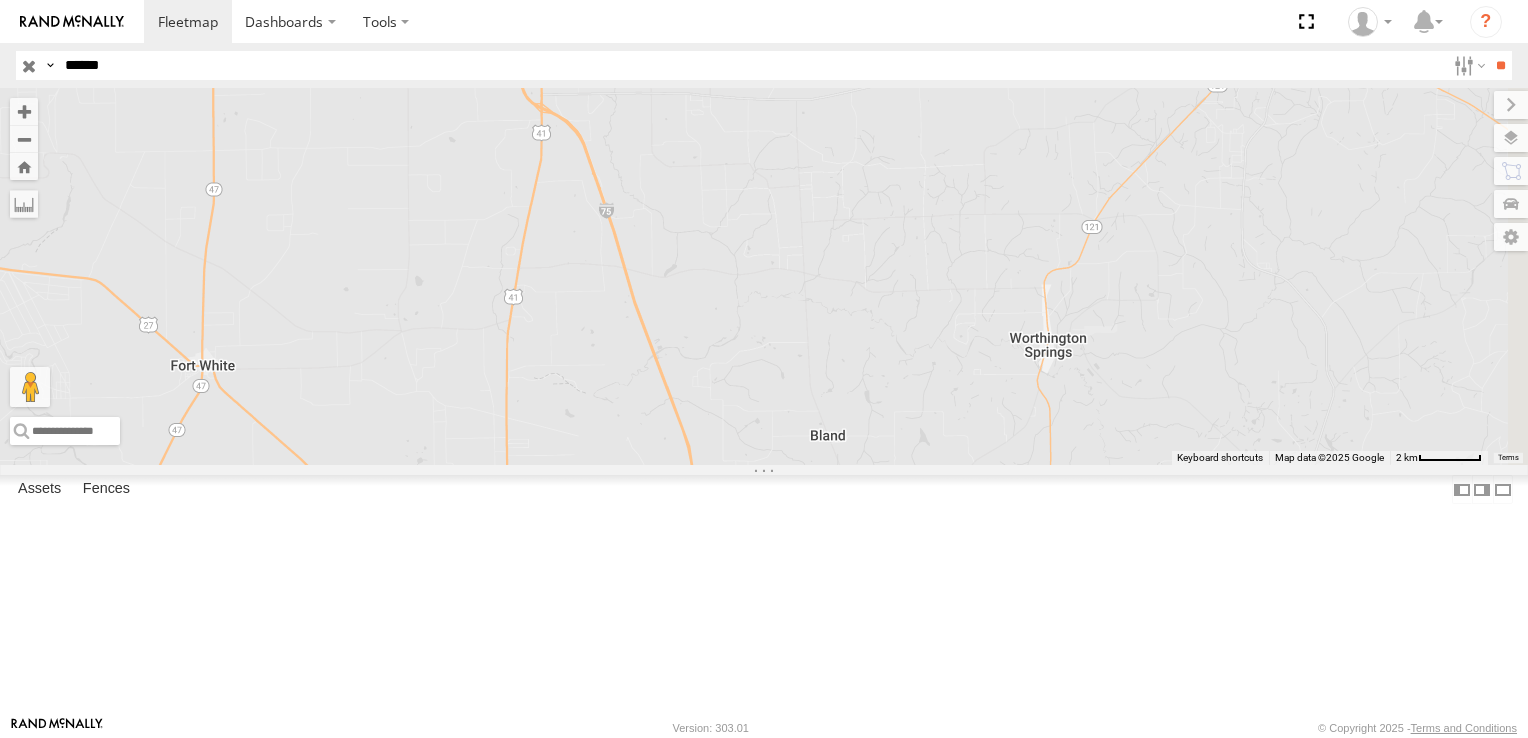 drag, startPoint x: 828, startPoint y: 187, endPoint x: 811, endPoint y: 517, distance: 330.4376 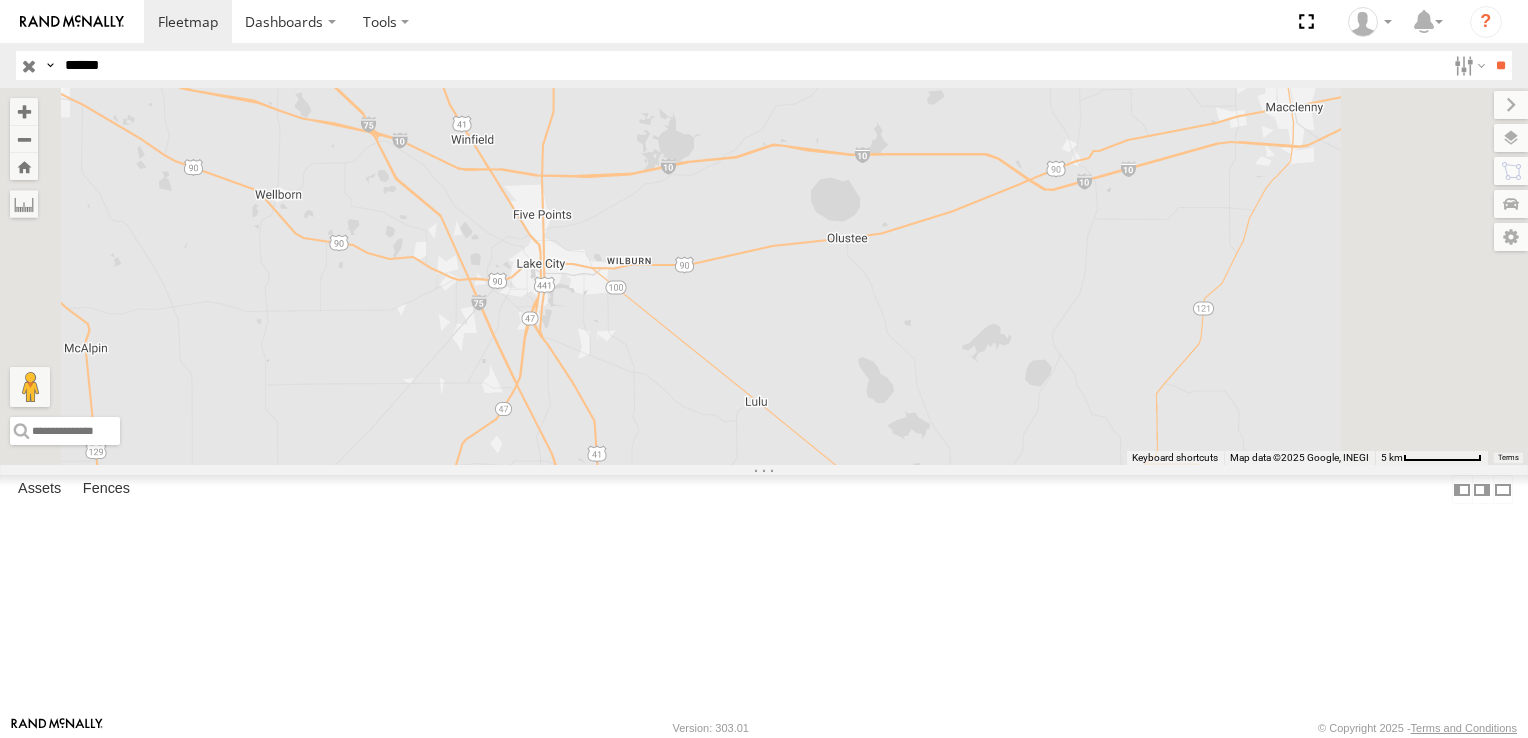 drag, startPoint x: 866, startPoint y: 212, endPoint x: 899, endPoint y: 637, distance: 426.27927 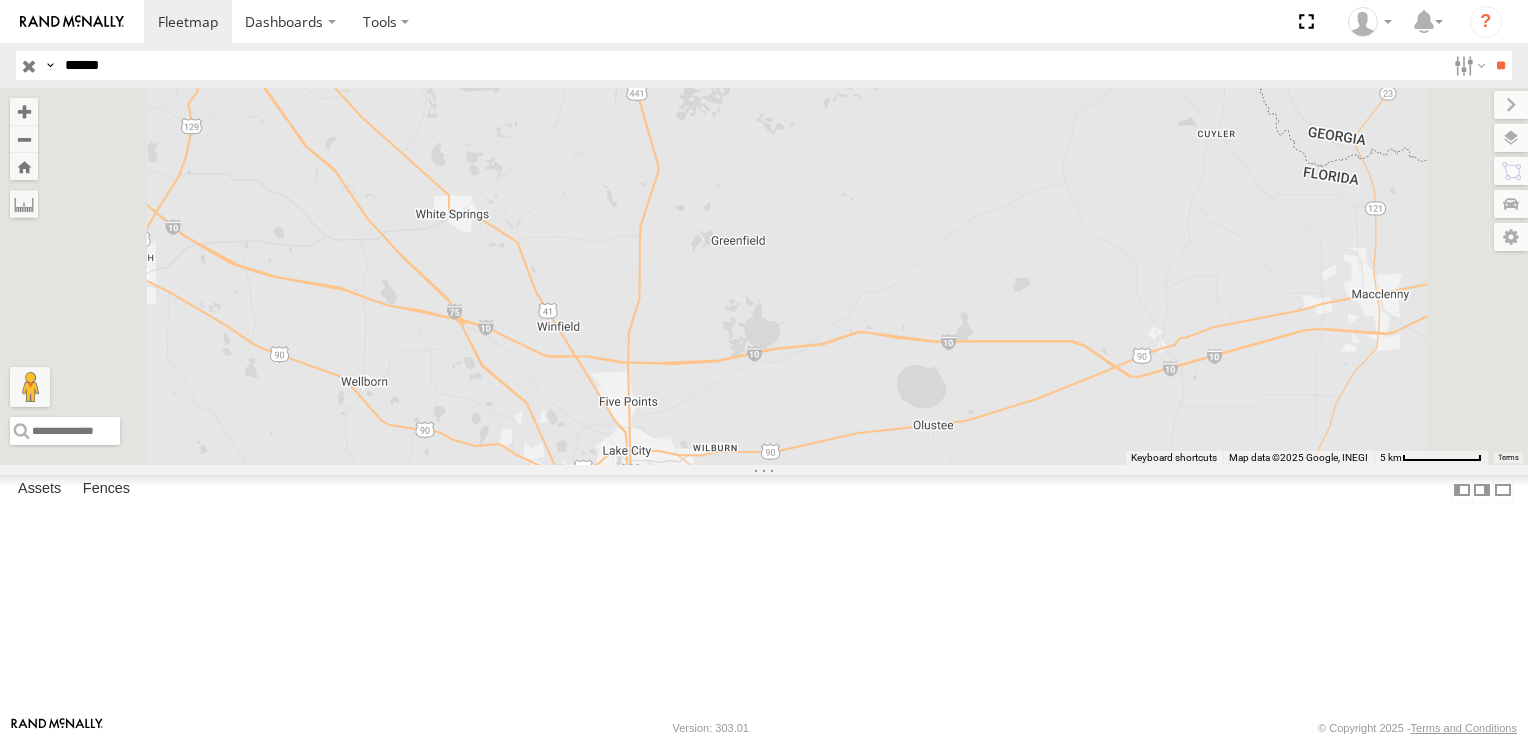 drag, startPoint x: 791, startPoint y: 232, endPoint x: 880, endPoint y: 414, distance: 202.59566 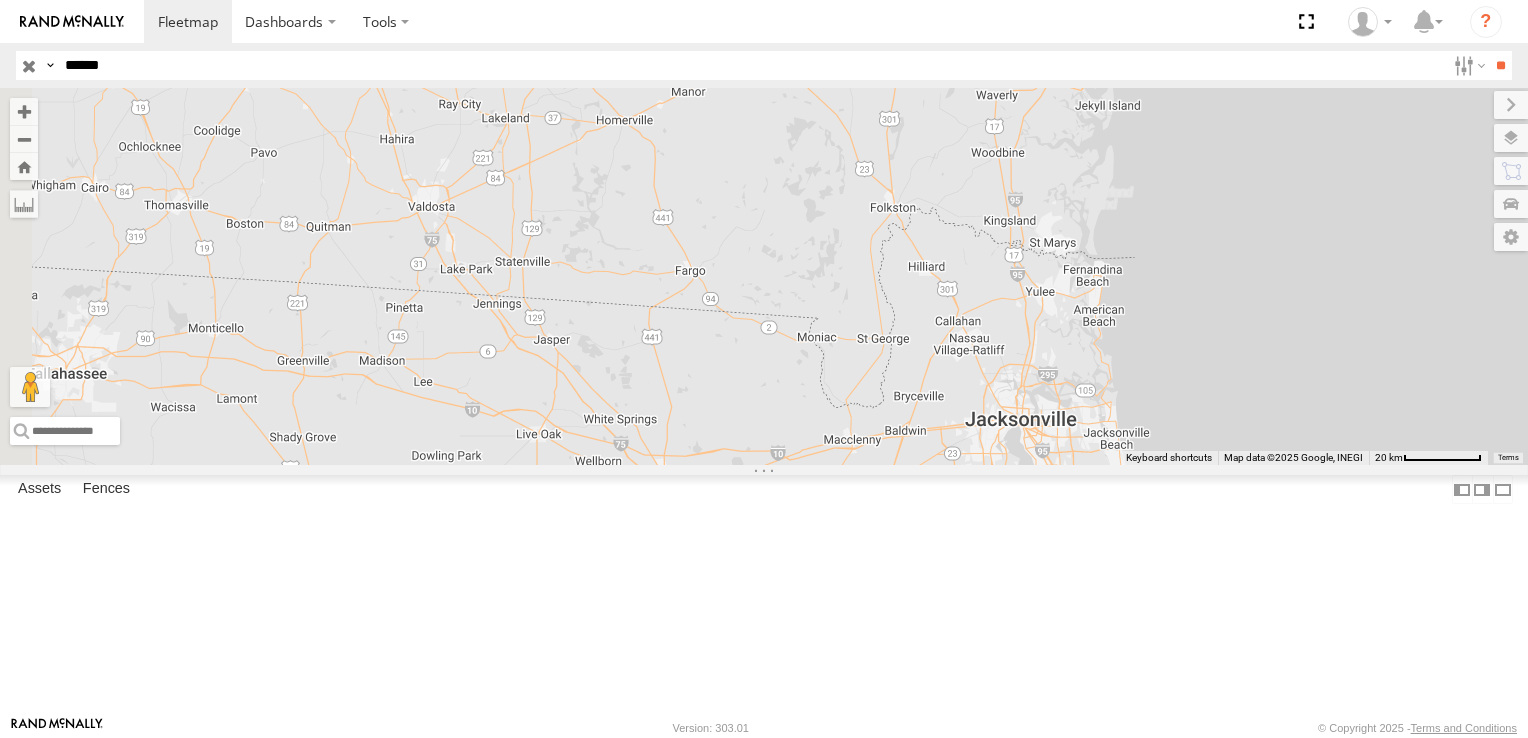 drag, startPoint x: 914, startPoint y: 163, endPoint x: 909, endPoint y: 470, distance: 307.0407 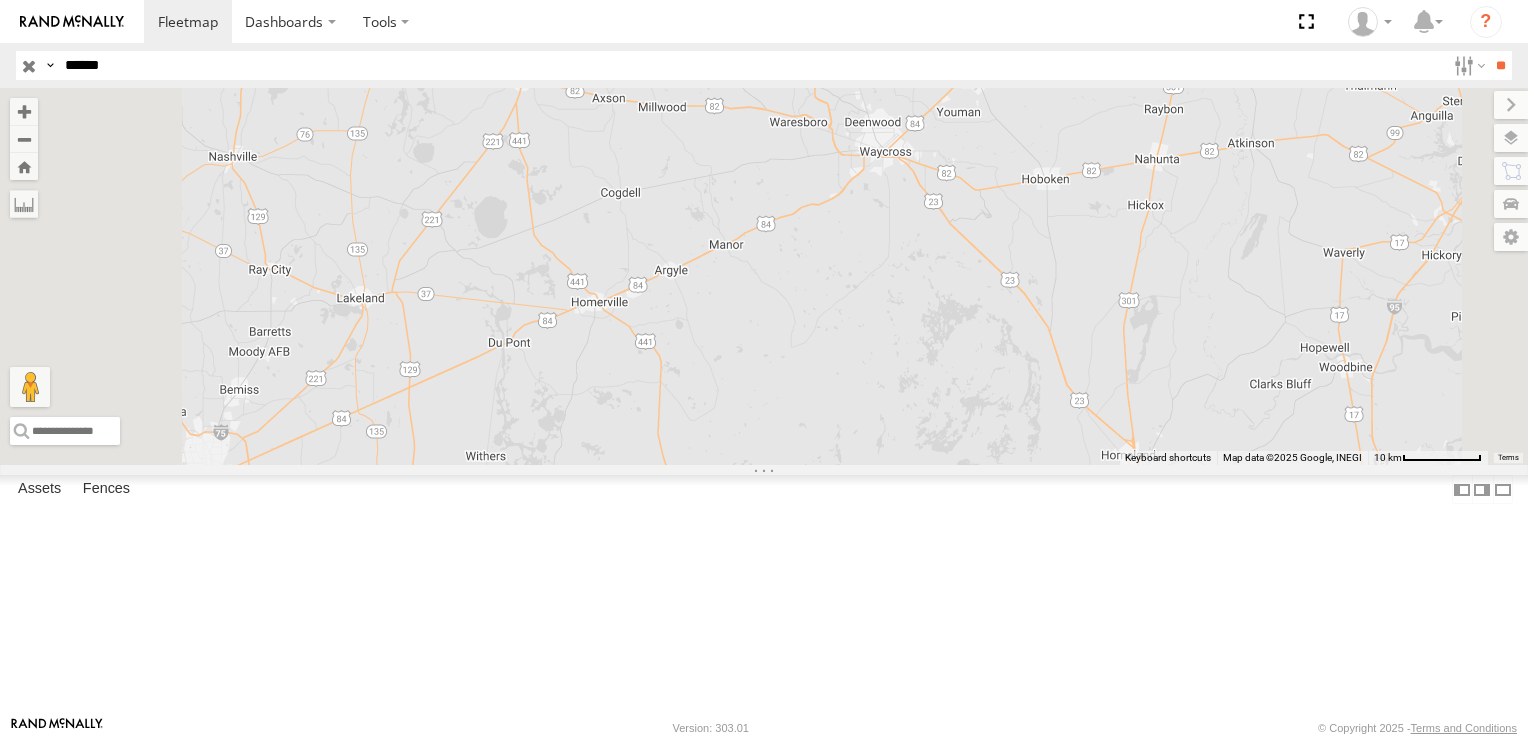 drag, startPoint x: 852, startPoint y: 236, endPoint x: 884, endPoint y: 465, distance: 231.225 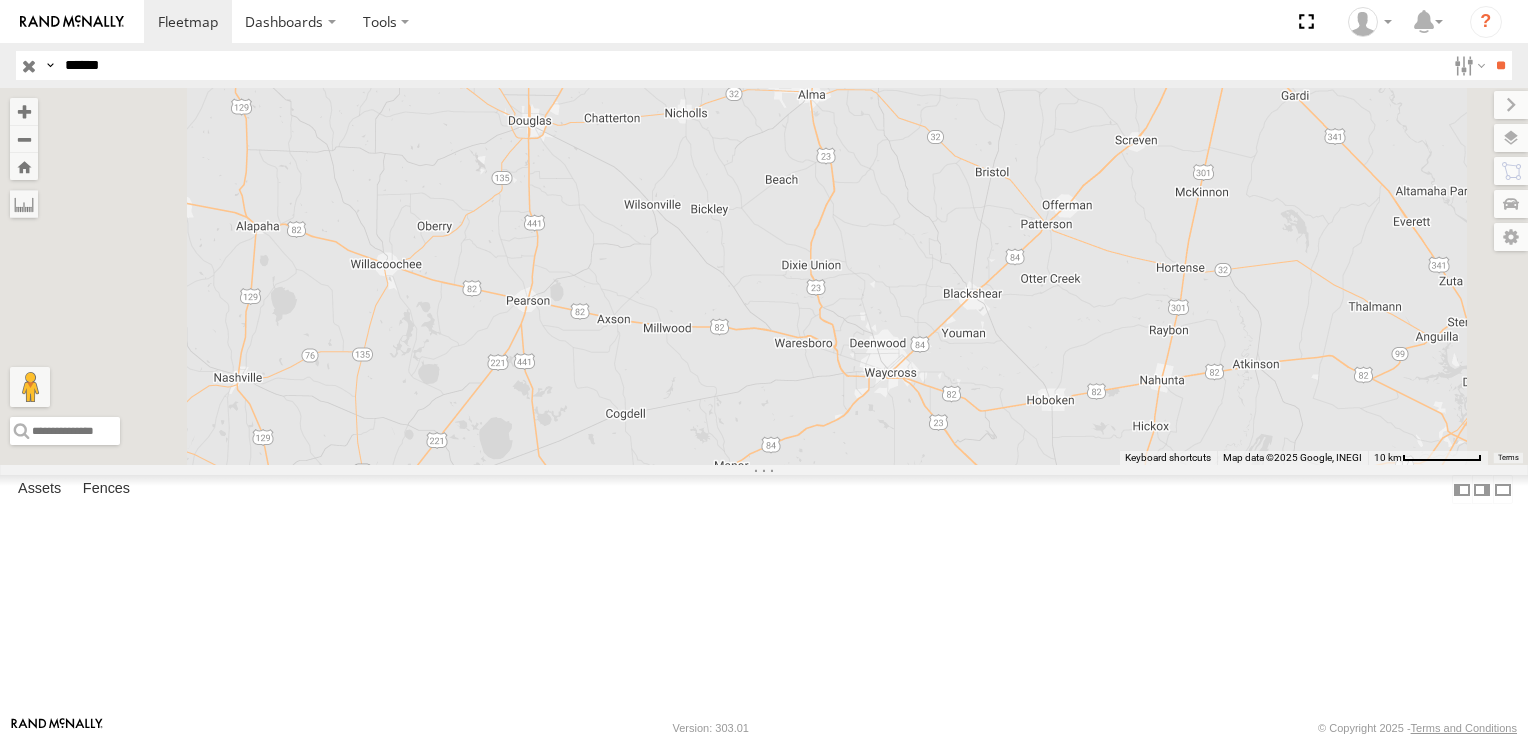 drag, startPoint x: 797, startPoint y: 162, endPoint x: 802, endPoint y: 386, distance: 224.0558 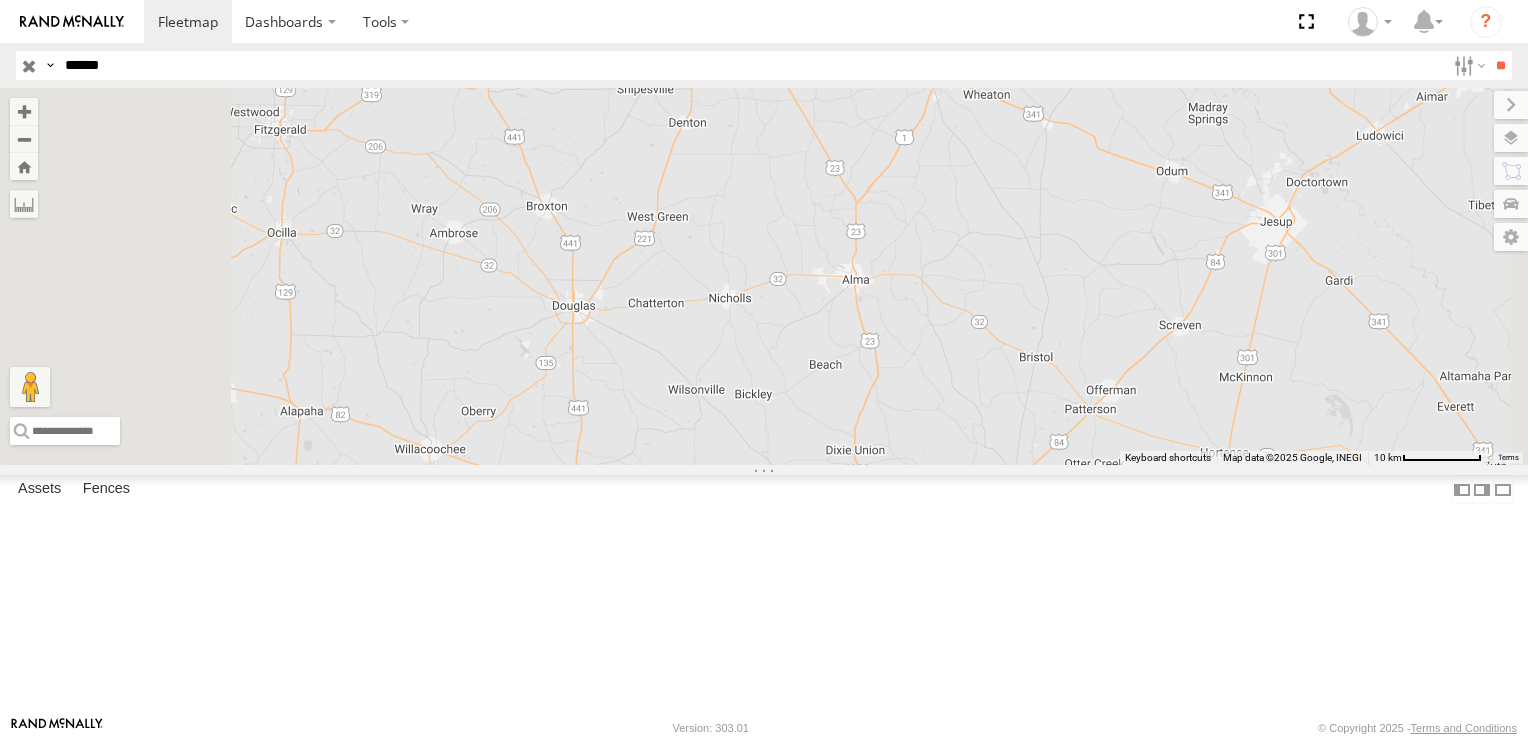 drag, startPoint x: 784, startPoint y: 182, endPoint x: 828, endPoint y: 371, distance: 194.05412 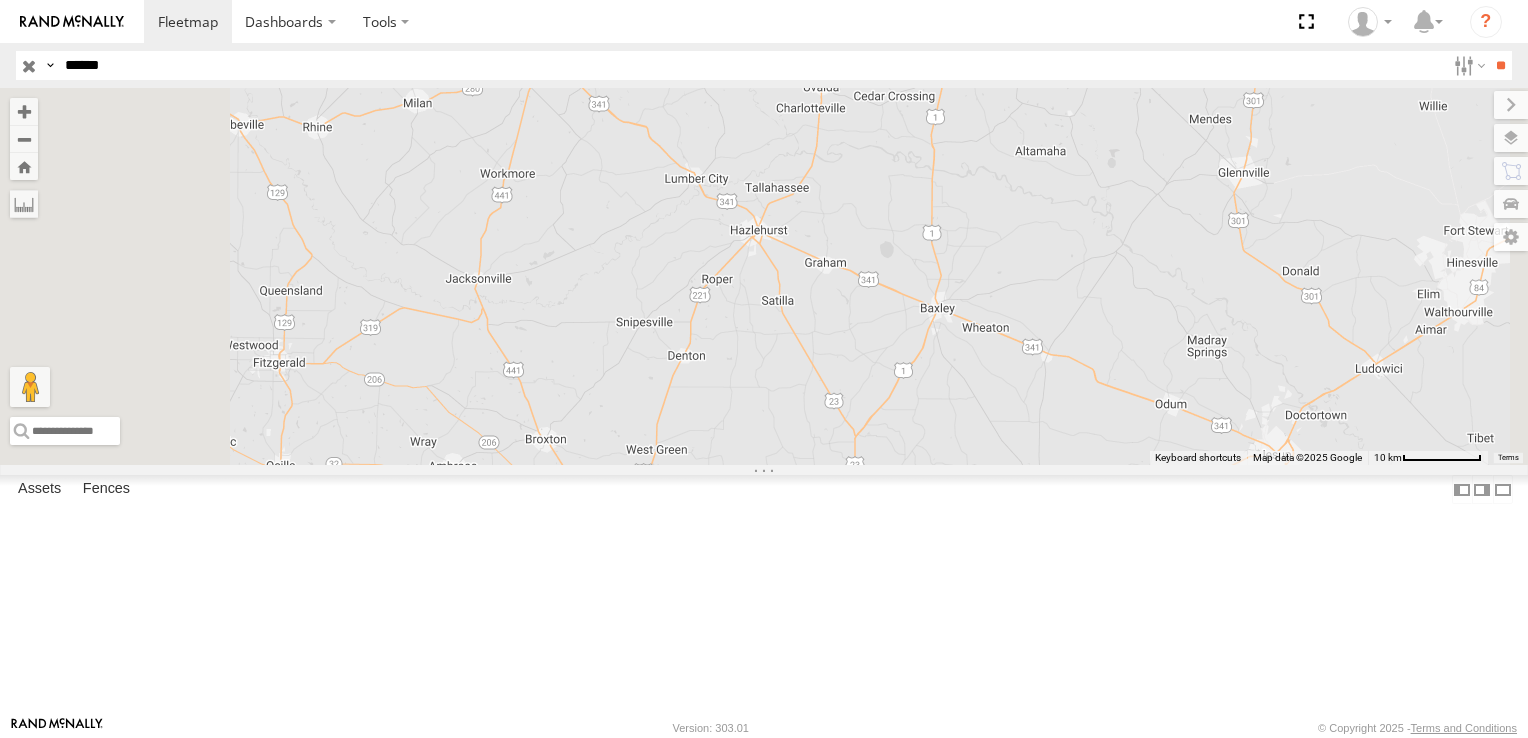 drag, startPoint x: 777, startPoint y: 151, endPoint x: 776, endPoint y: 387, distance: 236.00212 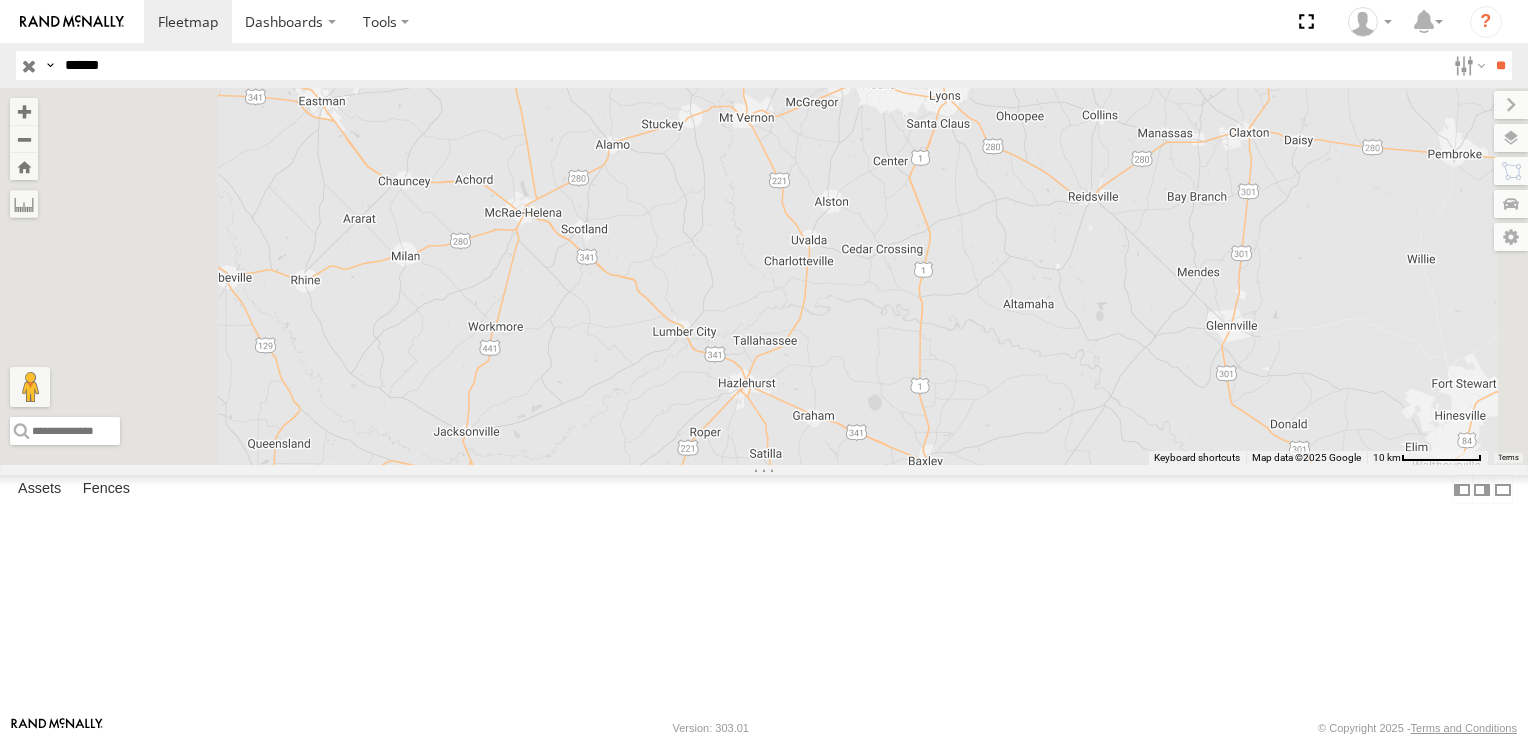 drag, startPoint x: 810, startPoint y: 226, endPoint x: 800, endPoint y: 350, distance: 124.40257 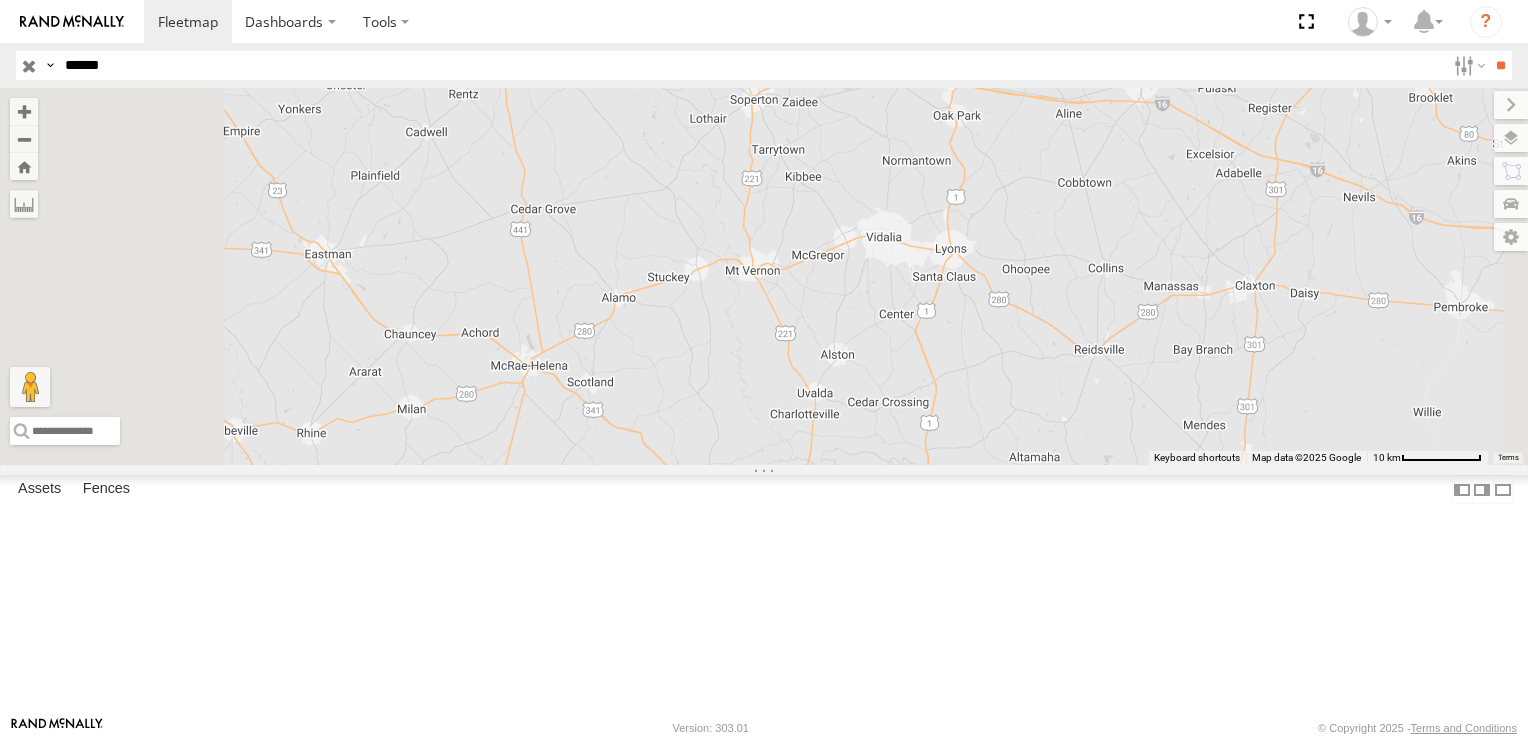 drag, startPoint x: 798, startPoint y: 154, endPoint x: 801, endPoint y: 300, distance: 146.03082 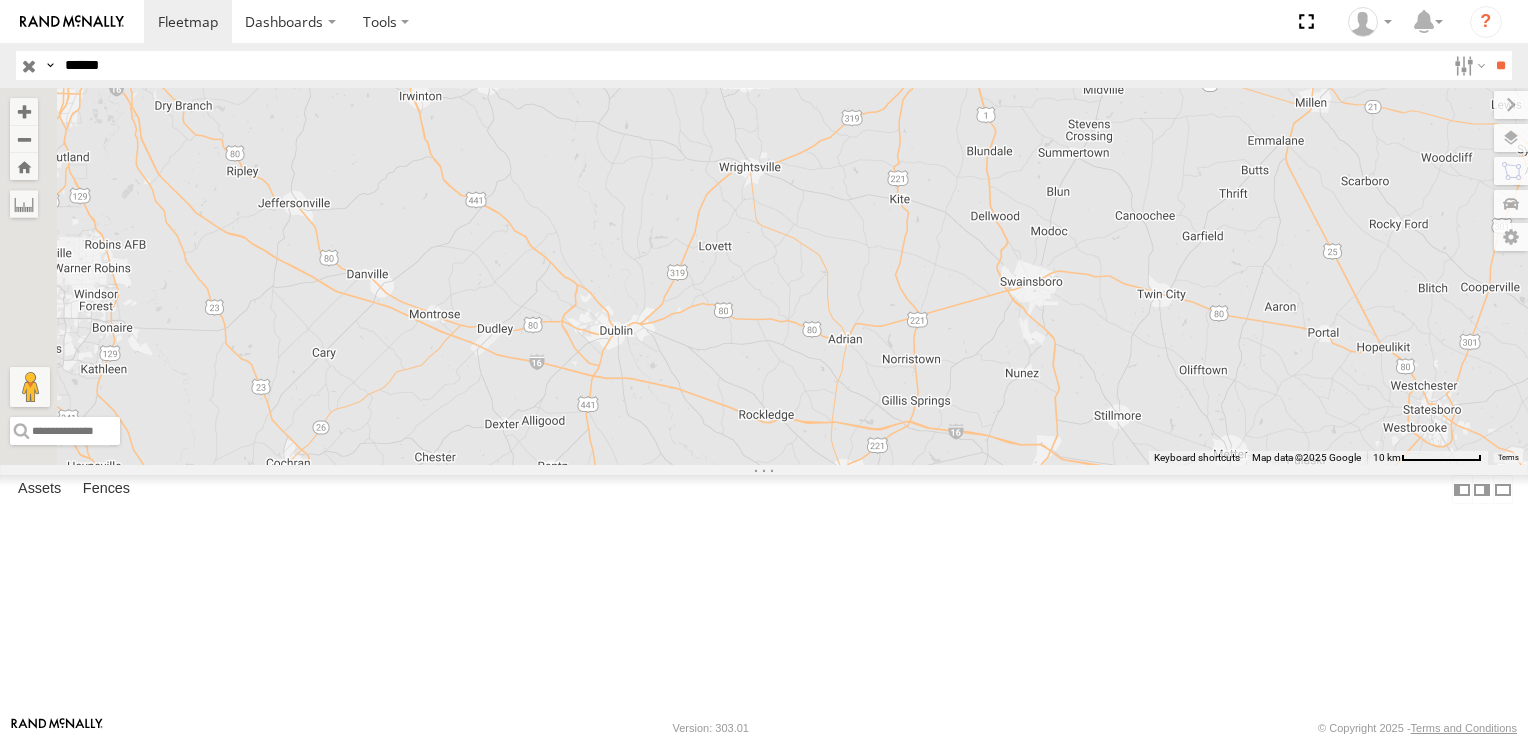 drag, startPoint x: 802, startPoint y: 178, endPoint x: 892, endPoint y: 555, distance: 387.59387 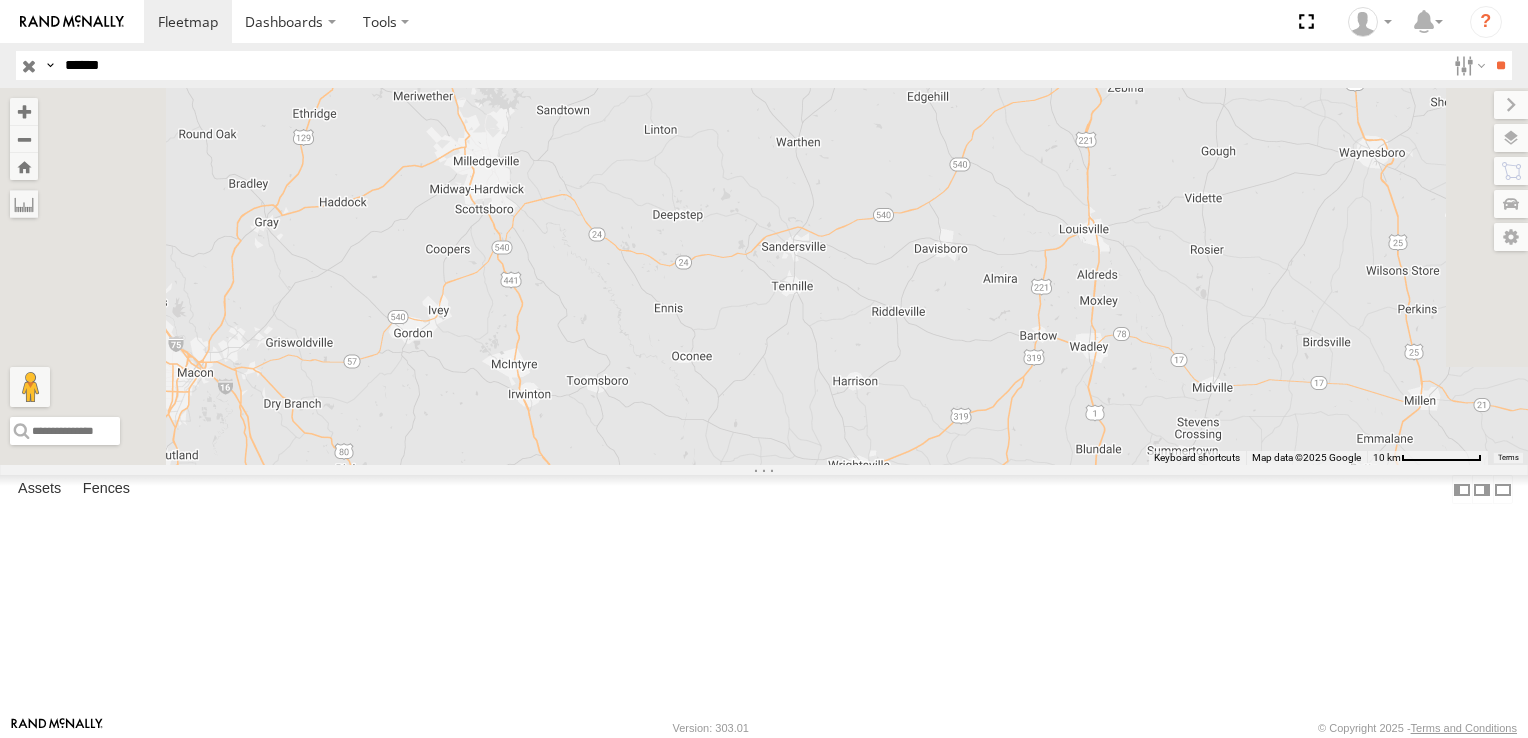 drag, startPoint x: 696, startPoint y: 178, endPoint x: 806, endPoint y: 480, distance: 321.4094 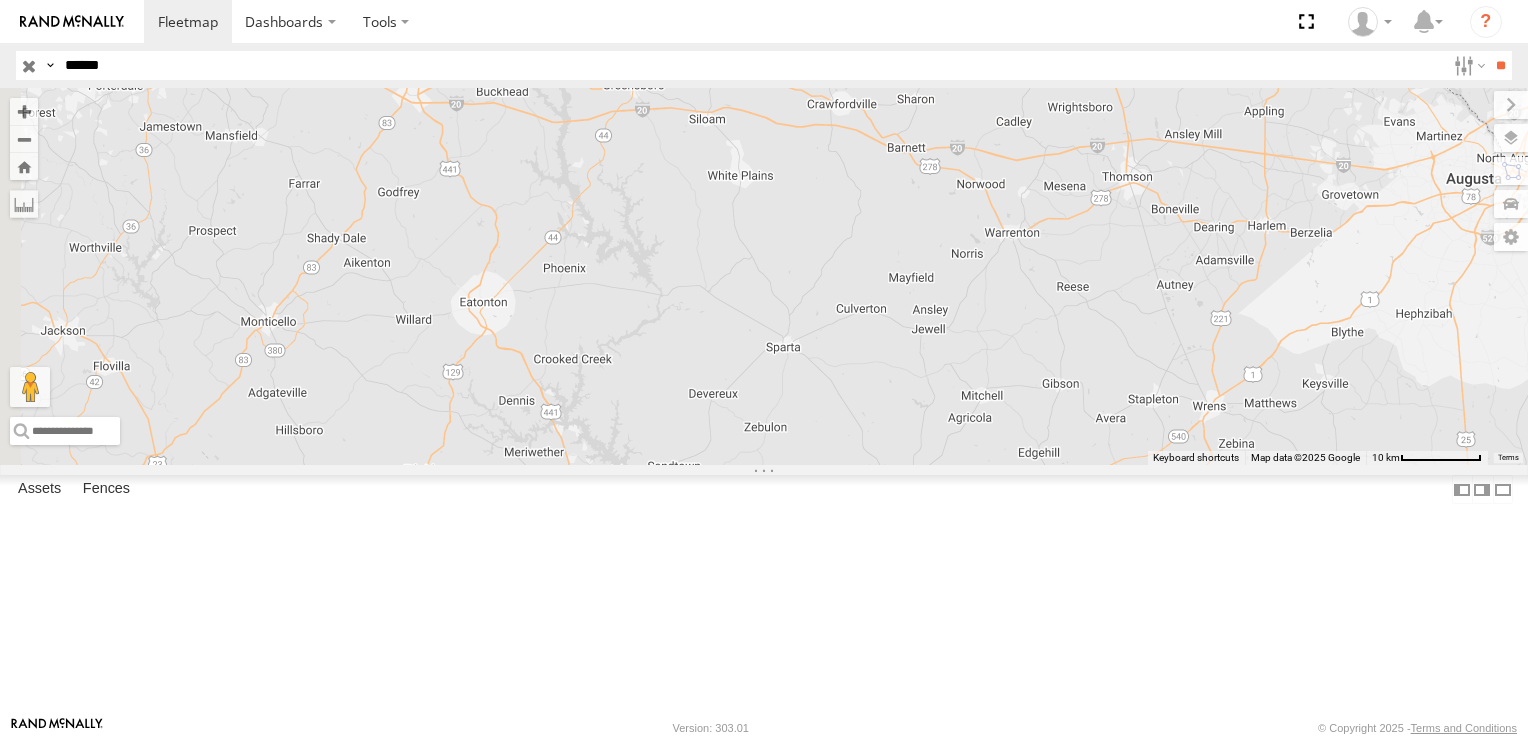 drag, startPoint x: 704, startPoint y: 219, endPoint x: 815, endPoint y: 578, distance: 375.76855 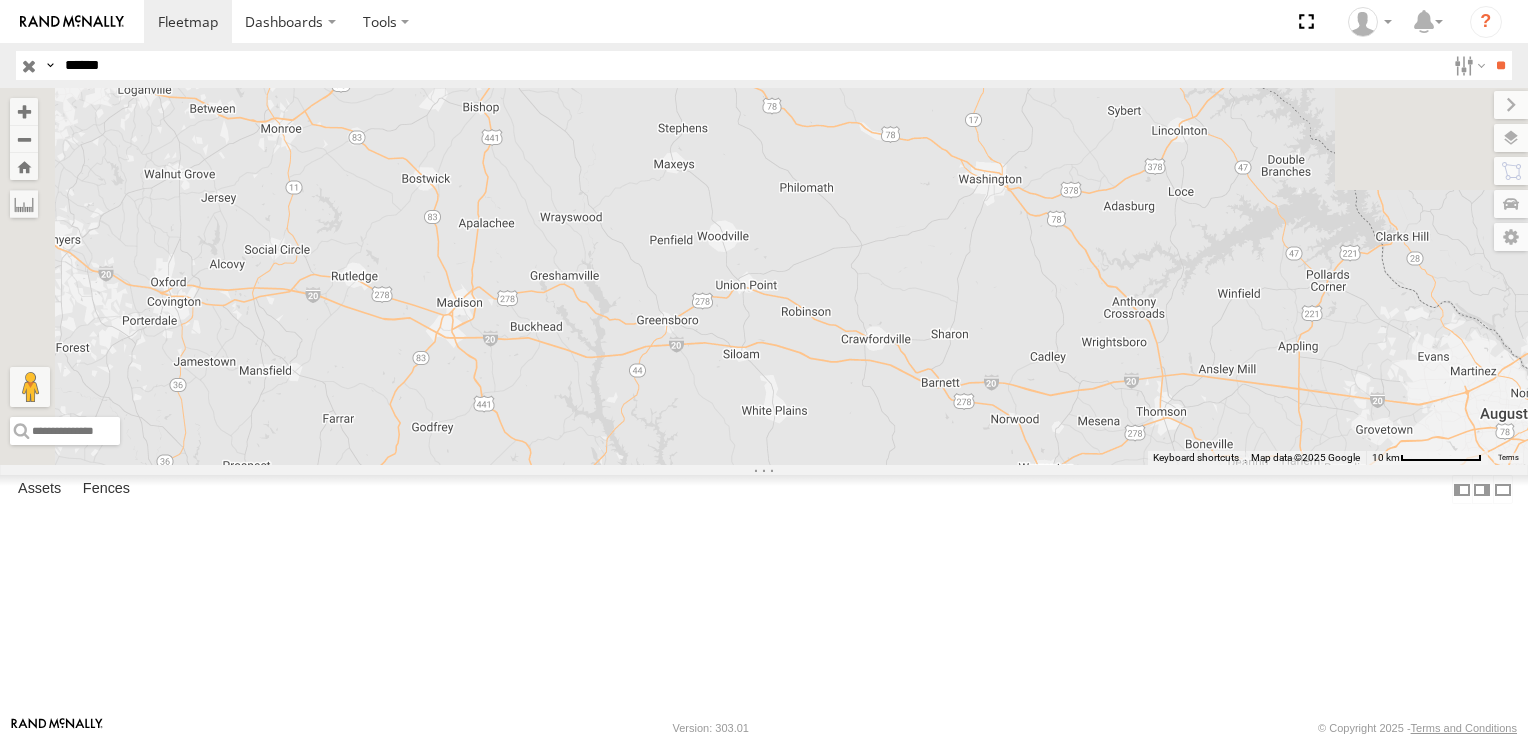 drag, startPoint x: 724, startPoint y: 136, endPoint x: 758, endPoint y: 373, distance: 239.42639 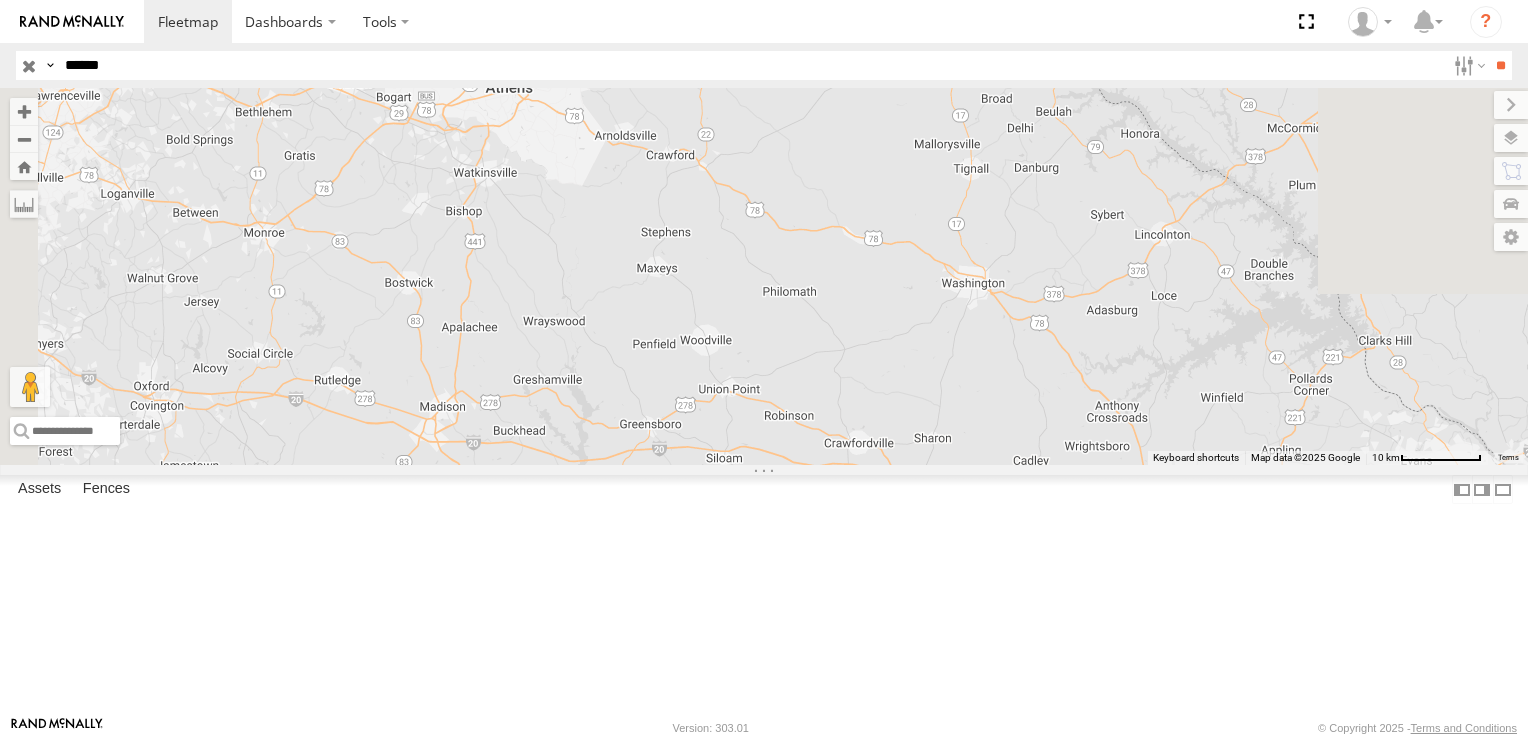 drag, startPoint x: 819, startPoint y: 128, endPoint x: 803, endPoint y: 228, distance: 101.27191 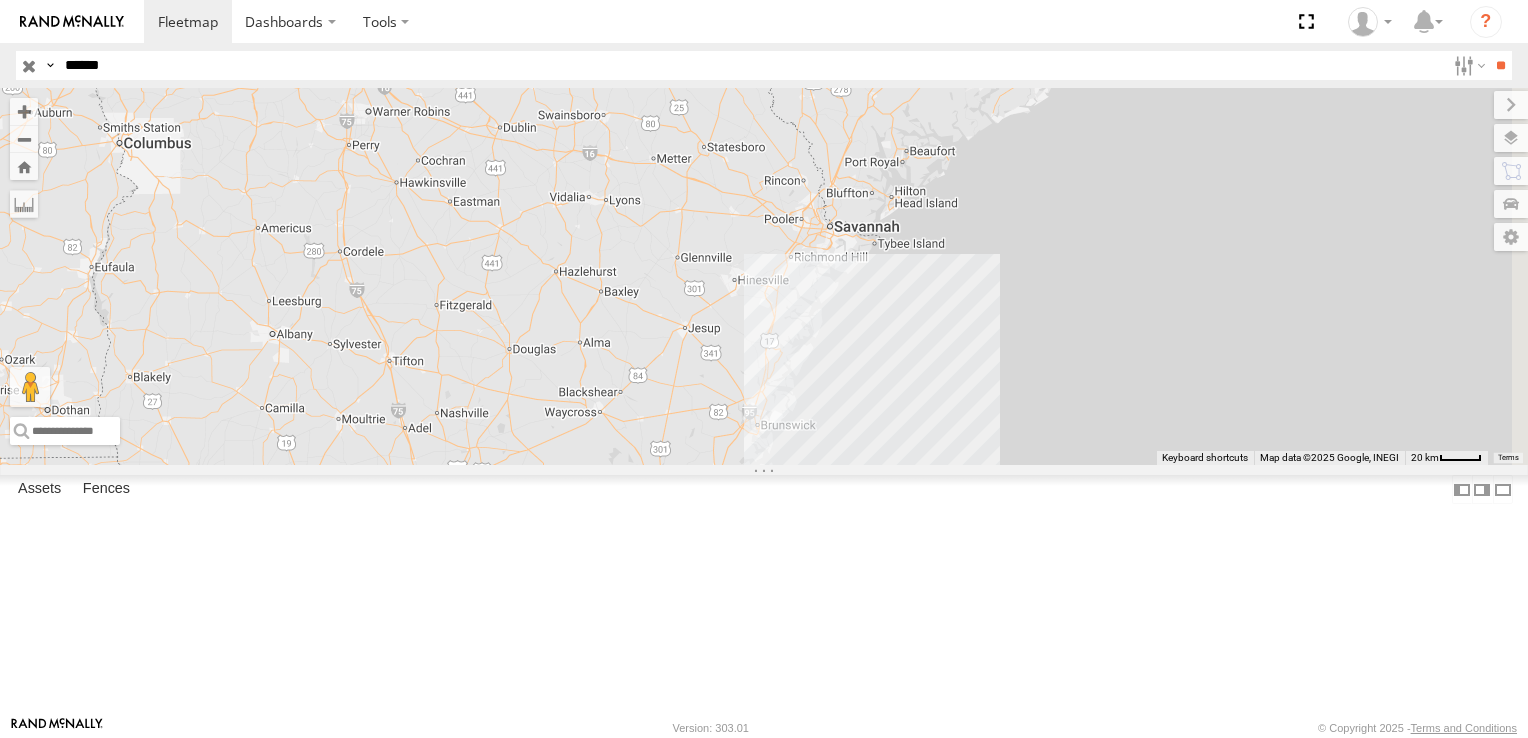 drag, startPoint x: 829, startPoint y: 402, endPoint x: 716, endPoint y: 29, distance: 389.74094 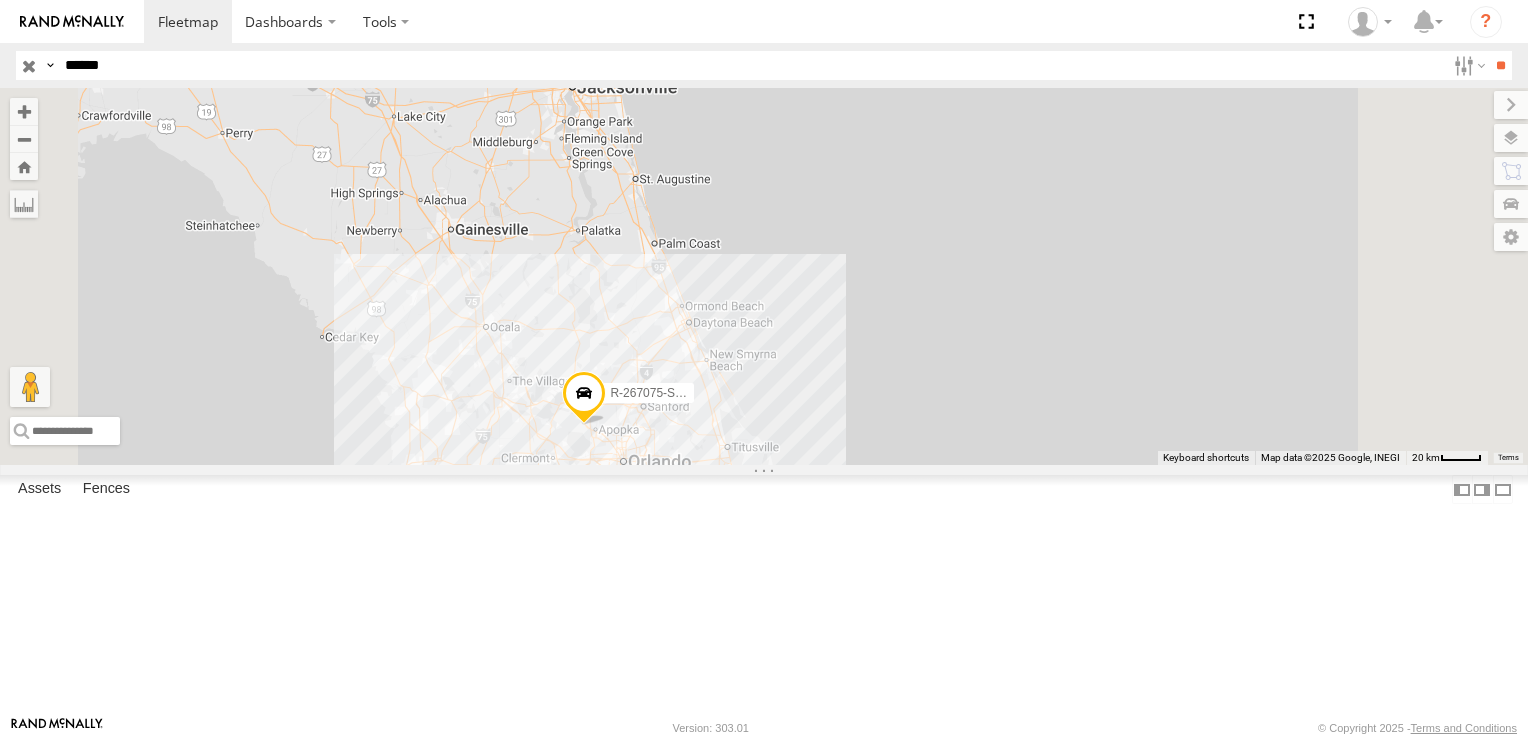 drag, startPoint x: 764, startPoint y: 442, endPoint x: 612, endPoint y: -71, distance: 535.04486 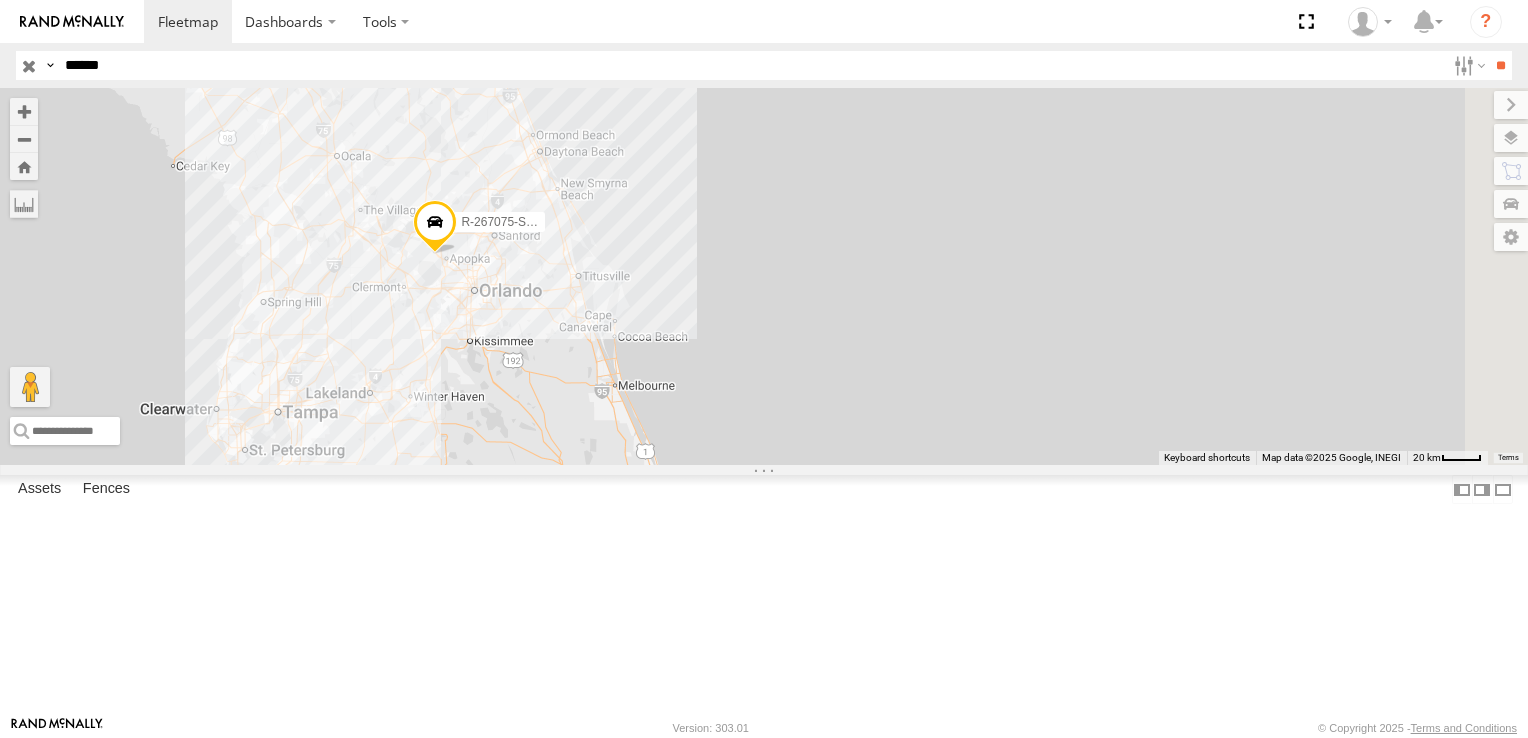 drag, startPoint x: 762, startPoint y: 330, endPoint x: 624, endPoint y: 206, distance: 185.52628 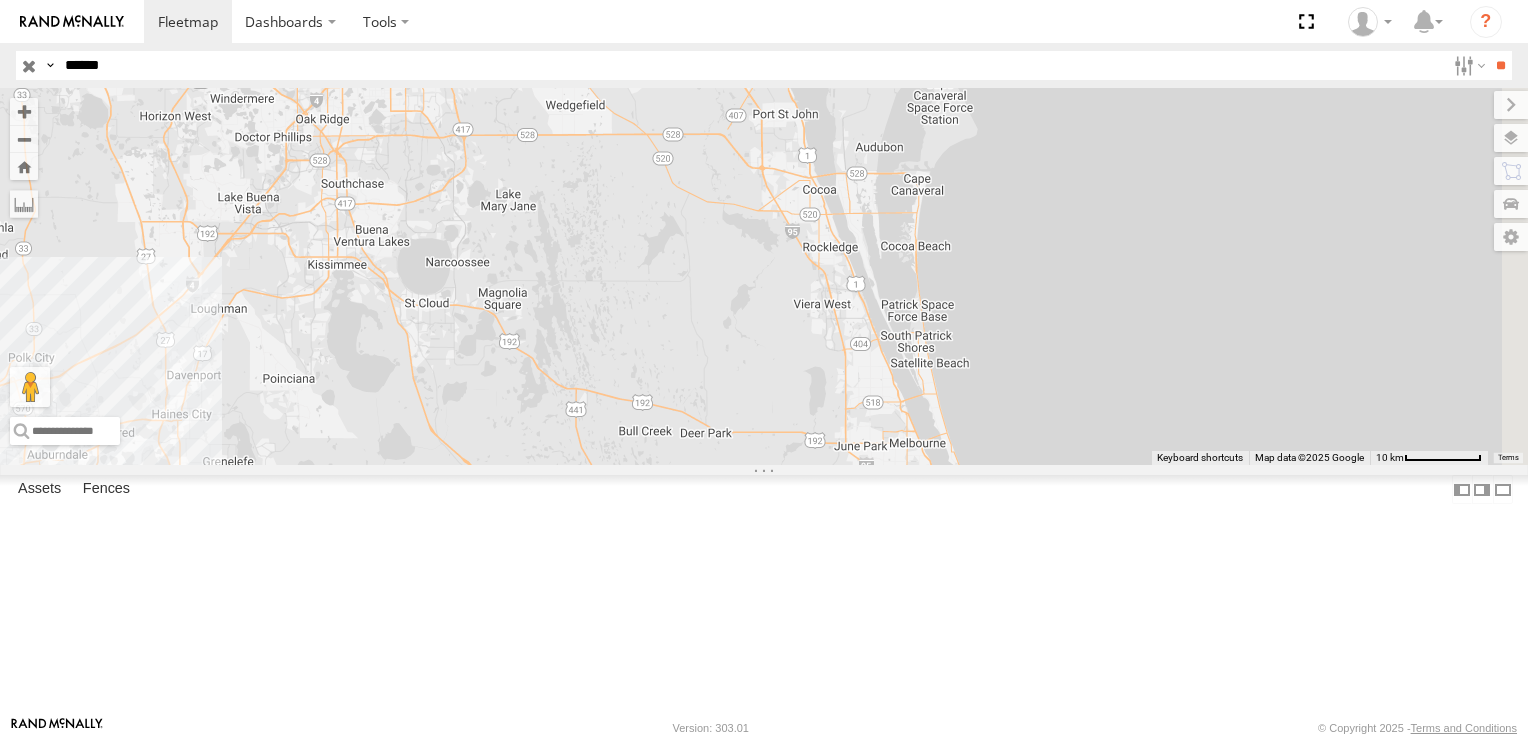 drag, startPoint x: 744, startPoint y: 587, endPoint x: 627, endPoint y: 276, distance: 332.28 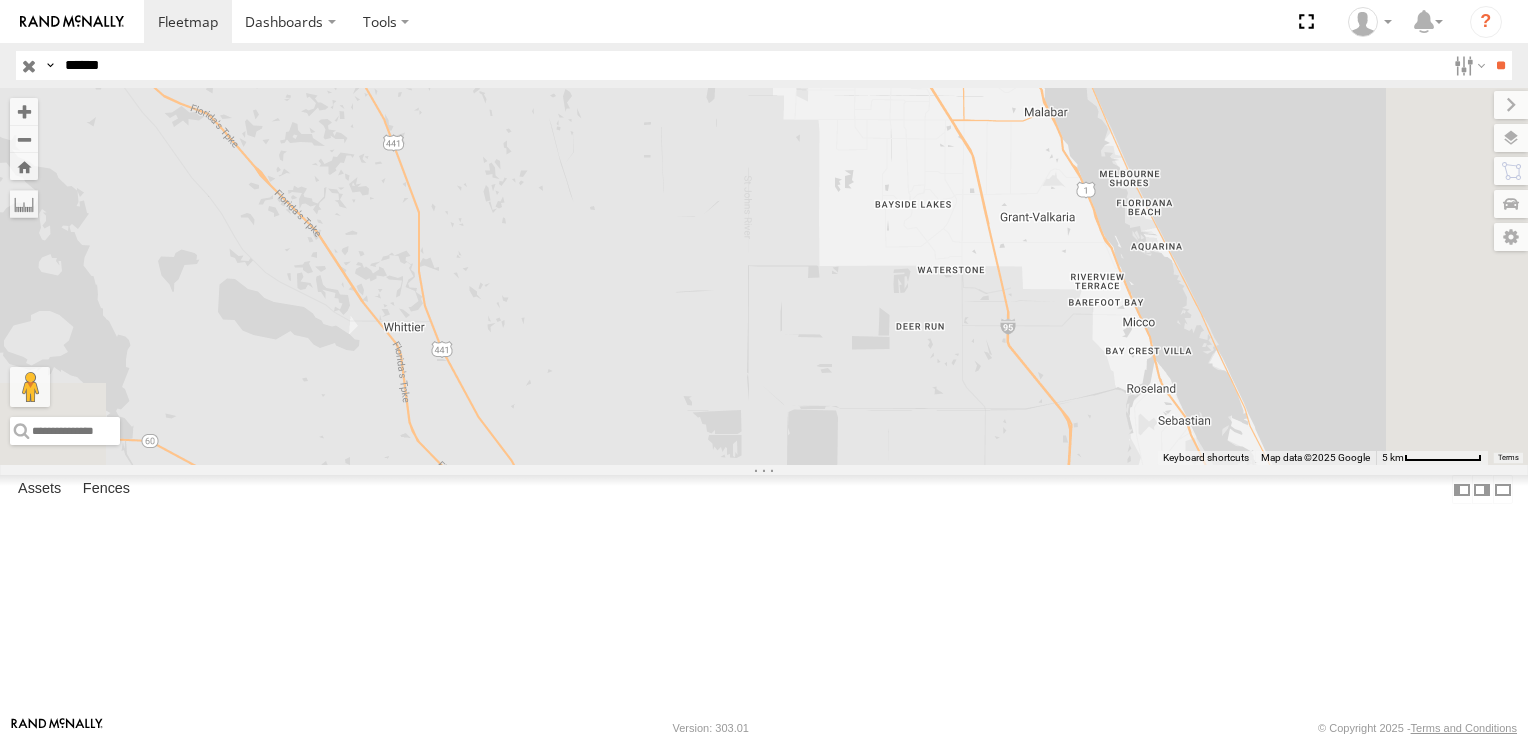 drag, startPoint x: 860, startPoint y: 545, endPoint x: 625, endPoint y: 65, distance: 534.43896 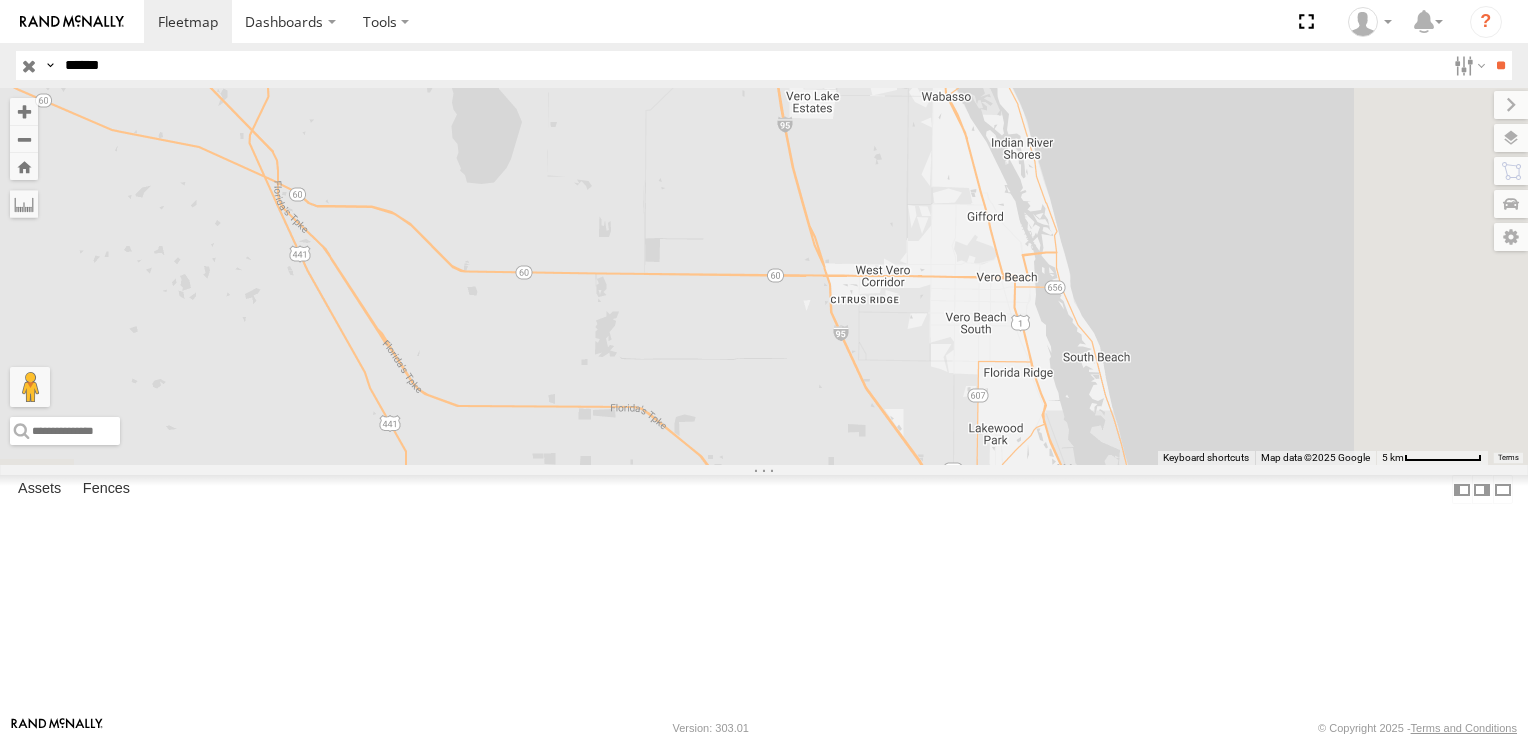 drag, startPoint x: 830, startPoint y: 554, endPoint x: 544, endPoint y: 113, distance: 525.6206 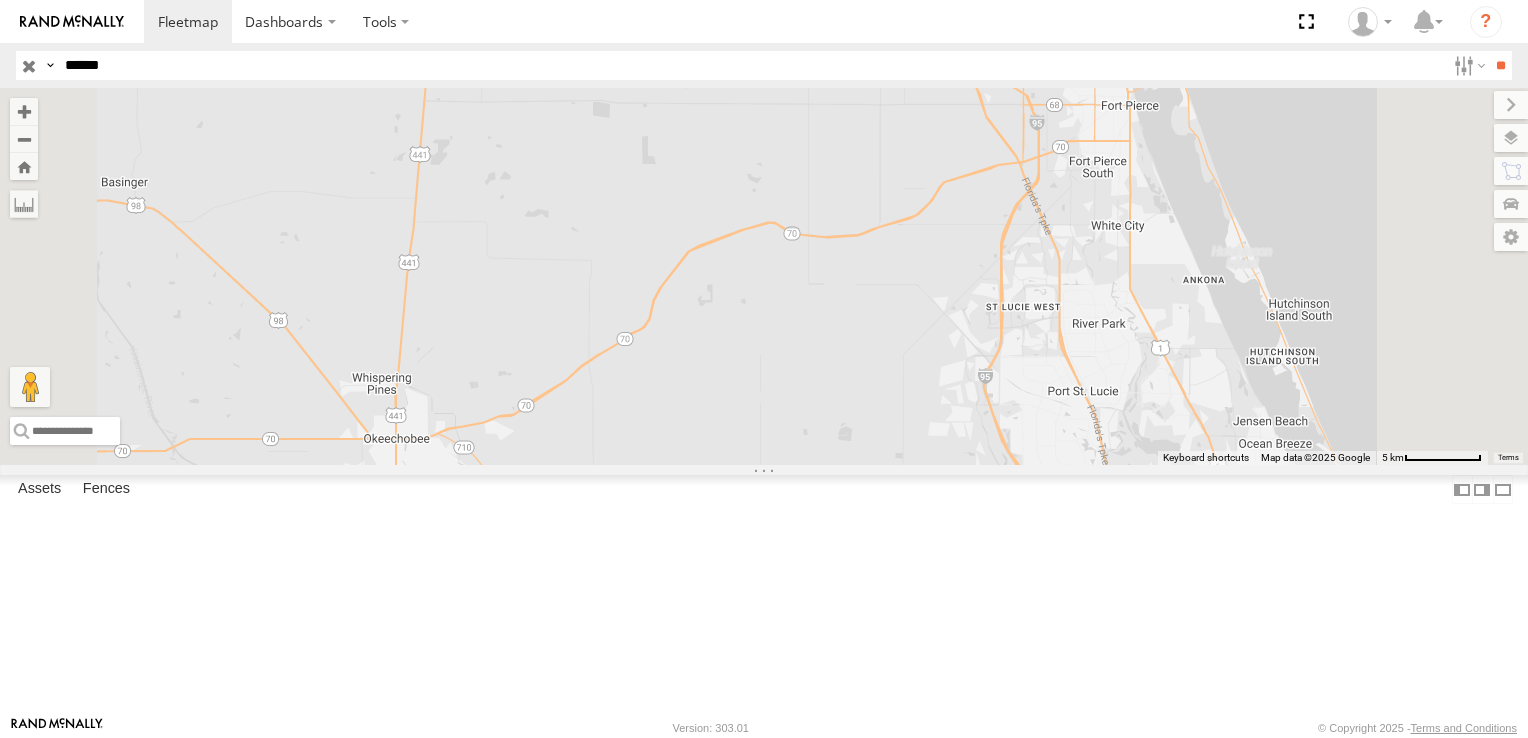 drag, startPoint x: 852, startPoint y: 577, endPoint x: 878, endPoint y: 96, distance: 481.70218 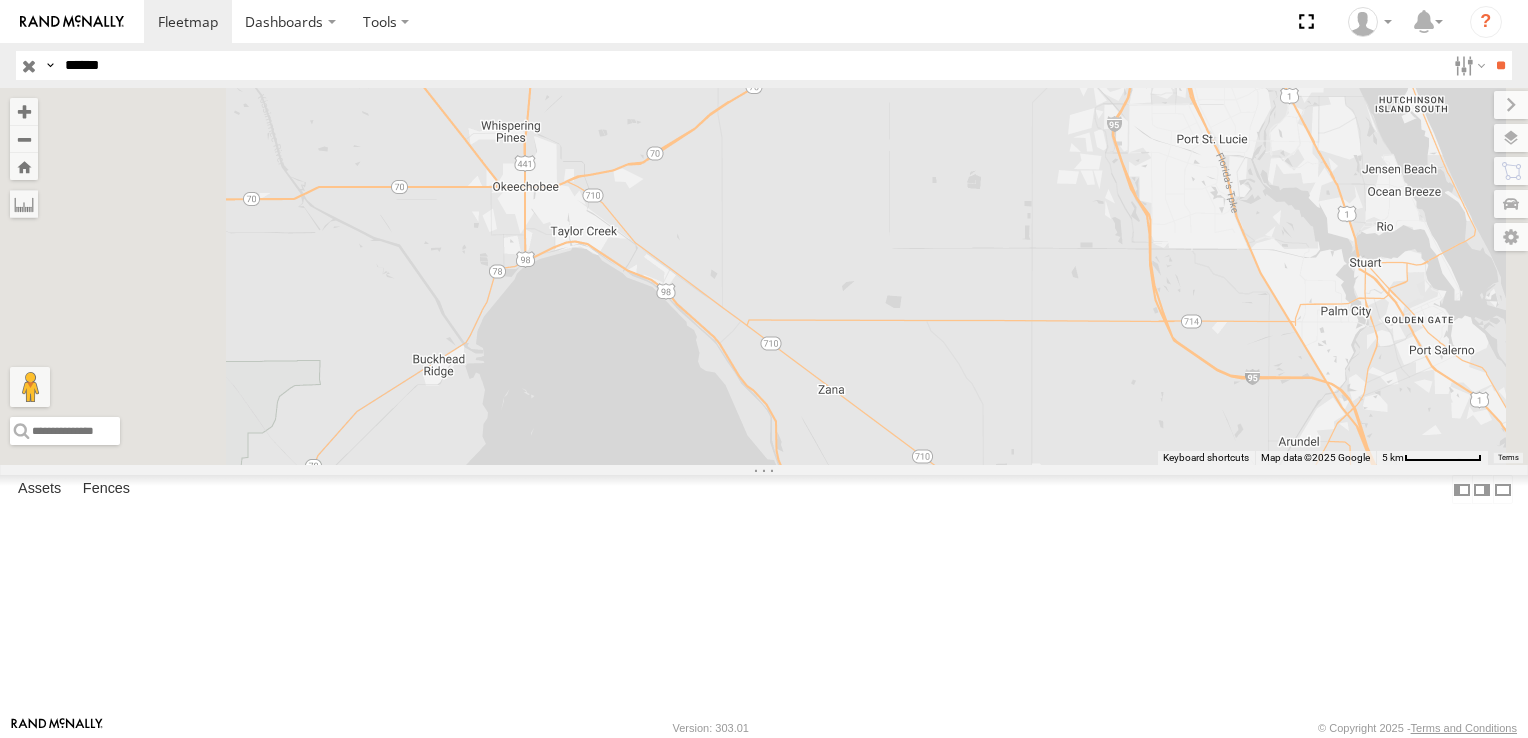 drag, startPoint x: 788, startPoint y: 470, endPoint x: 916, endPoint y: 218, distance: 282.64465 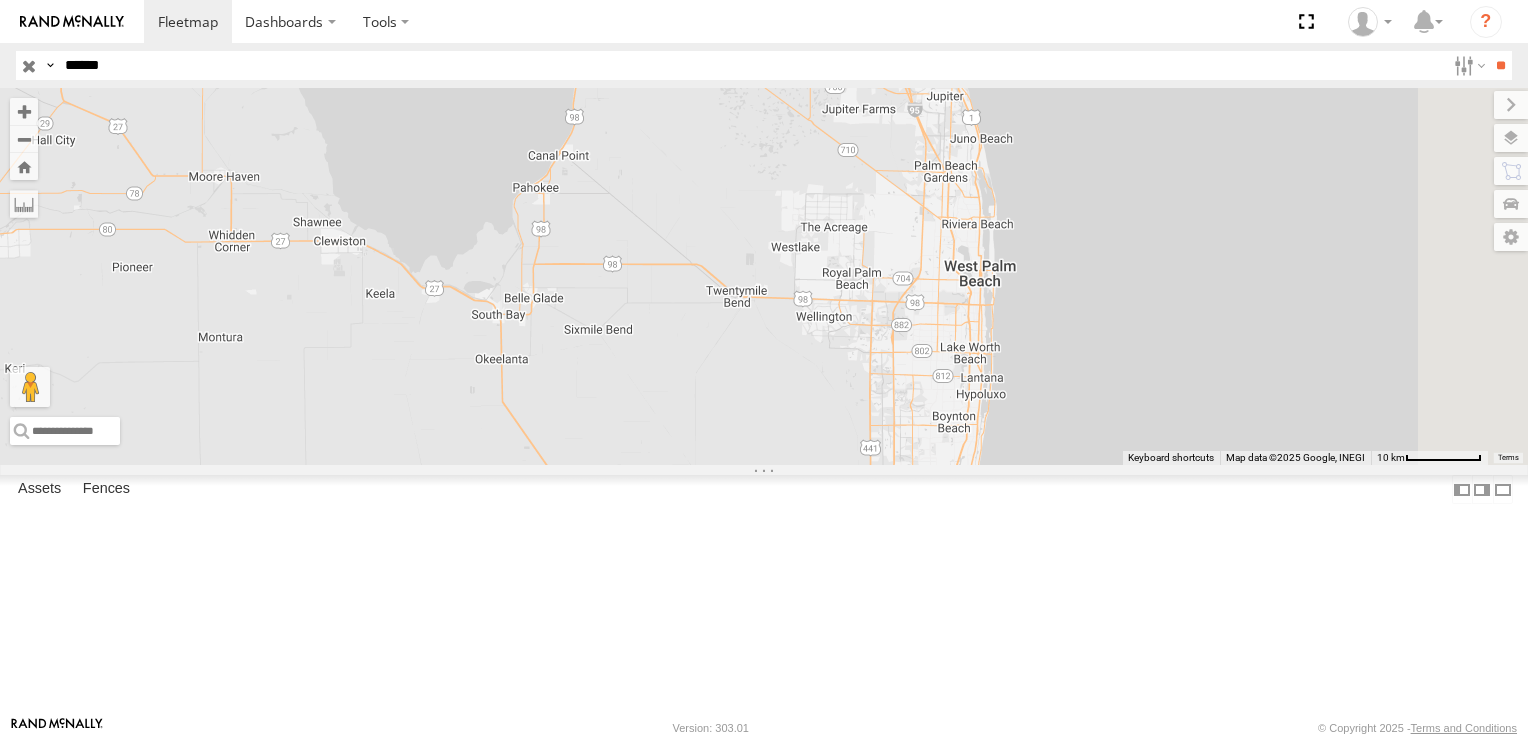 drag, startPoint x: 1004, startPoint y: 544, endPoint x: 883, endPoint y: 183, distance: 380.73877 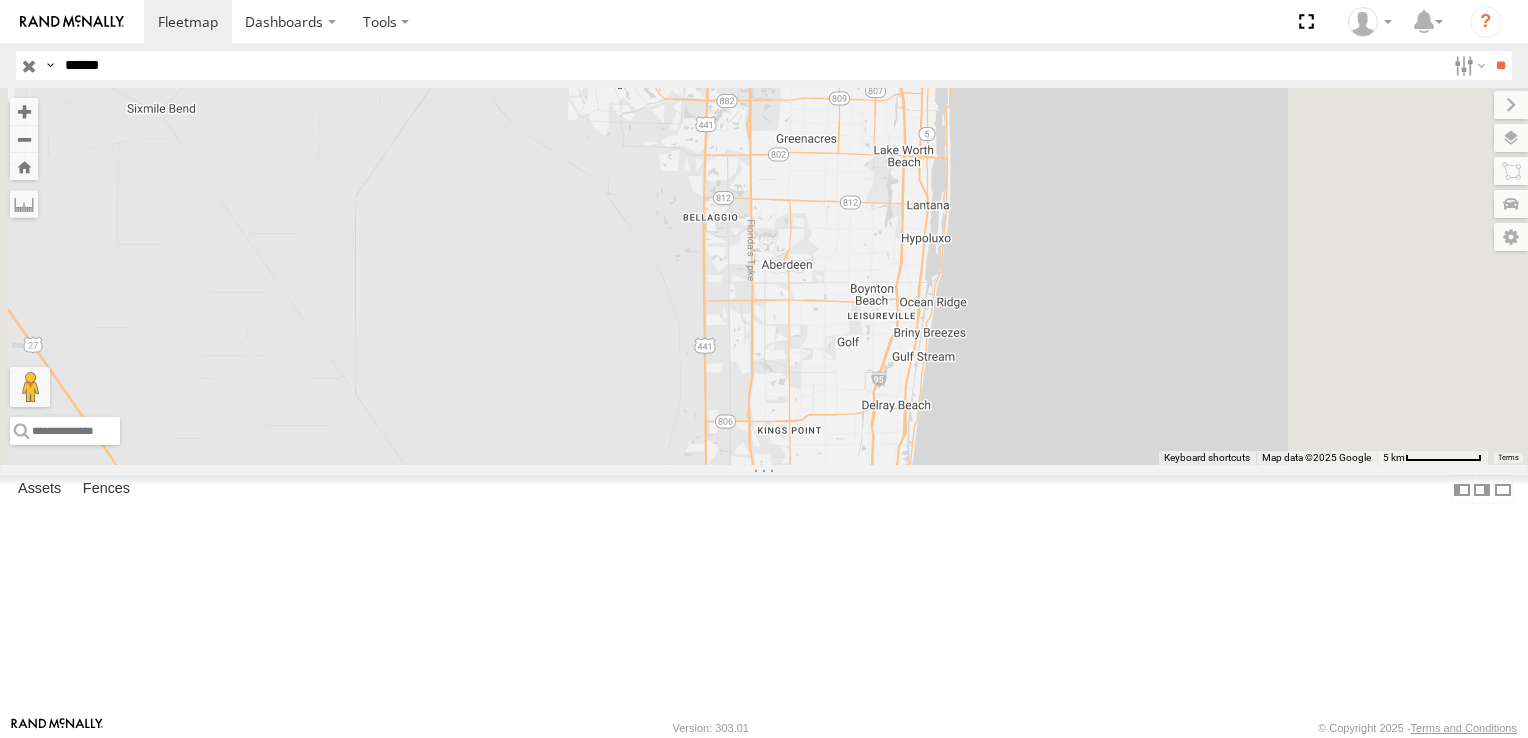 drag, startPoint x: 1120, startPoint y: 483, endPoint x: 1009, endPoint y: 272, distance: 238.4156 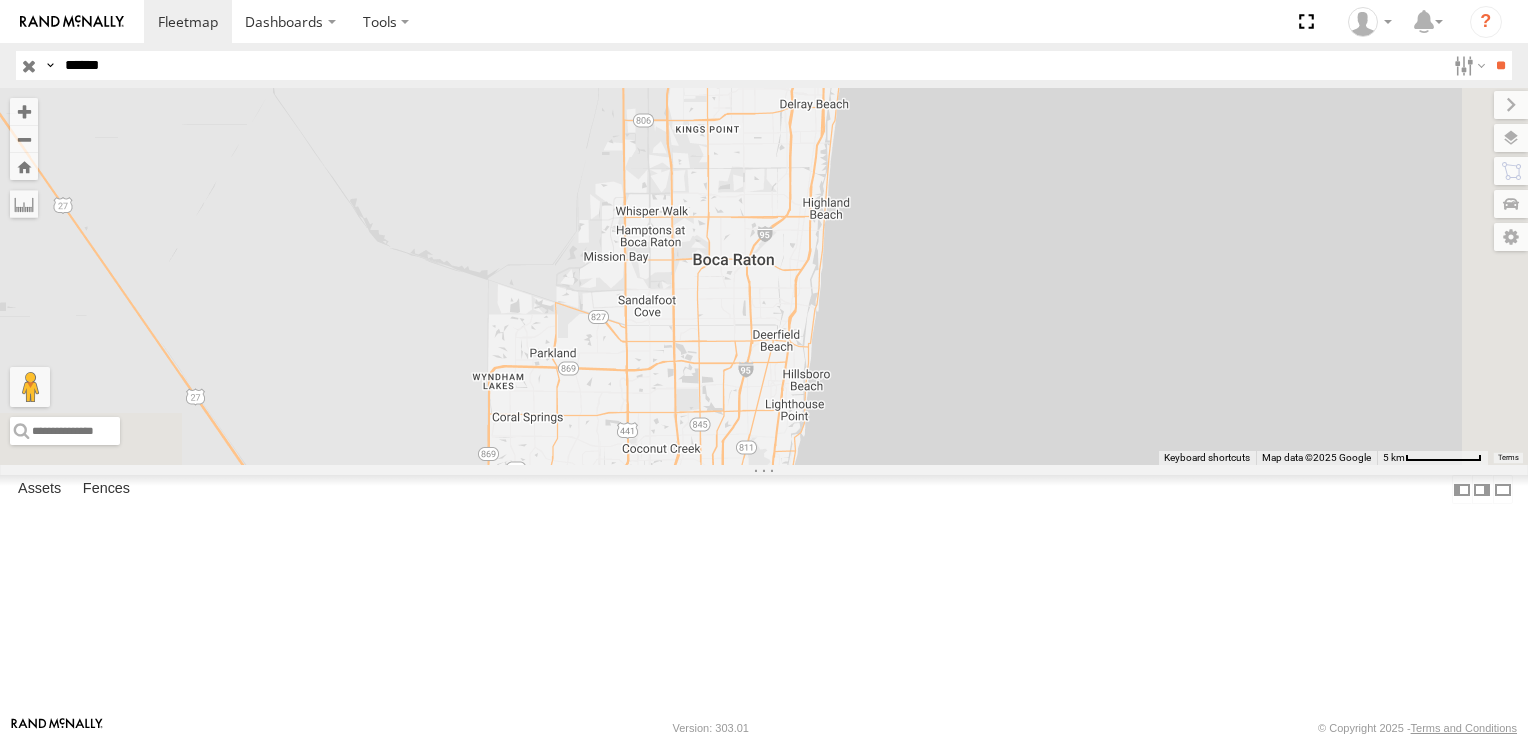 drag, startPoint x: 1034, startPoint y: 554, endPoint x: 952, endPoint y: 254, distance: 311.00482 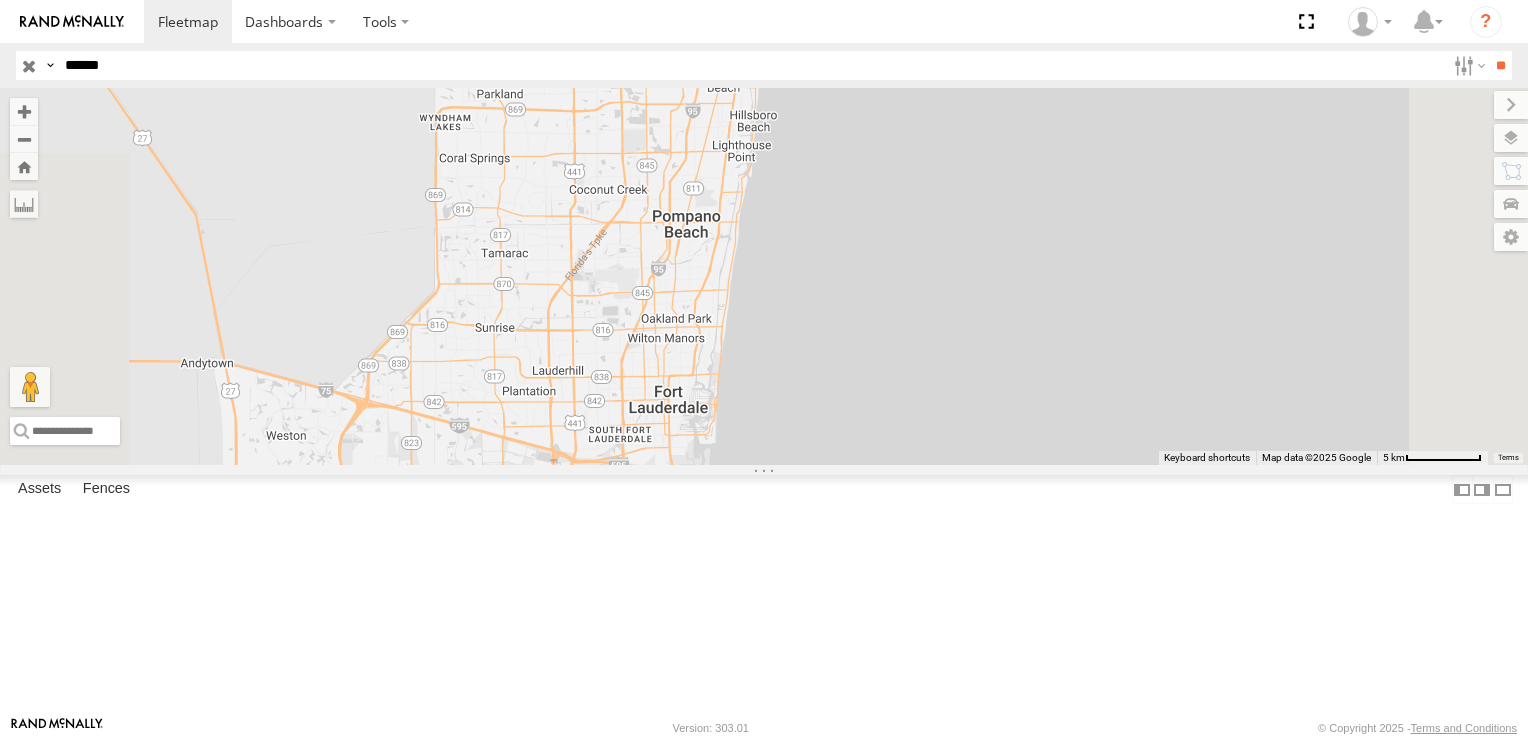 drag, startPoint x: 932, startPoint y: 579, endPoint x: 879, endPoint y: 318, distance: 266.32687 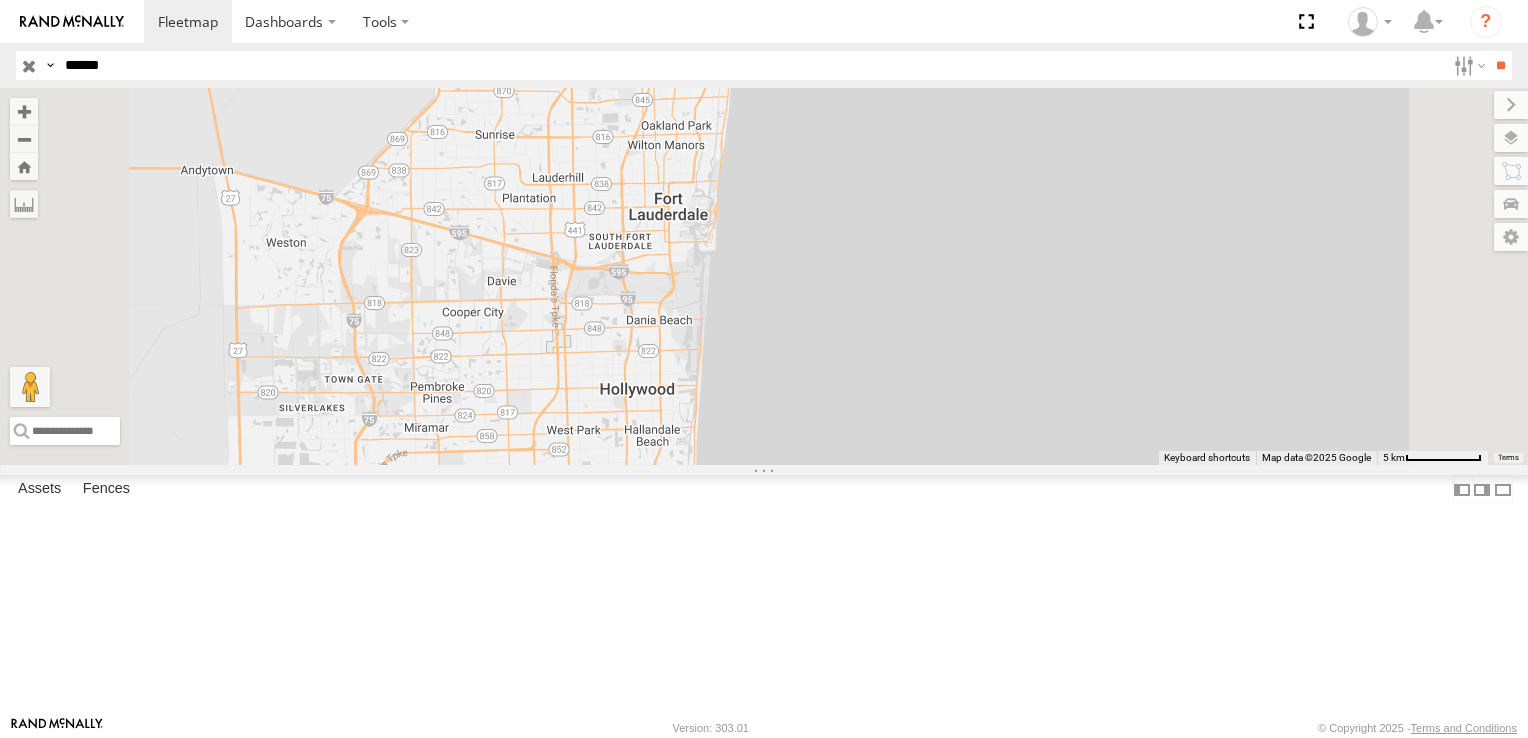 drag, startPoint x: 832, startPoint y: 598, endPoint x: 832, endPoint y: 402, distance: 196 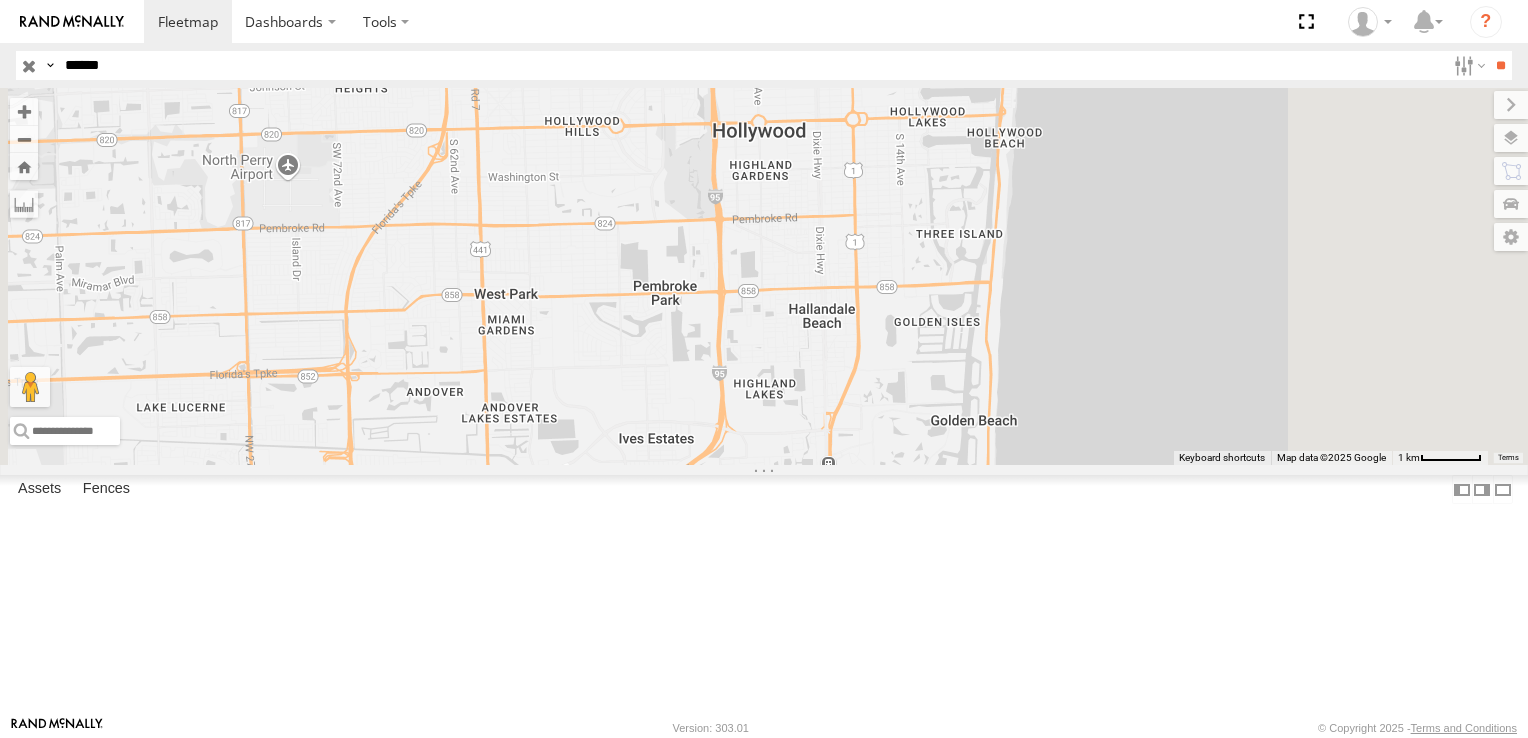 drag, startPoint x: 811, startPoint y: 658, endPoint x: 747, endPoint y: 124, distance: 537.82153 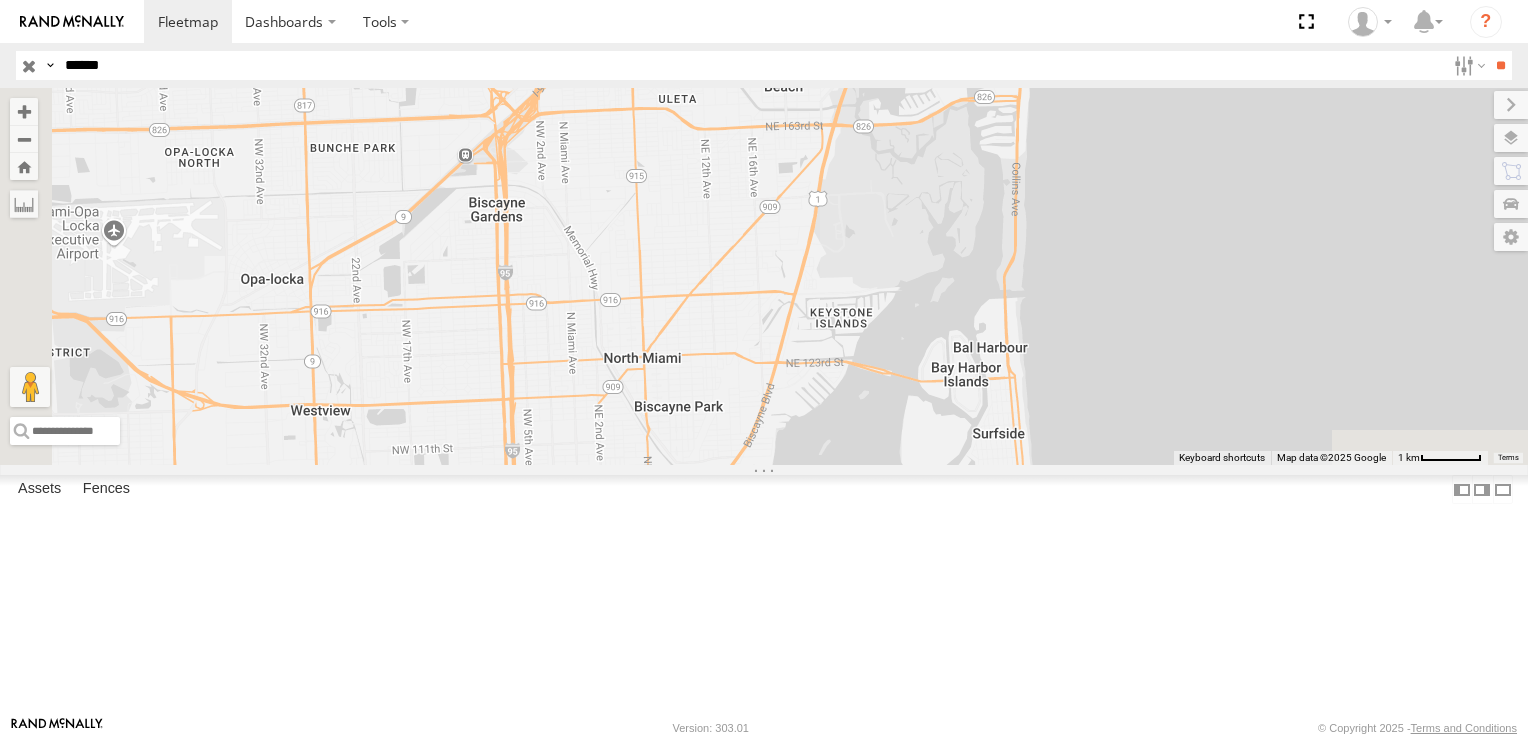 drag, startPoint x: 735, startPoint y: 641, endPoint x: 778, endPoint y: 94, distance: 548.6875 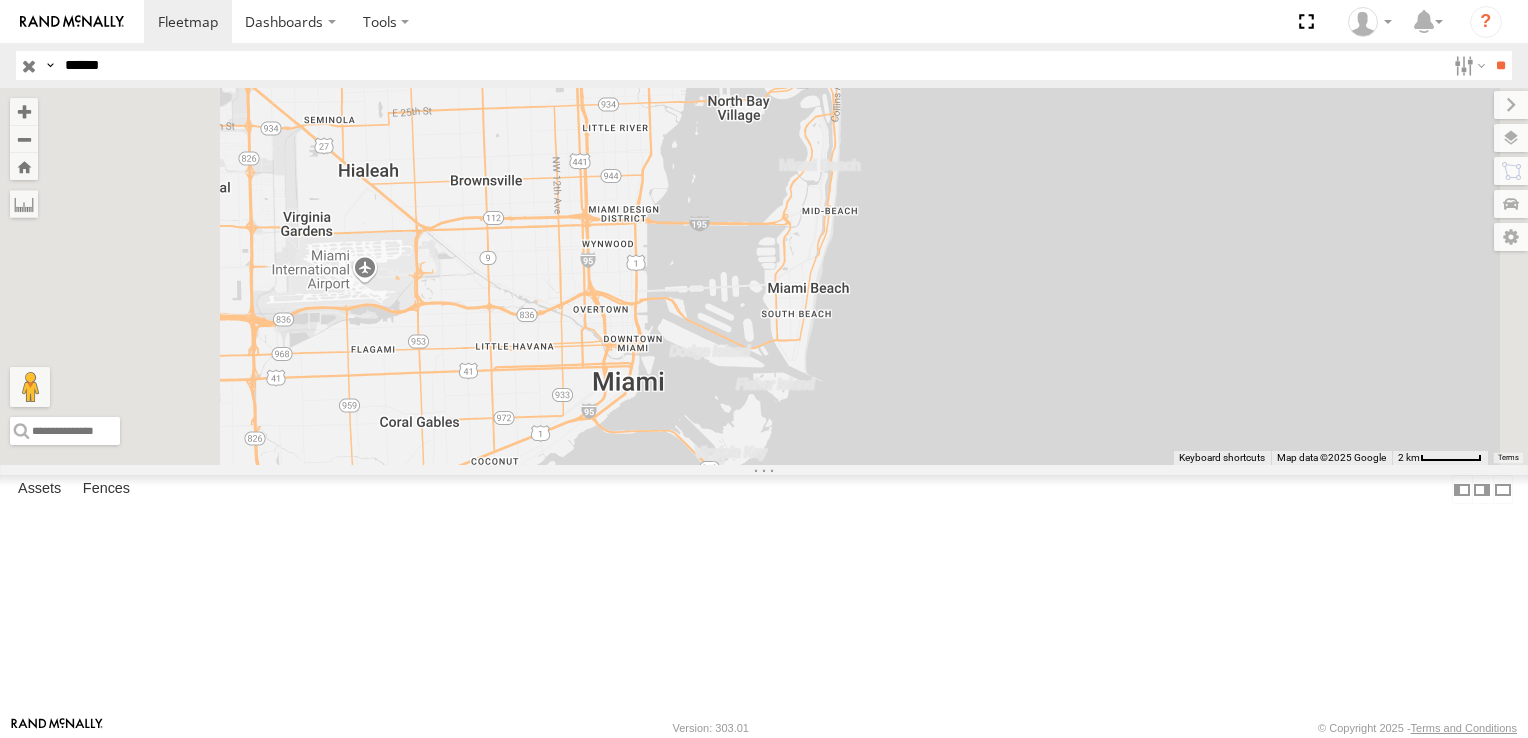 drag, startPoint x: 815, startPoint y: 624, endPoint x: 858, endPoint y: 382, distance: 245.79056 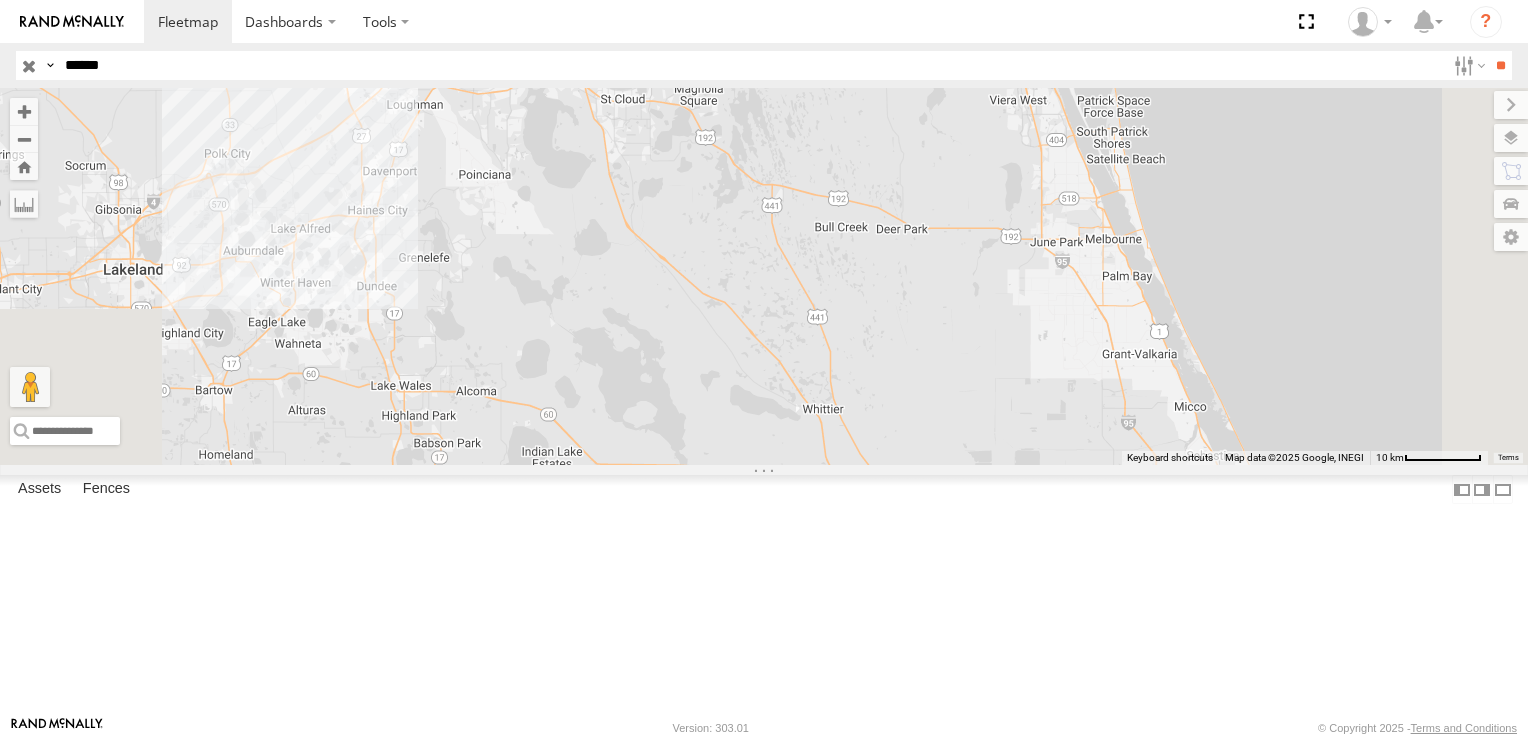 drag, startPoint x: 1276, startPoint y: 617, endPoint x: 805, endPoint y: -74, distance: 836.25476 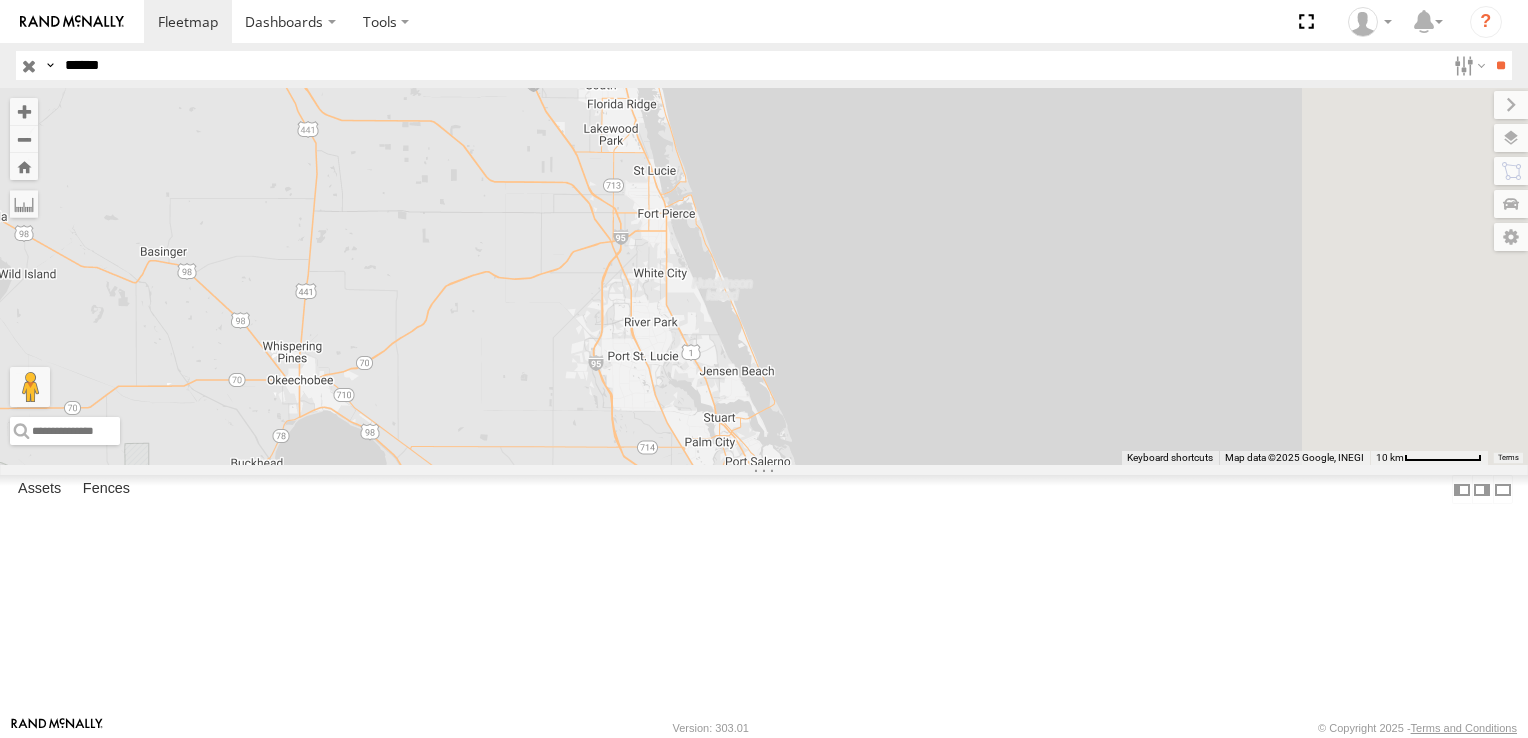 drag, startPoint x: 1292, startPoint y: 524, endPoint x: 715, endPoint y: 73, distance: 732.3455 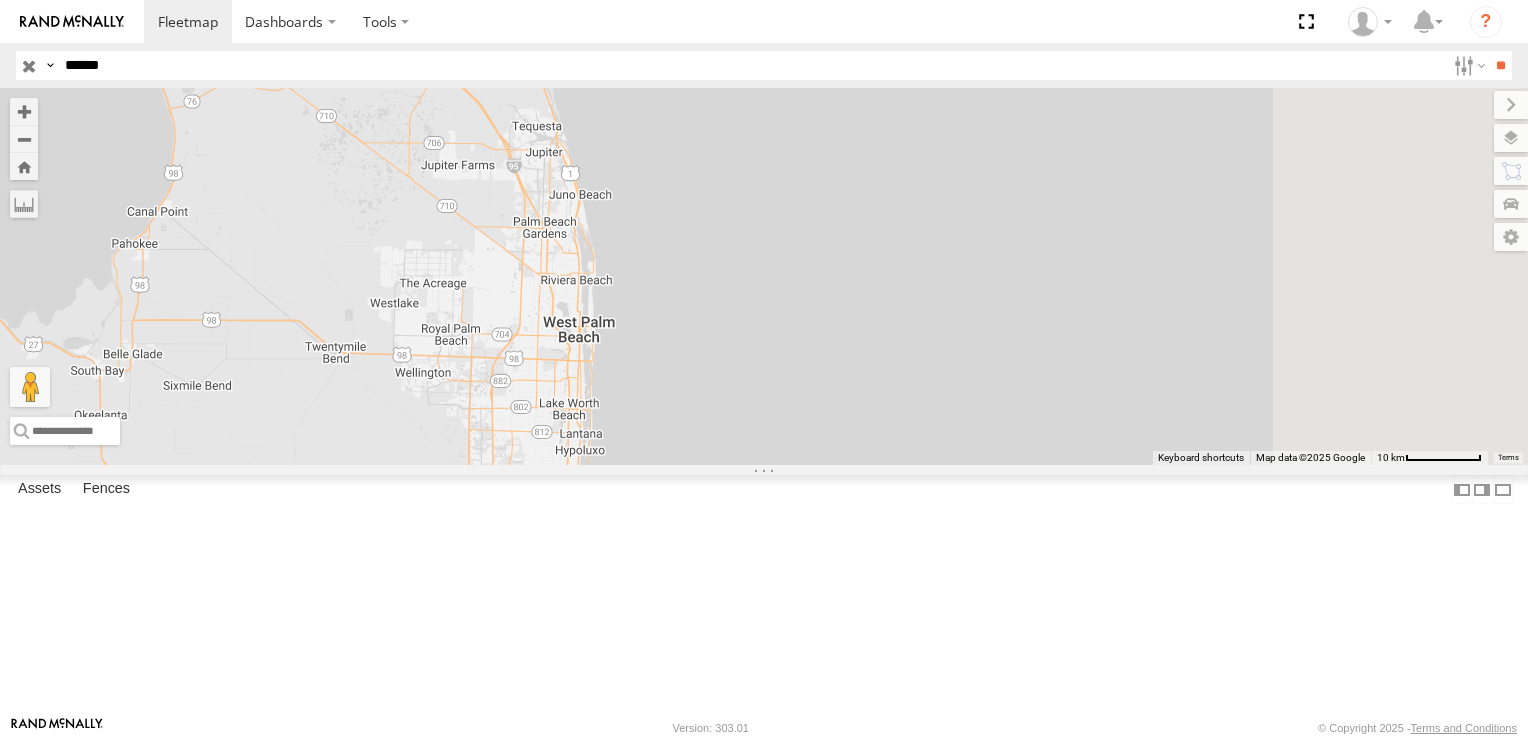 drag, startPoint x: 936, startPoint y: 482, endPoint x: 651, endPoint y: -2, distance: 561.67694 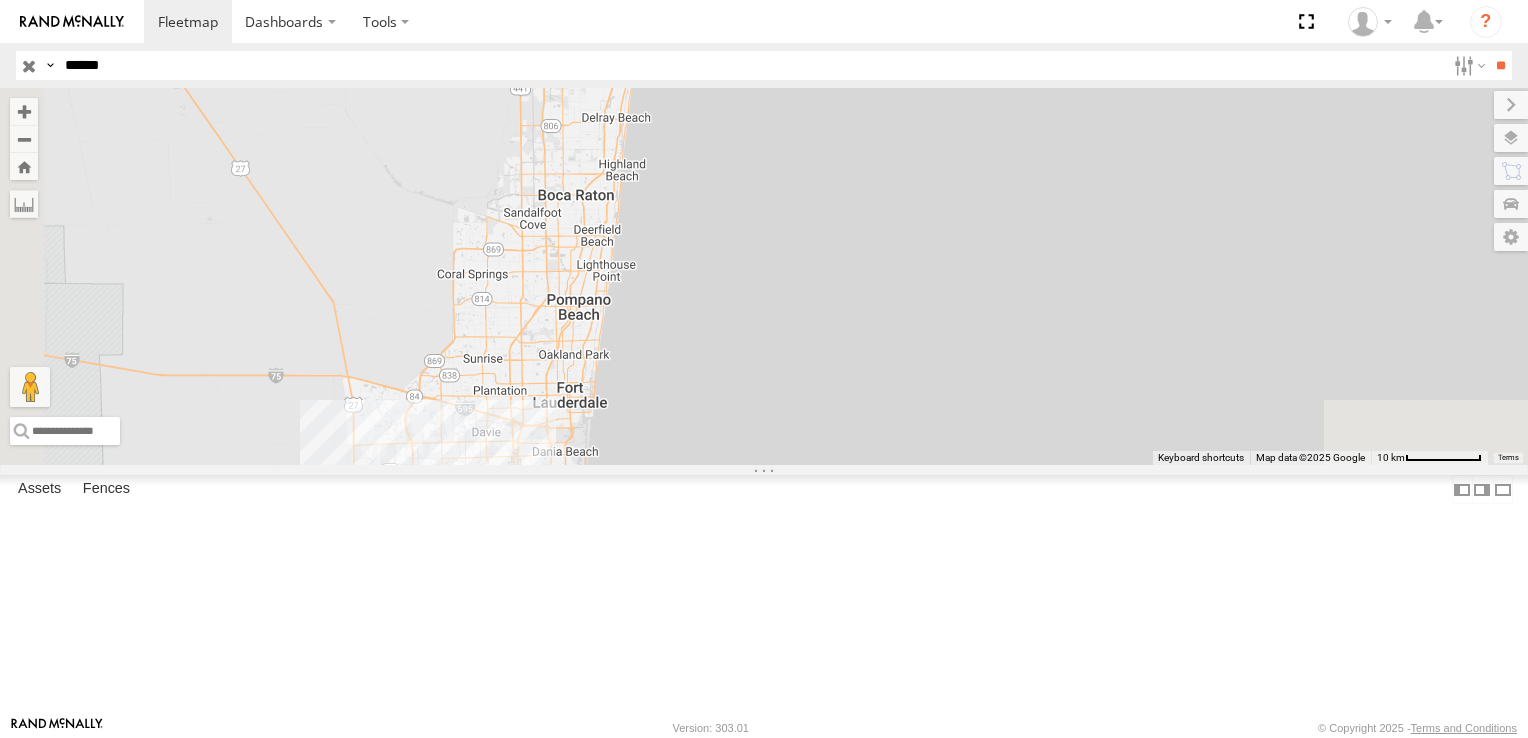 drag, startPoint x: 837, startPoint y: 575, endPoint x: 893, endPoint y: 150, distance: 428.67352 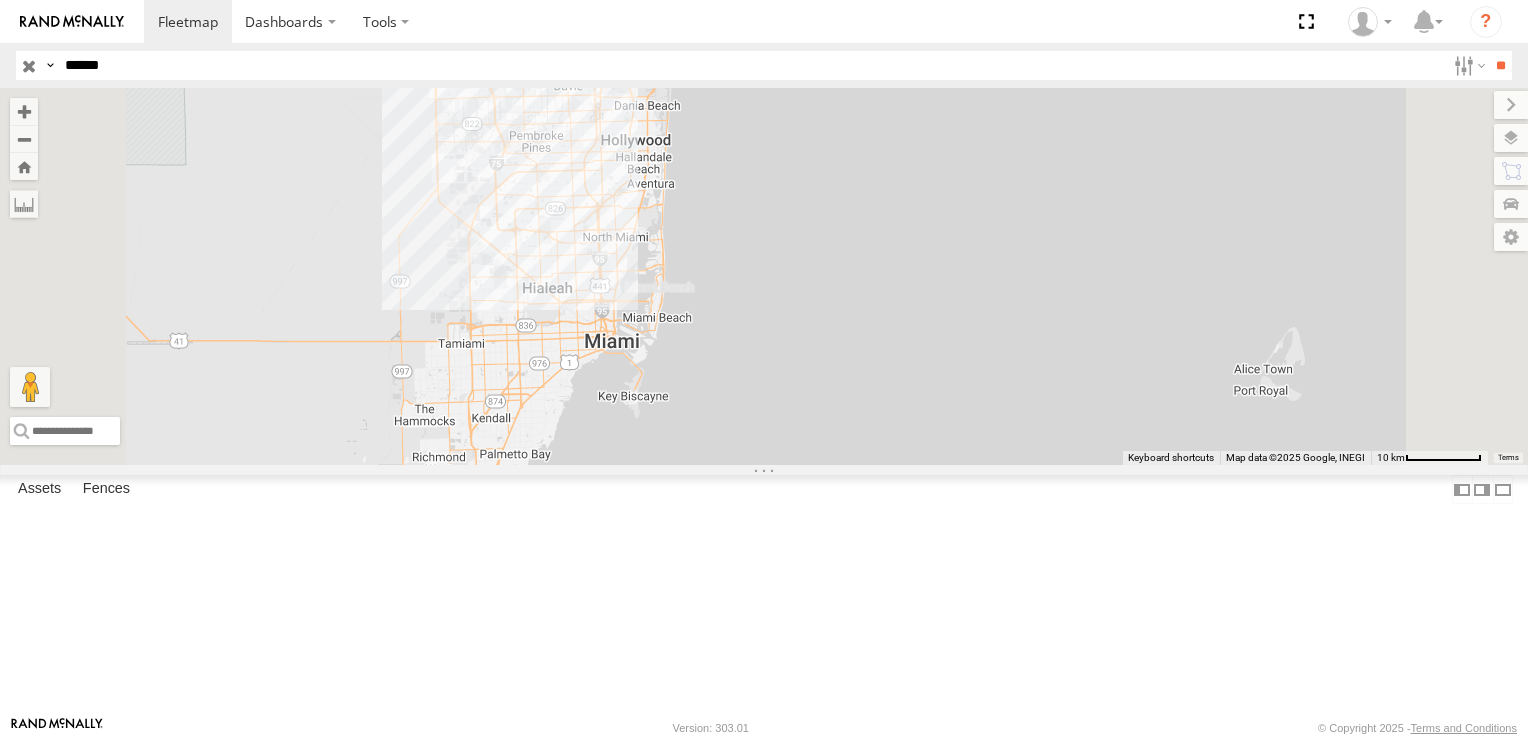 drag, startPoint x: 861, startPoint y: 533, endPoint x: 937, endPoint y: 182, distance: 359.13367 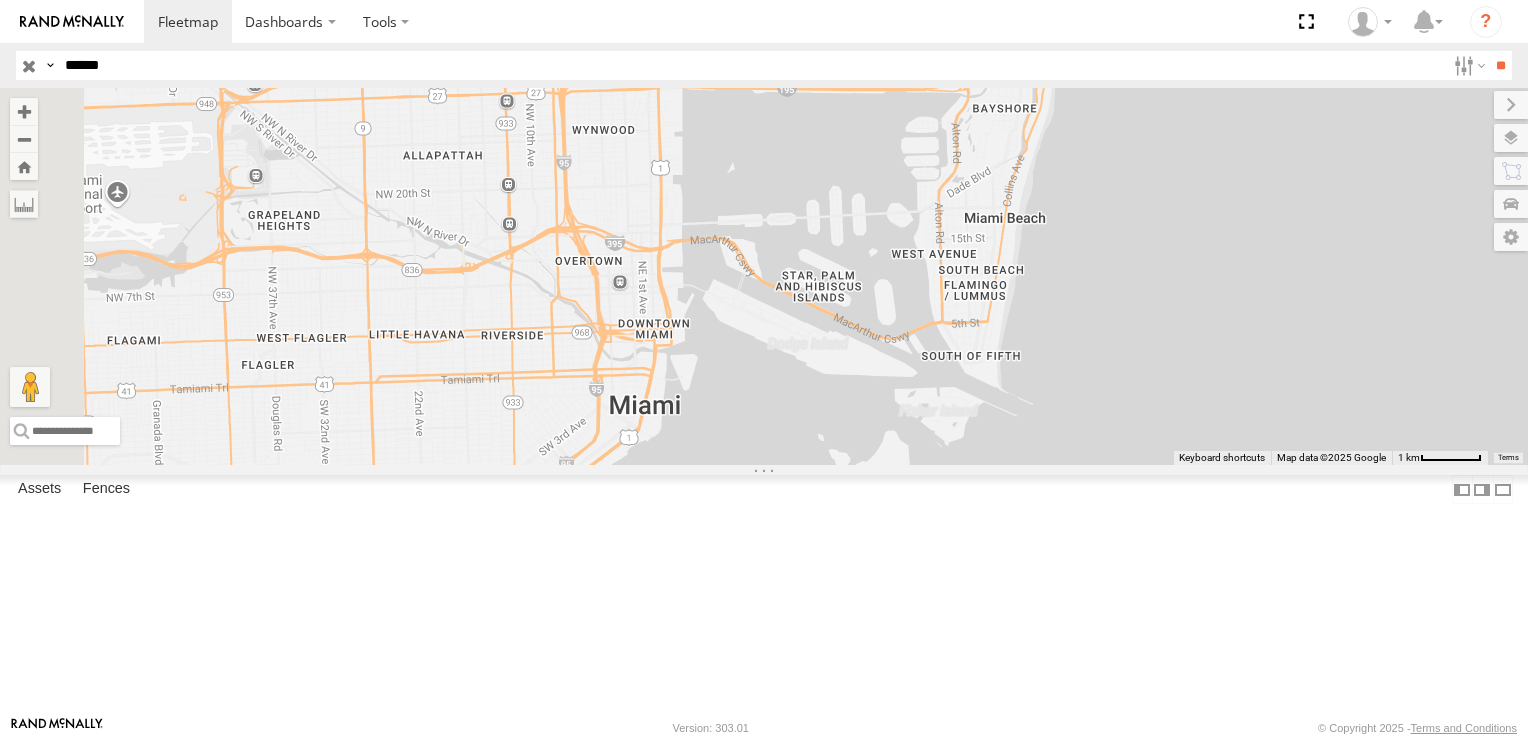 drag, startPoint x: 670, startPoint y: 201, endPoint x: 850, endPoint y: 364, distance: 242.83534 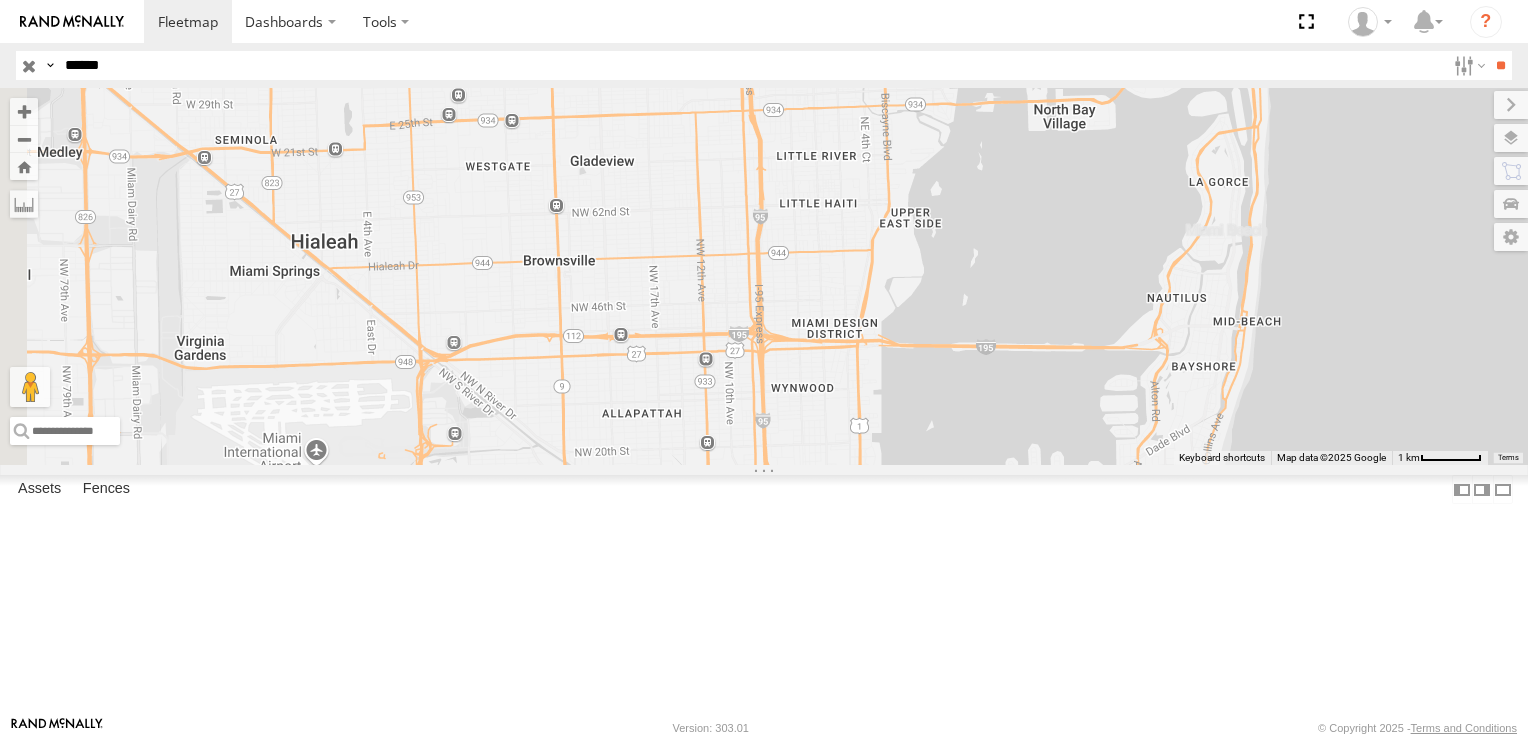 drag, startPoint x: 812, startPoint y: 286, endPoint x: 1012, endPoint y: 546, distance: 328.02438 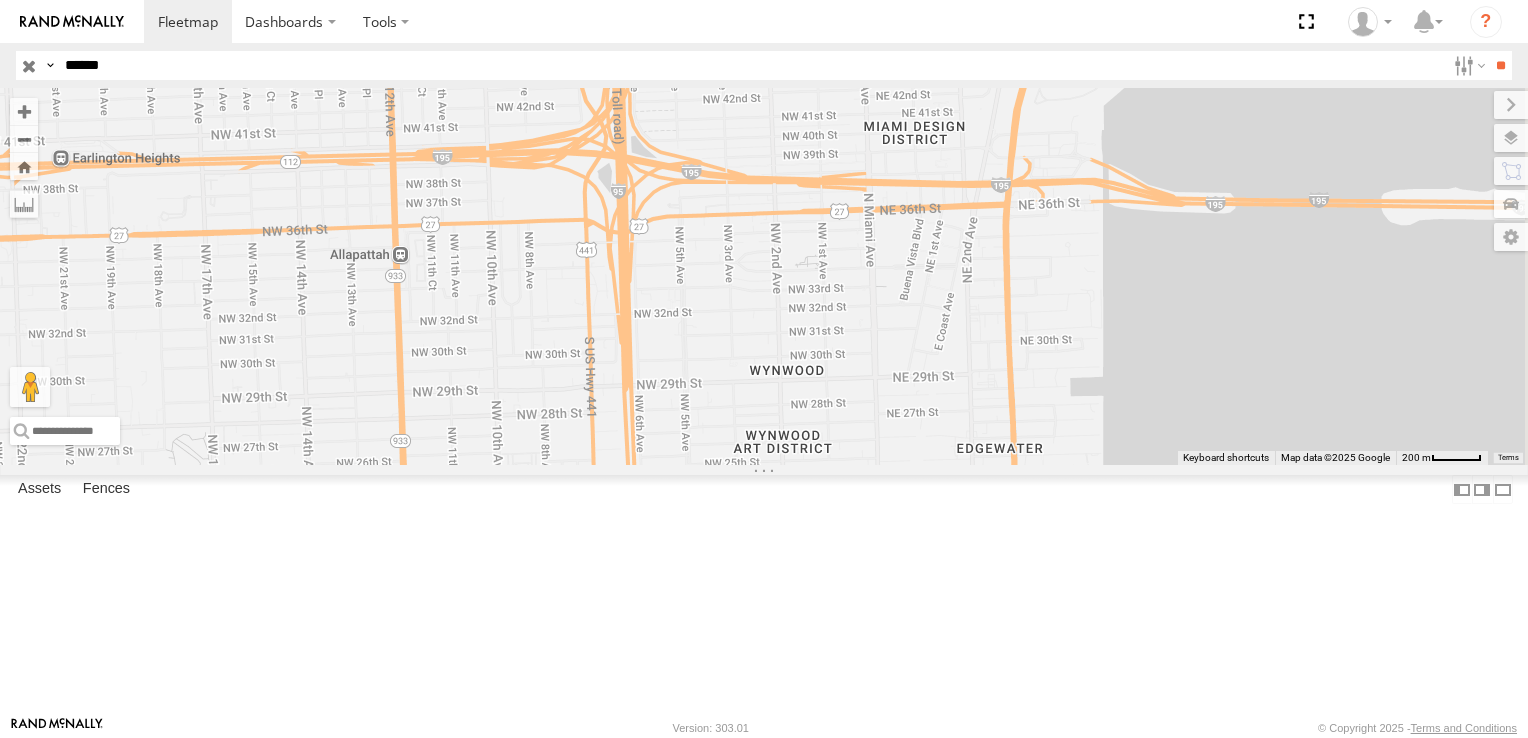 drag, startPoint x: 955, startPoint y: 529, endPoint x: 831, endPoint y: -72, distance: 613.6587 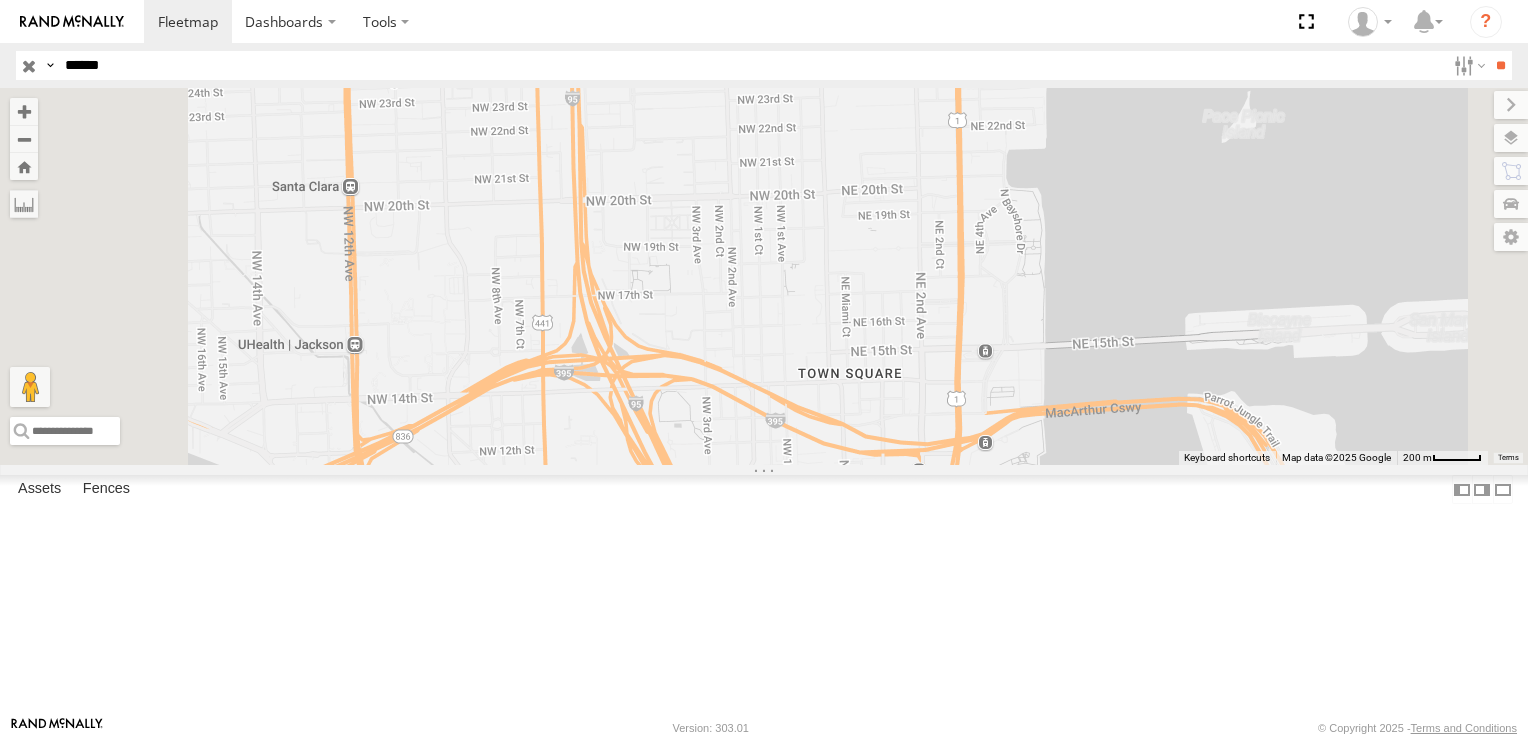 drag, startPoint x: 837, startPoint y: 390, endPoint x: 779, endPoint y: -17, distance: 411.1119 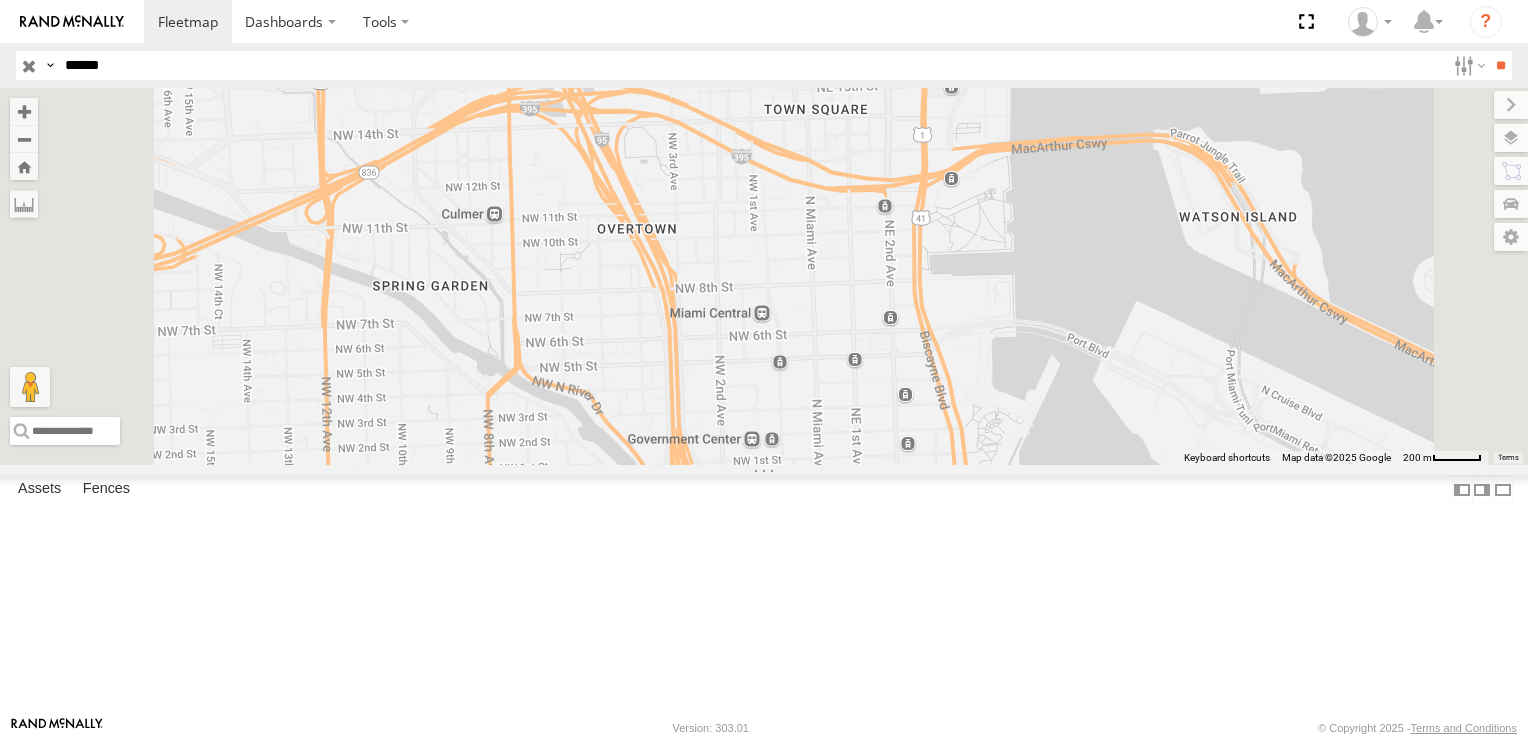 drag, startPoint x: 789, startPoint y: 527, endPoint x: 756, endPoint y: 262, distance: 267.0468 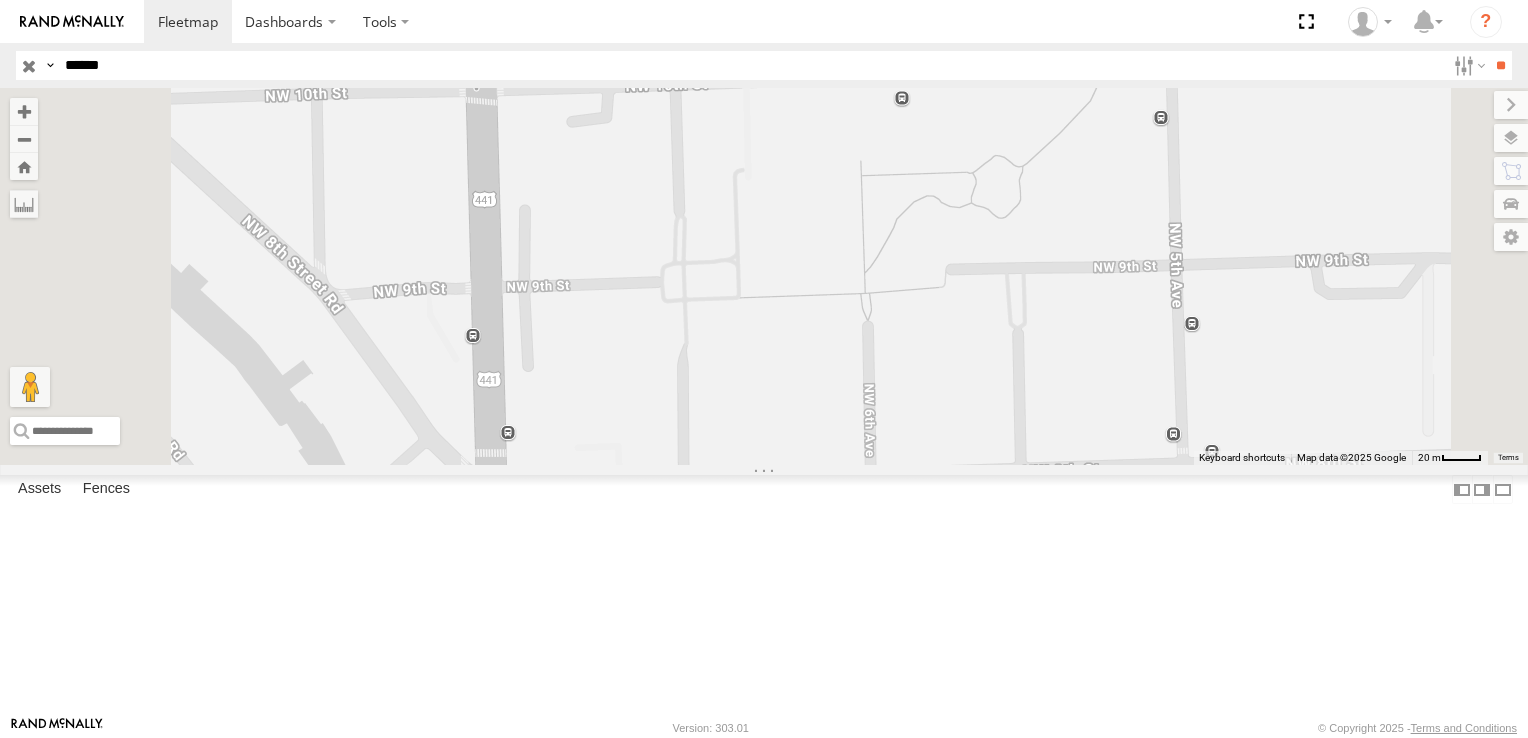 drag, startPoint x: 776, startPoint y: 454, endPoint x: 724, endPoint y: -58, distance: 514.63385 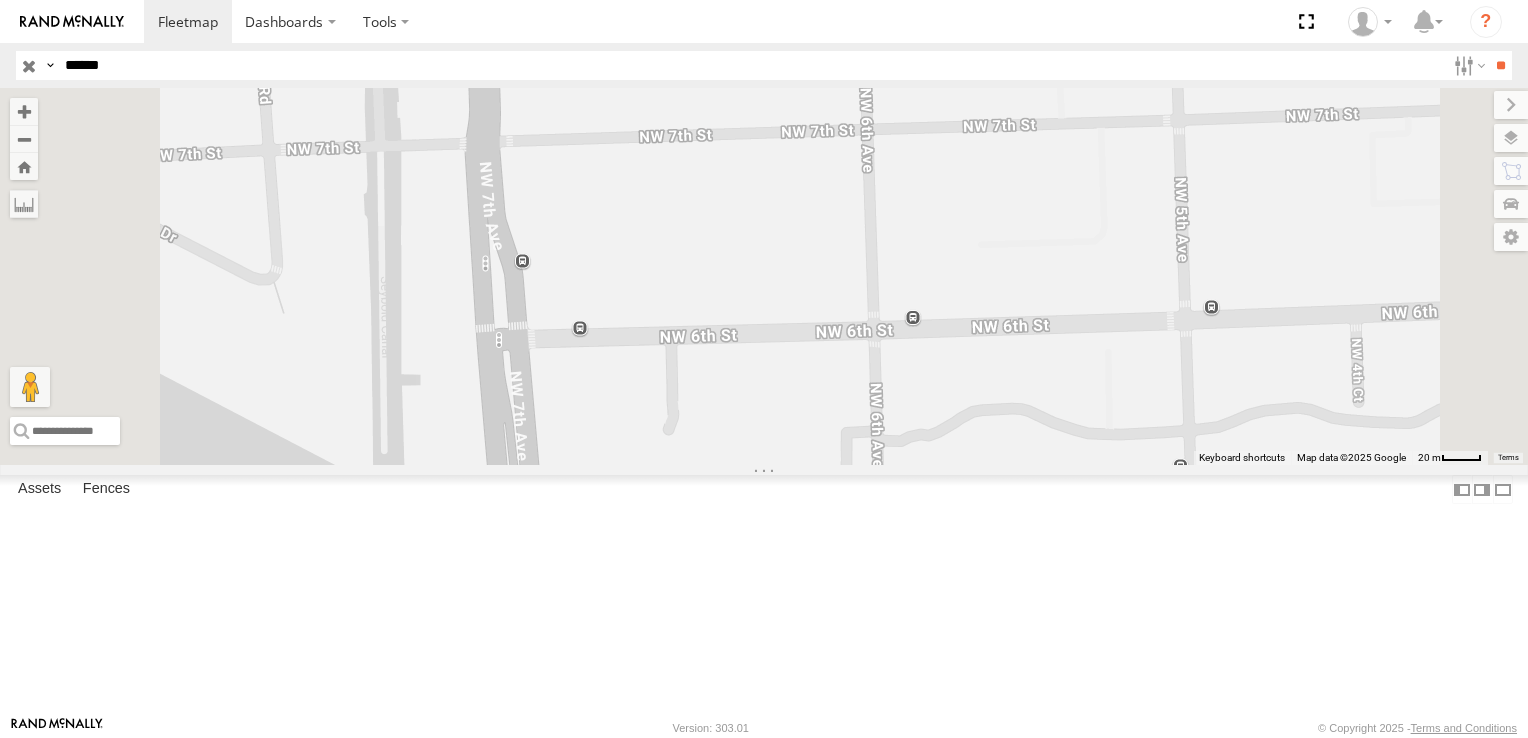 drag, startPoint x: 749, startPoint y: 568, endPoint x: 736, endPoint y: 32, distance: 536.15765 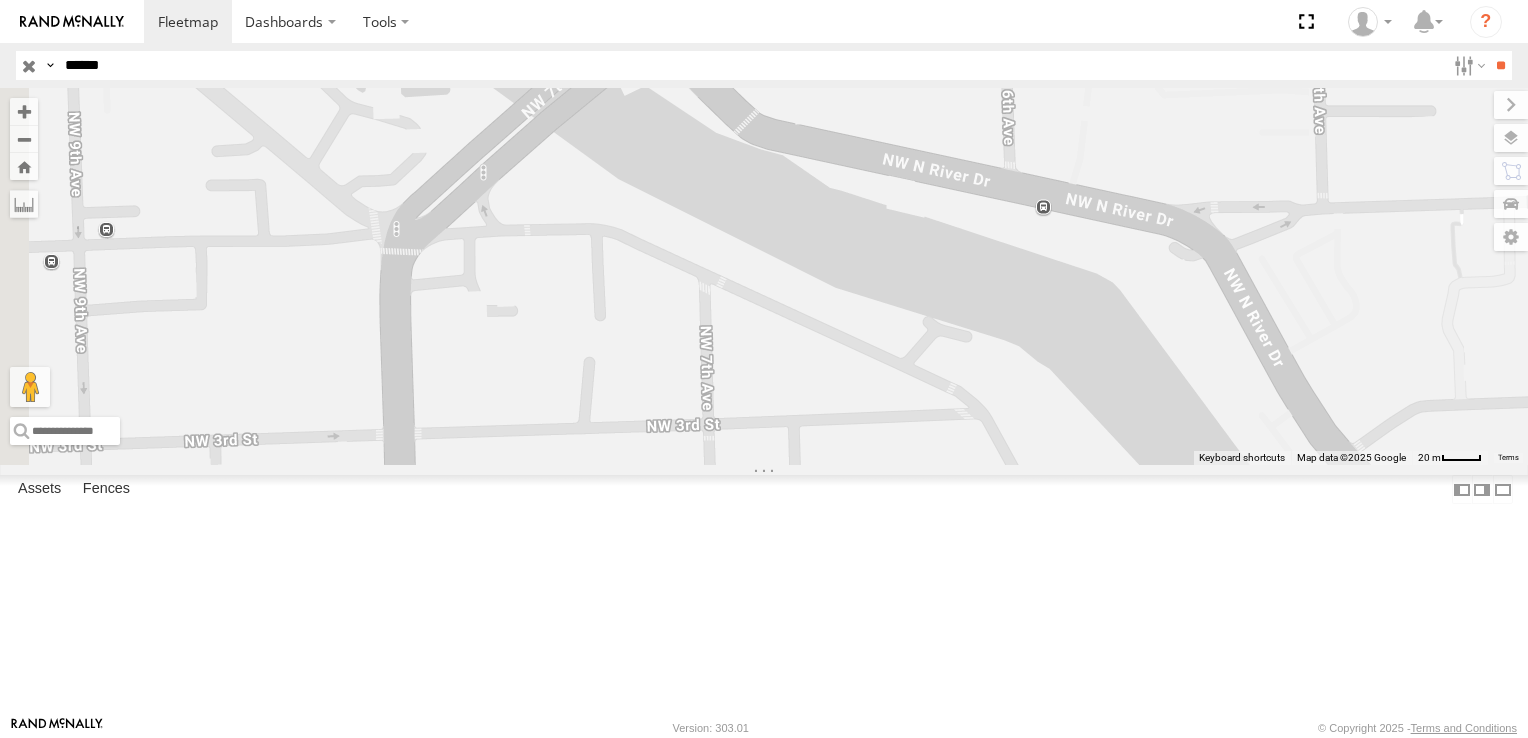 drag, startPoint x: 764, startPoint y: 430, endPoint x: 890, endPoint y: -74, distance: 519.5113 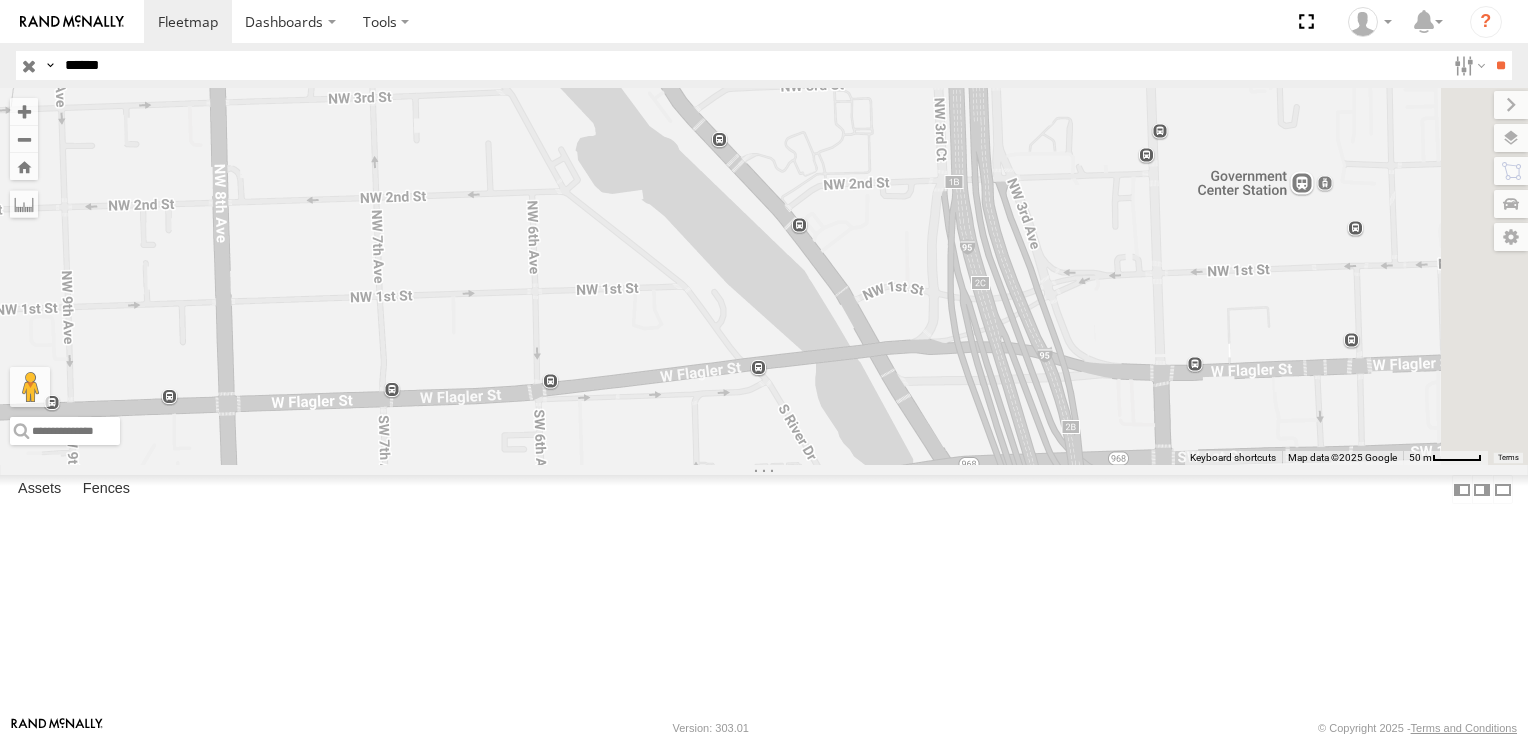 drag, startPoint x: 1107, startPoint y: 274, endPoint x: 796, endPoint y: 142, distance: 337.85352 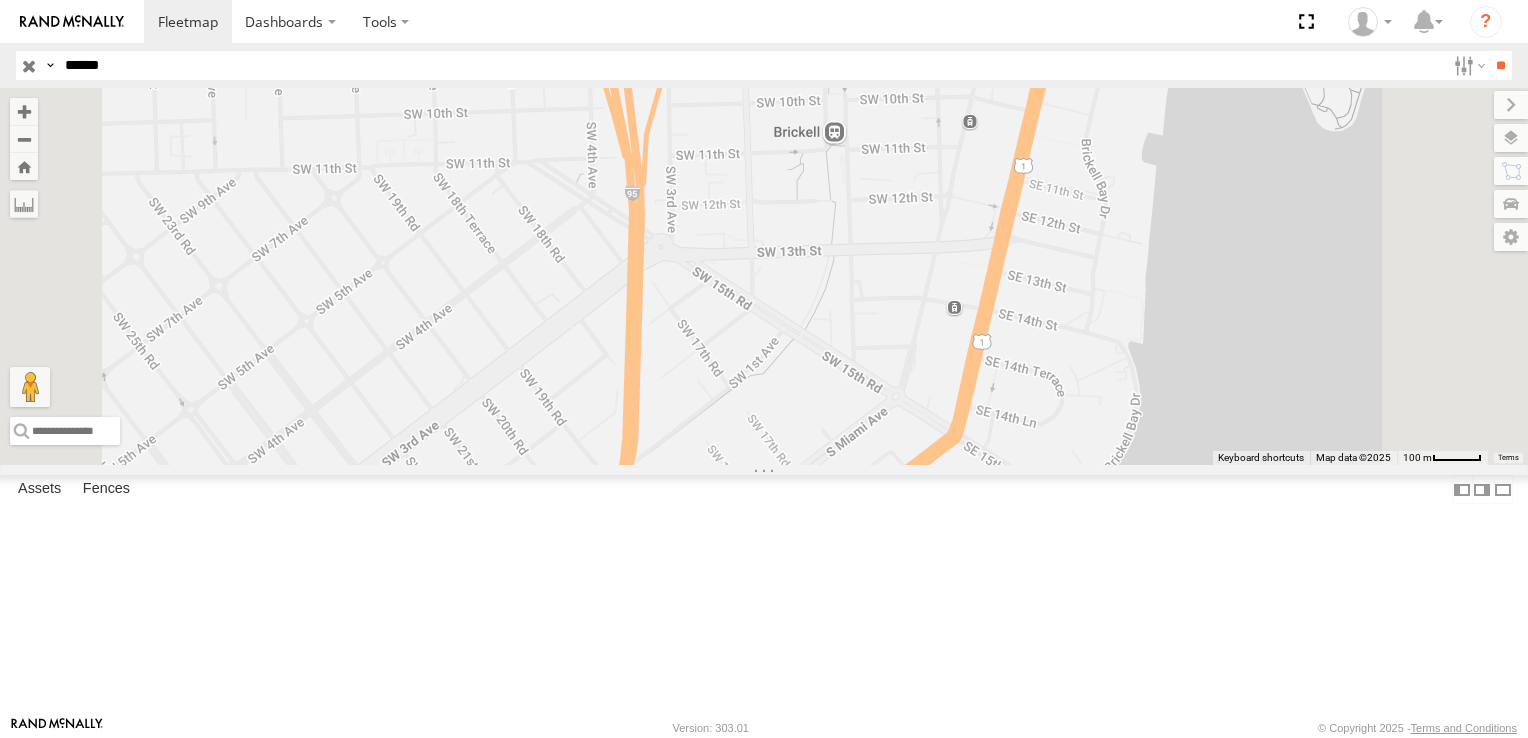 drag, startPoint x: 850, startPoint y: 409, endPoint x: 888, endPoint y: 70, distance: 341.12314 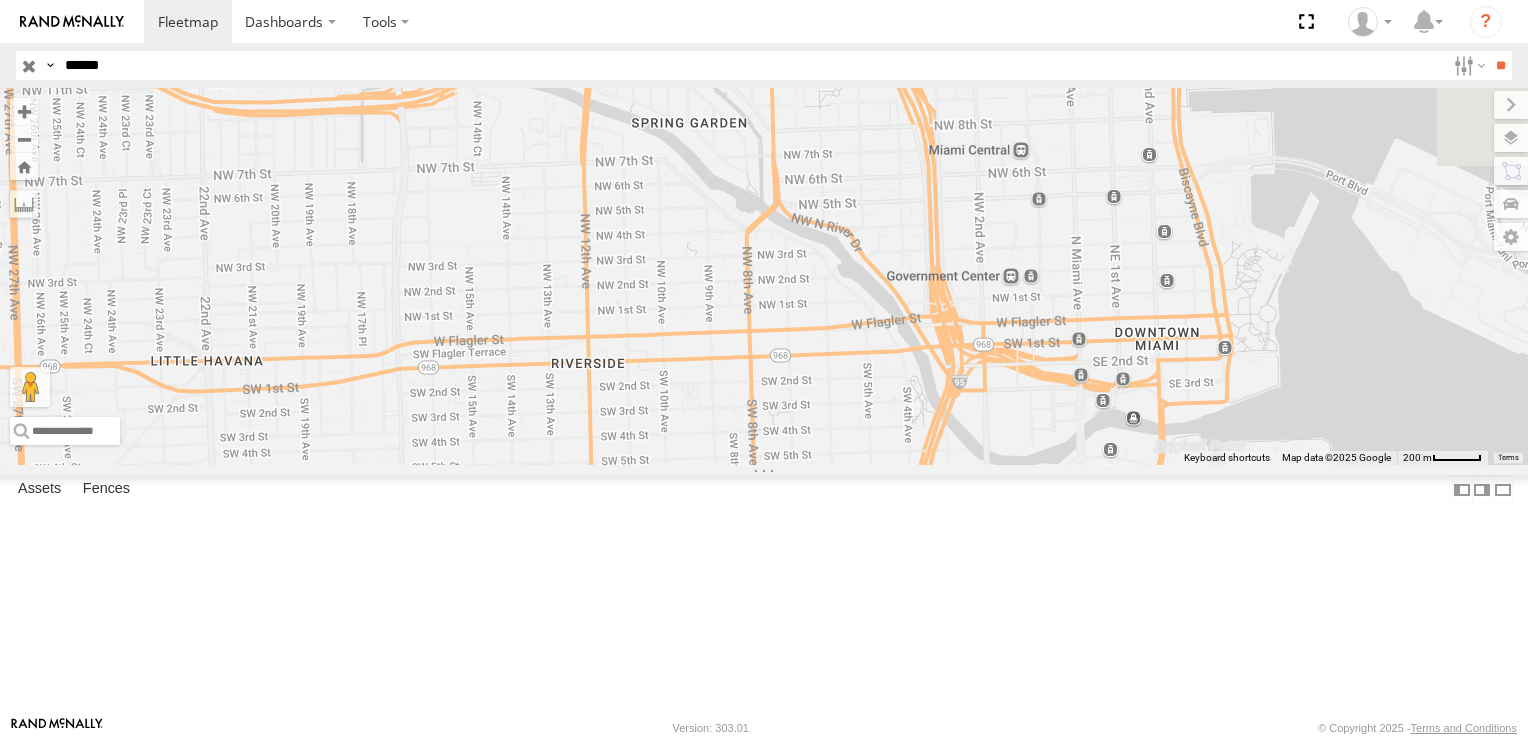 drag, startPoint x: 583, startPoint y: 243, endPoint x: 994, endPoint y: 690, distance: 607.23145 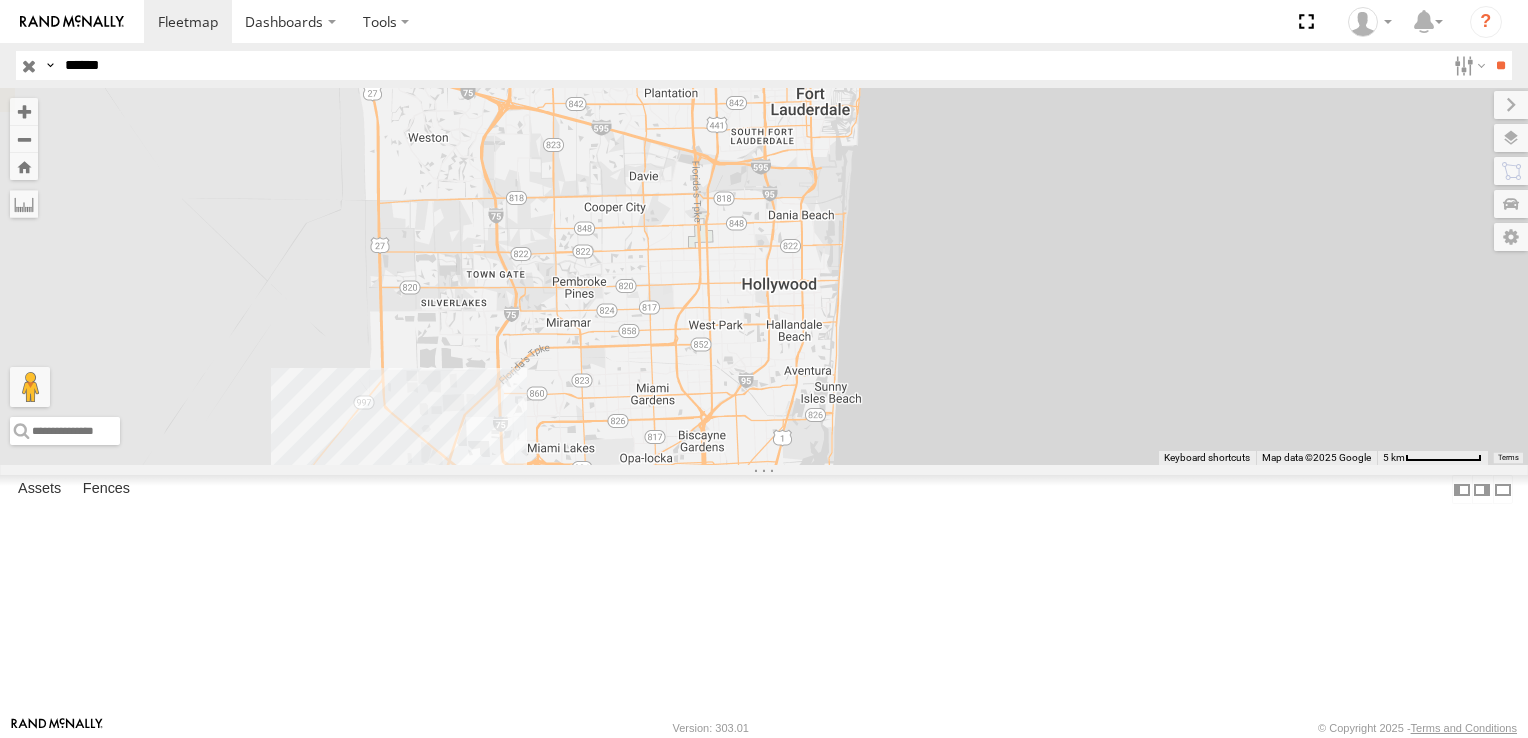 drag, startPoint x: 879, startPoint y: 283, endPoint x: 844, endPoint y: 542, distance: 261.35416 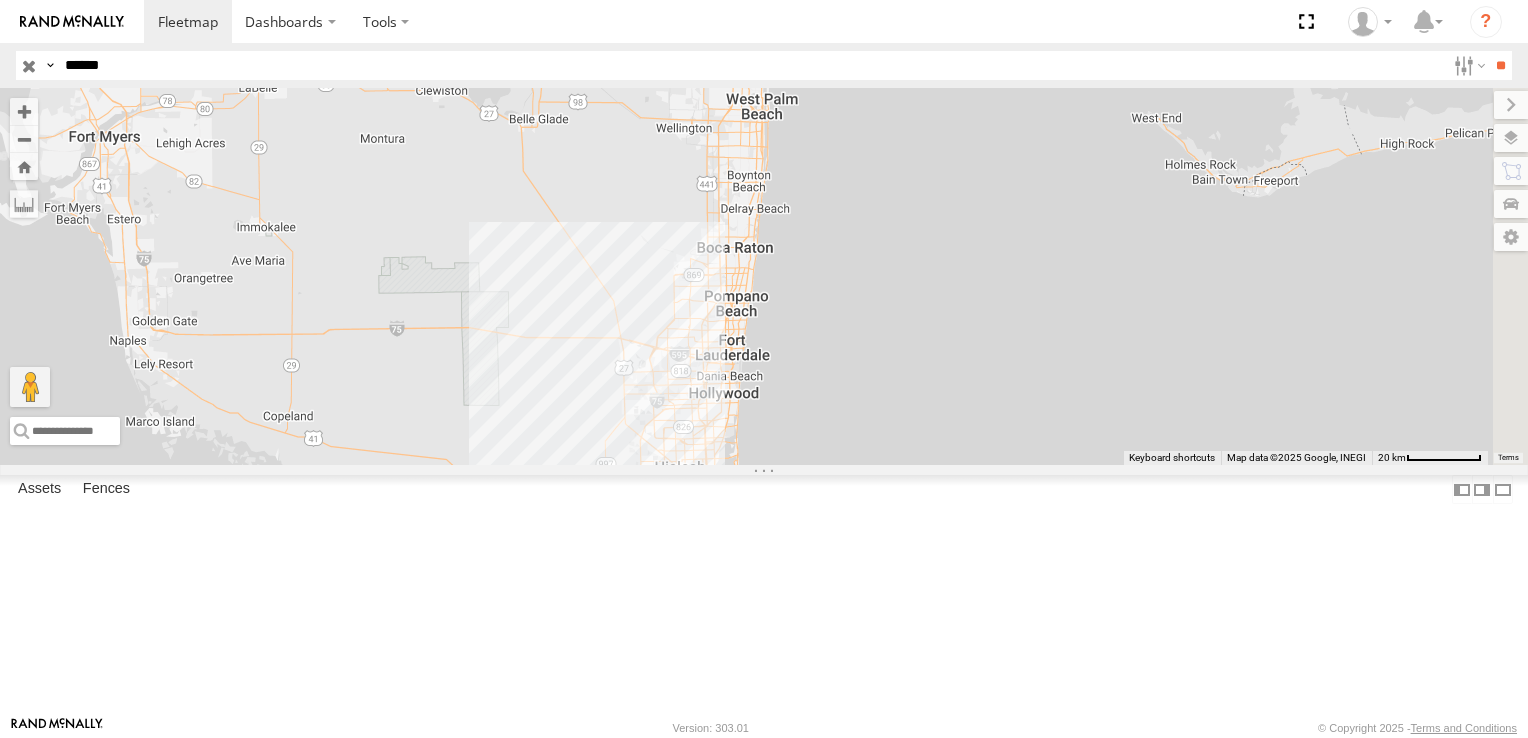 drag, startPoint x: 739, startPoint y: 534, endPoint x: 831, endPoint y: 534, distance: 92 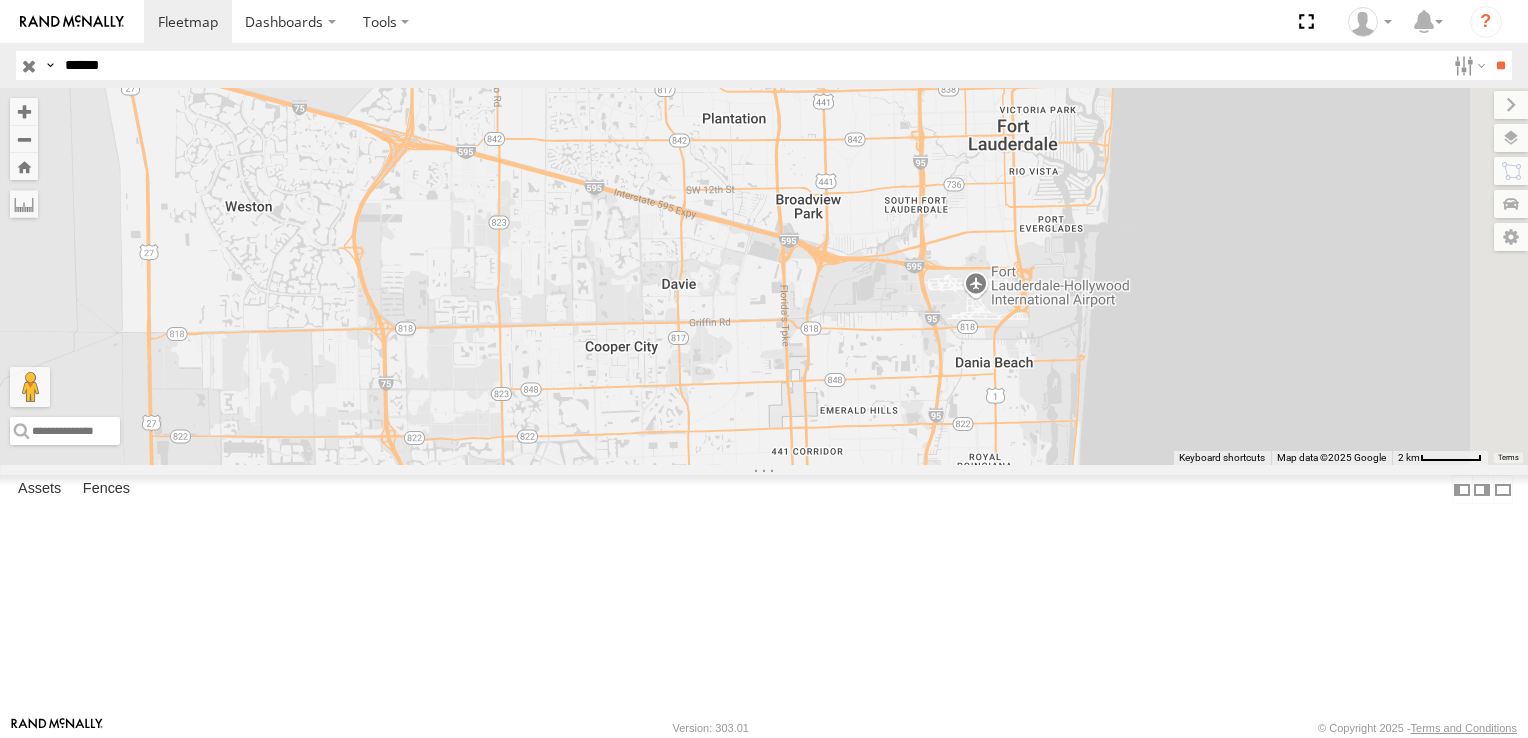 drag, startPoint x: 957, startPoint y: 520, endPoint x: 714, endPoint y: 325, distance: 311.56702 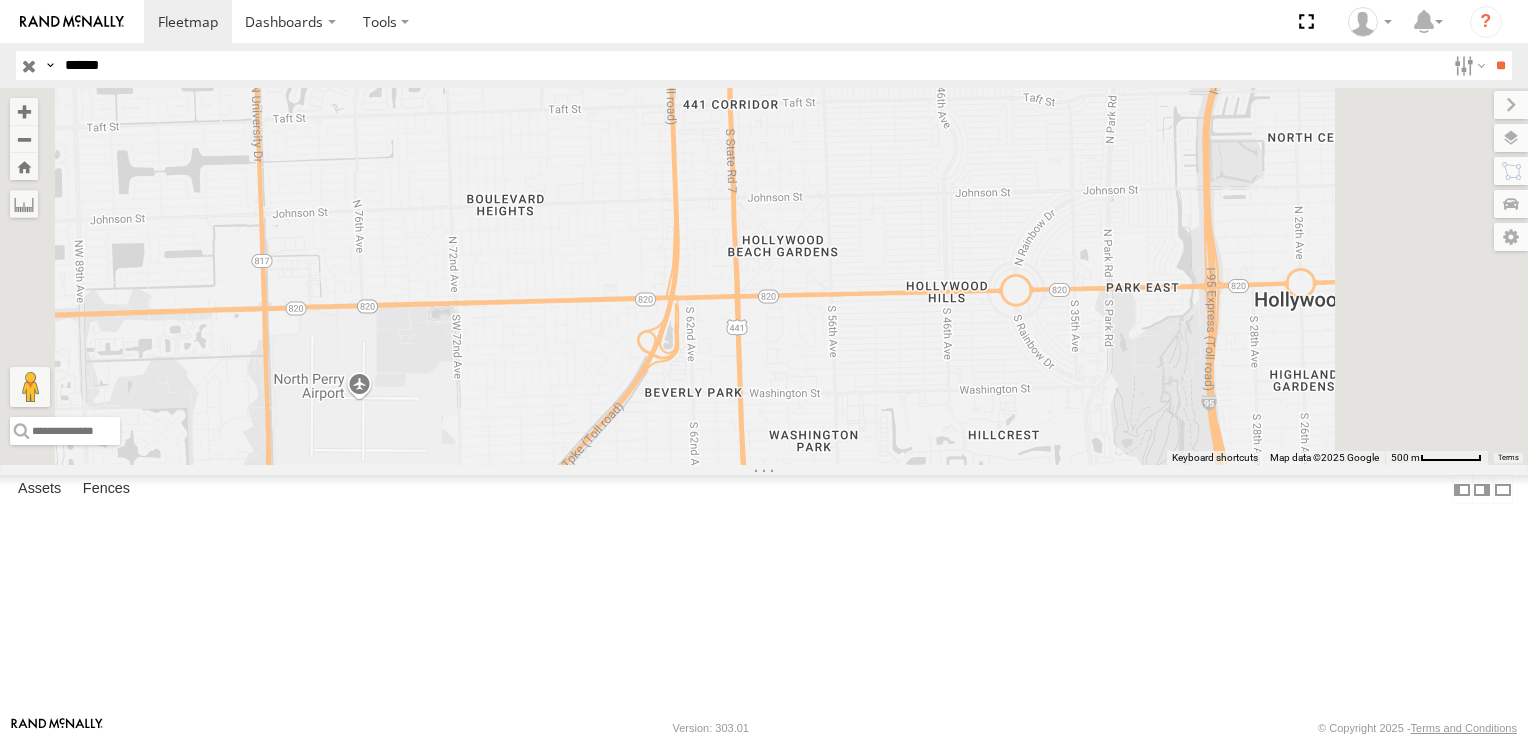 drag, startPoint x: 1008, startPoint y: 590, endPoint x: 921, endPoint y: 150, distance: 448.51868 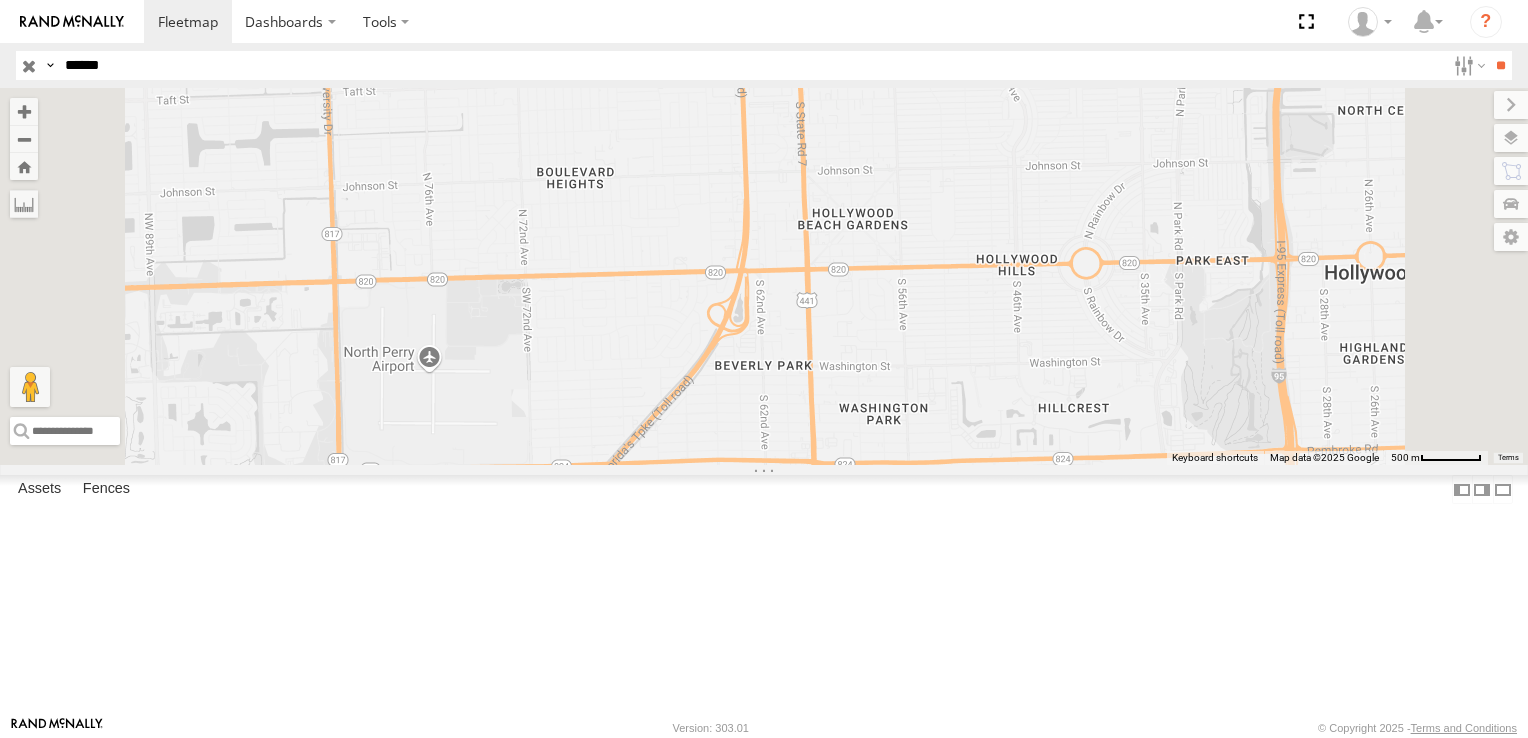 drag, startPoint x: 888, startPoint y: 510, endPoint x: 959, endPoint y: 501, distance: 71.568146 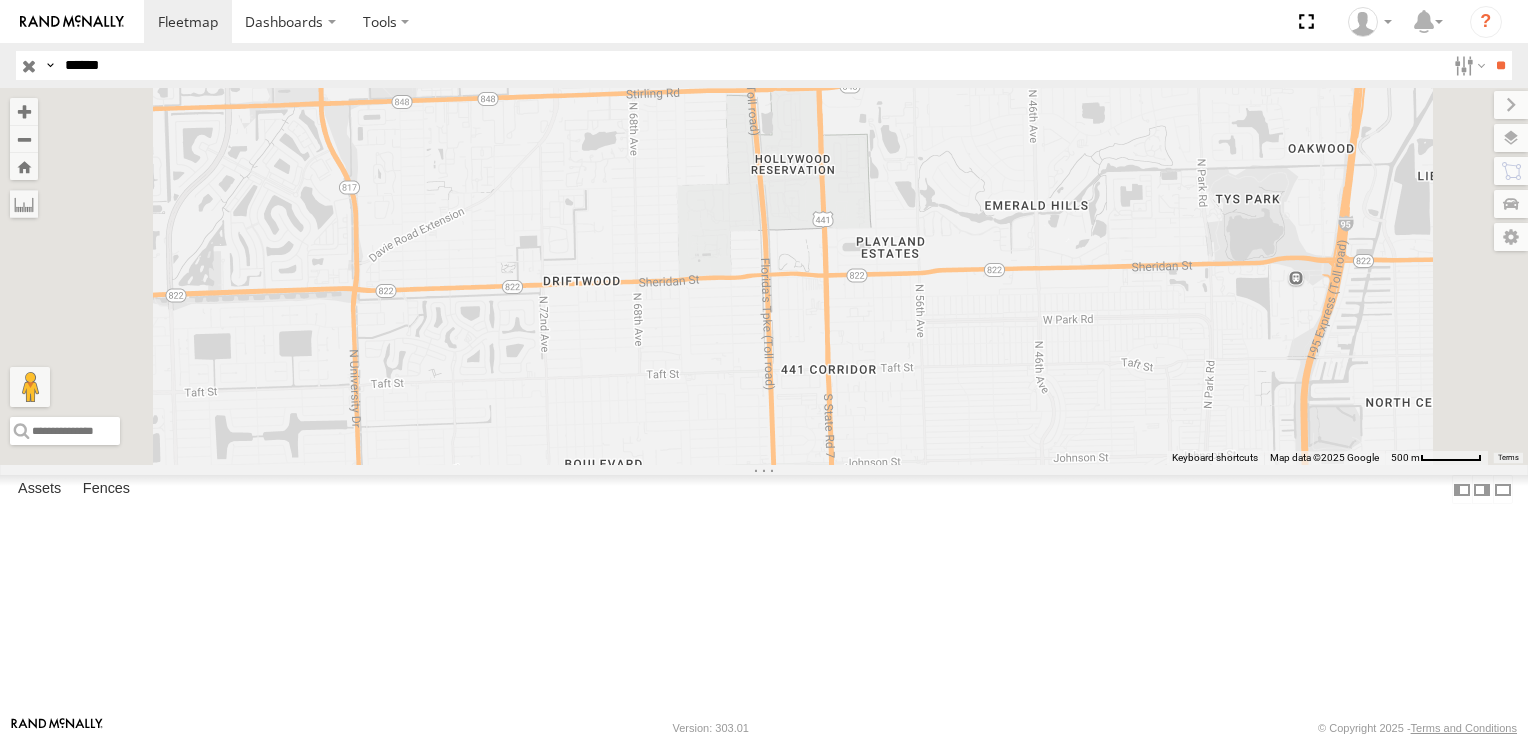 drag, startPoint x: 978, startPoint y: 256, endPoint x: 980, endPoint y: 507, distance: 251.00797 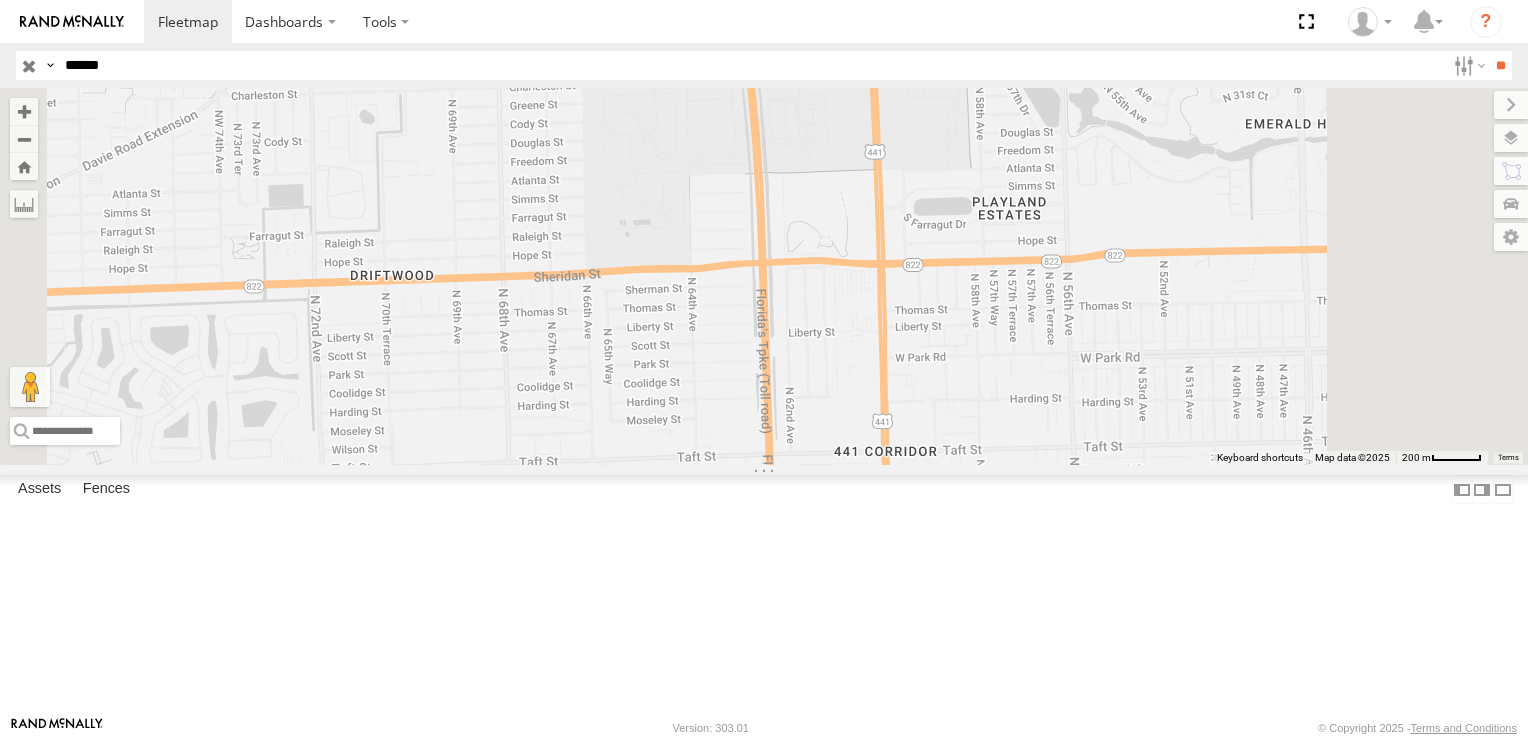 drag, startPoint x: 1085, startPoint y: 441, endPoint x: 1021, endPoint y: 436, distance: 64.195015 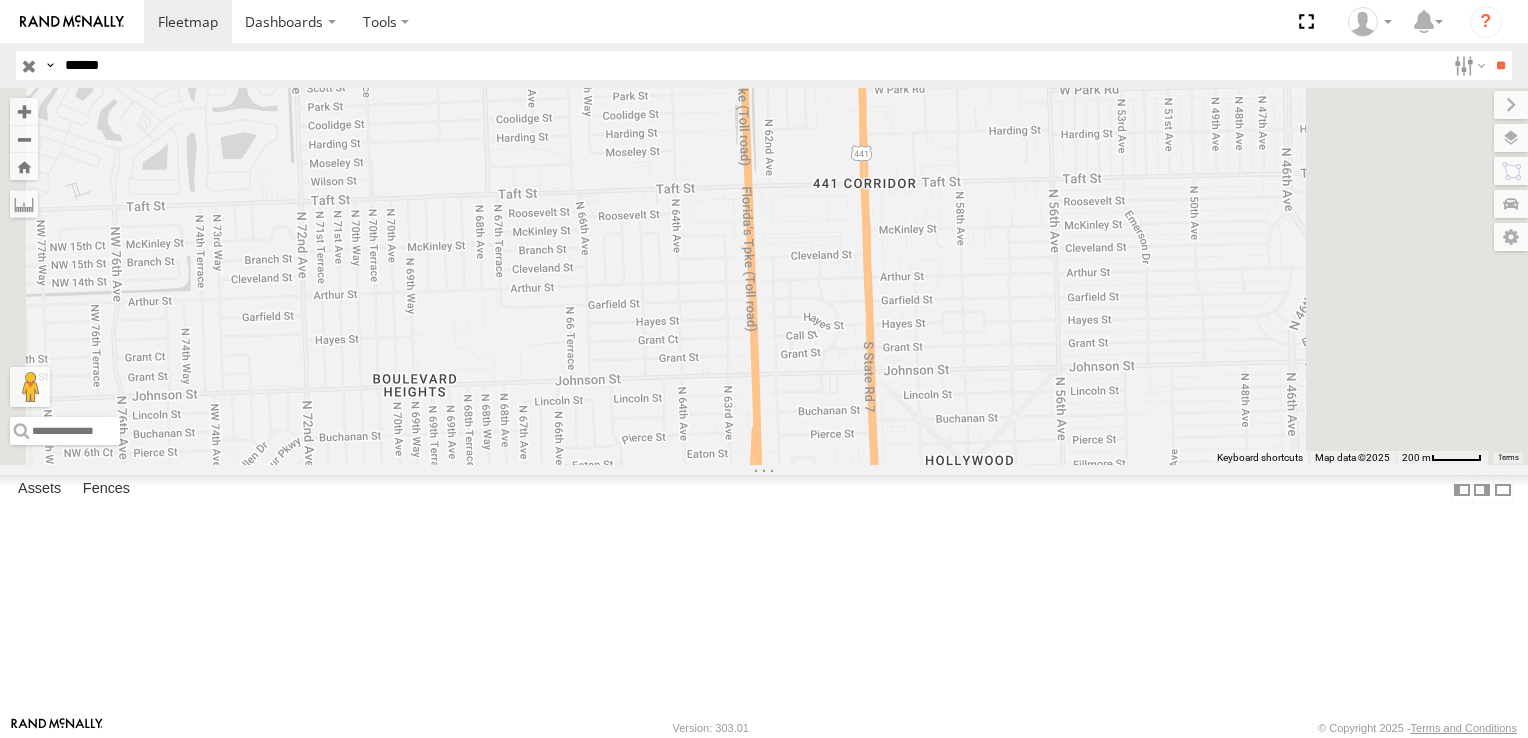 drag, startPoint x: 1014, startPoint y: 618, endPoint x: 994, endPoint y: 352, distance: 266.75082 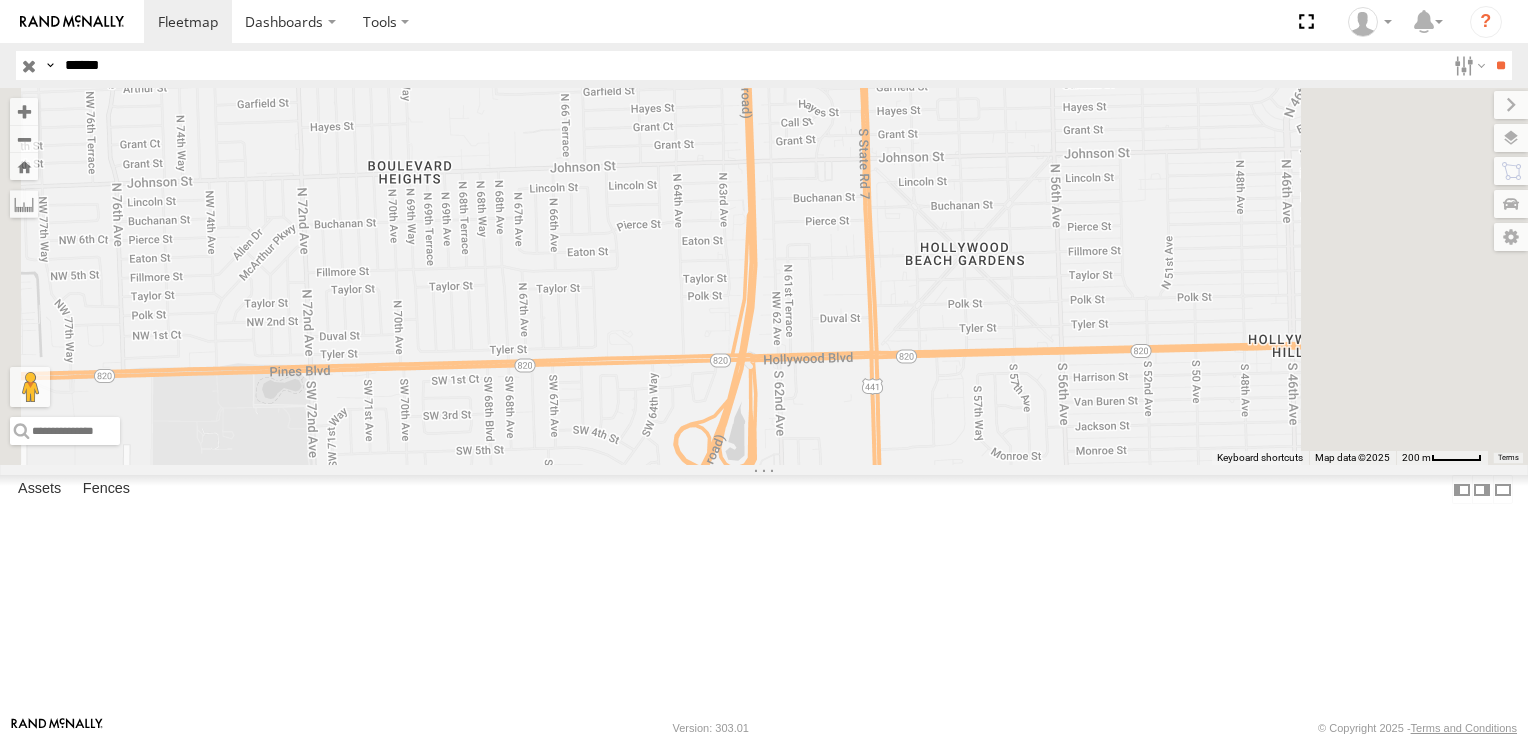 drag, startPoint x: 1023, startPoint y: 604, endPoint x: 1016, endPoint y: 387, distance: 217.11287 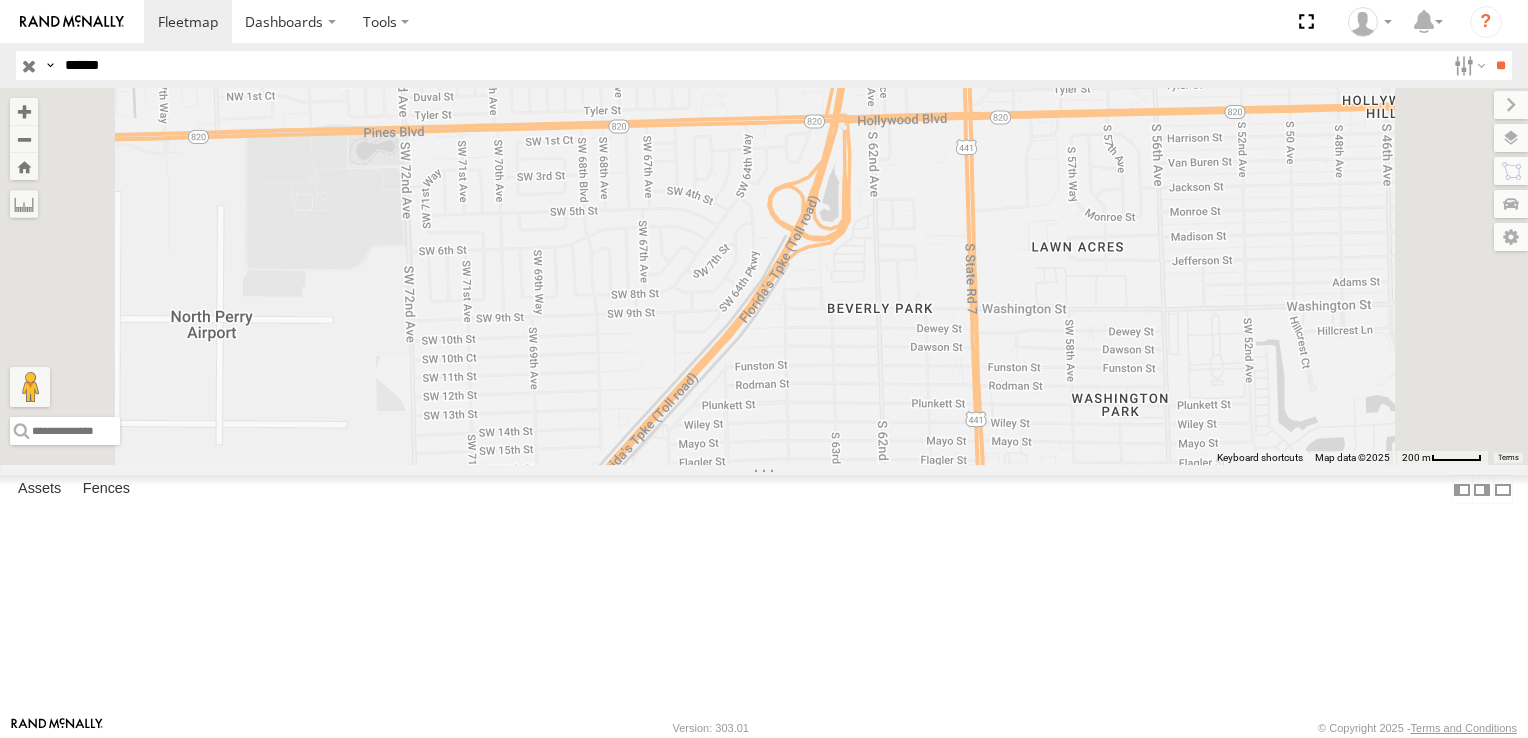 drag, startPoint x: 983, startPoint y: 573, endPoint x: 1079, endPoint y: 330, distance: 261.27573 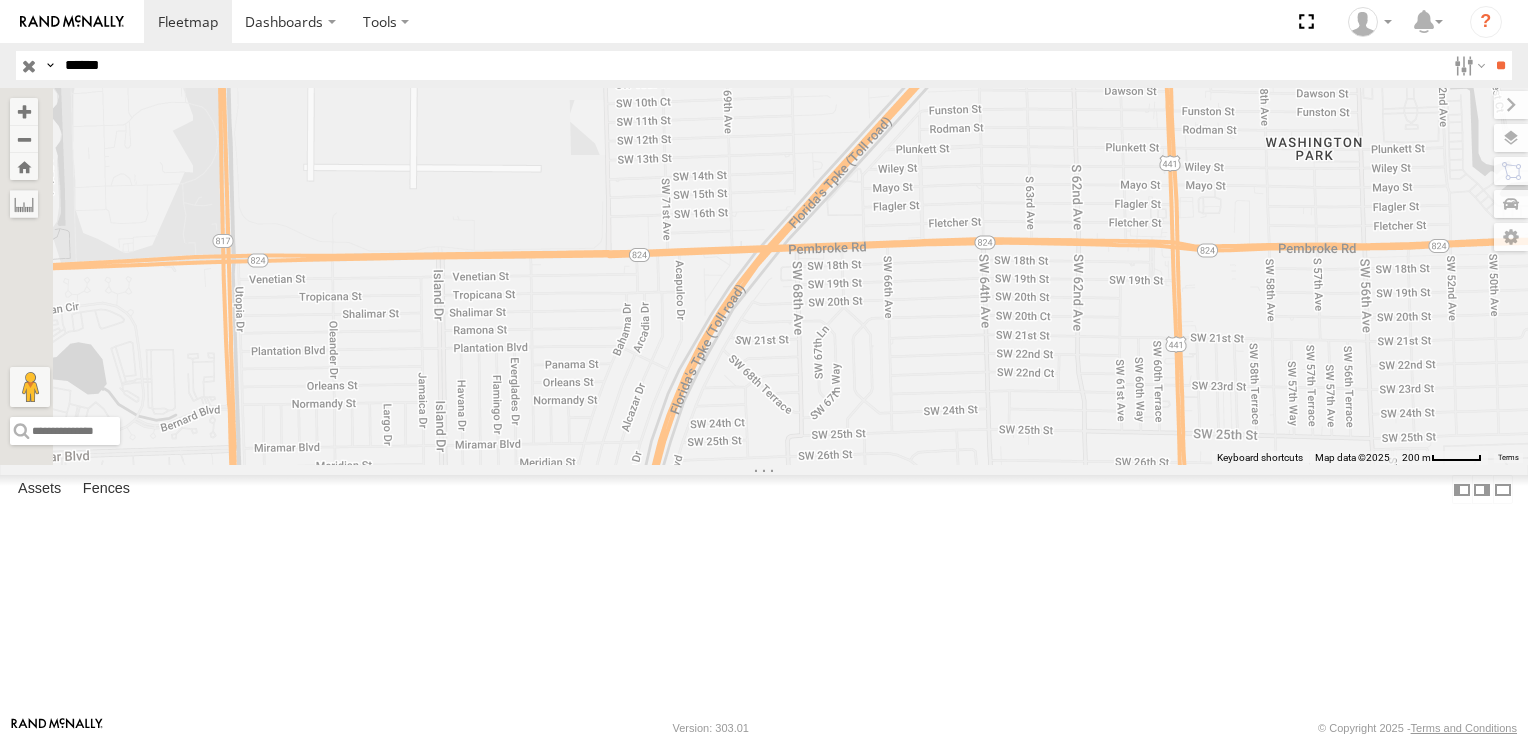 drag, startPoint x: 874, startPoint y: 595, endPoint x: 1076, endPoint y: 317, distance: 343.63934 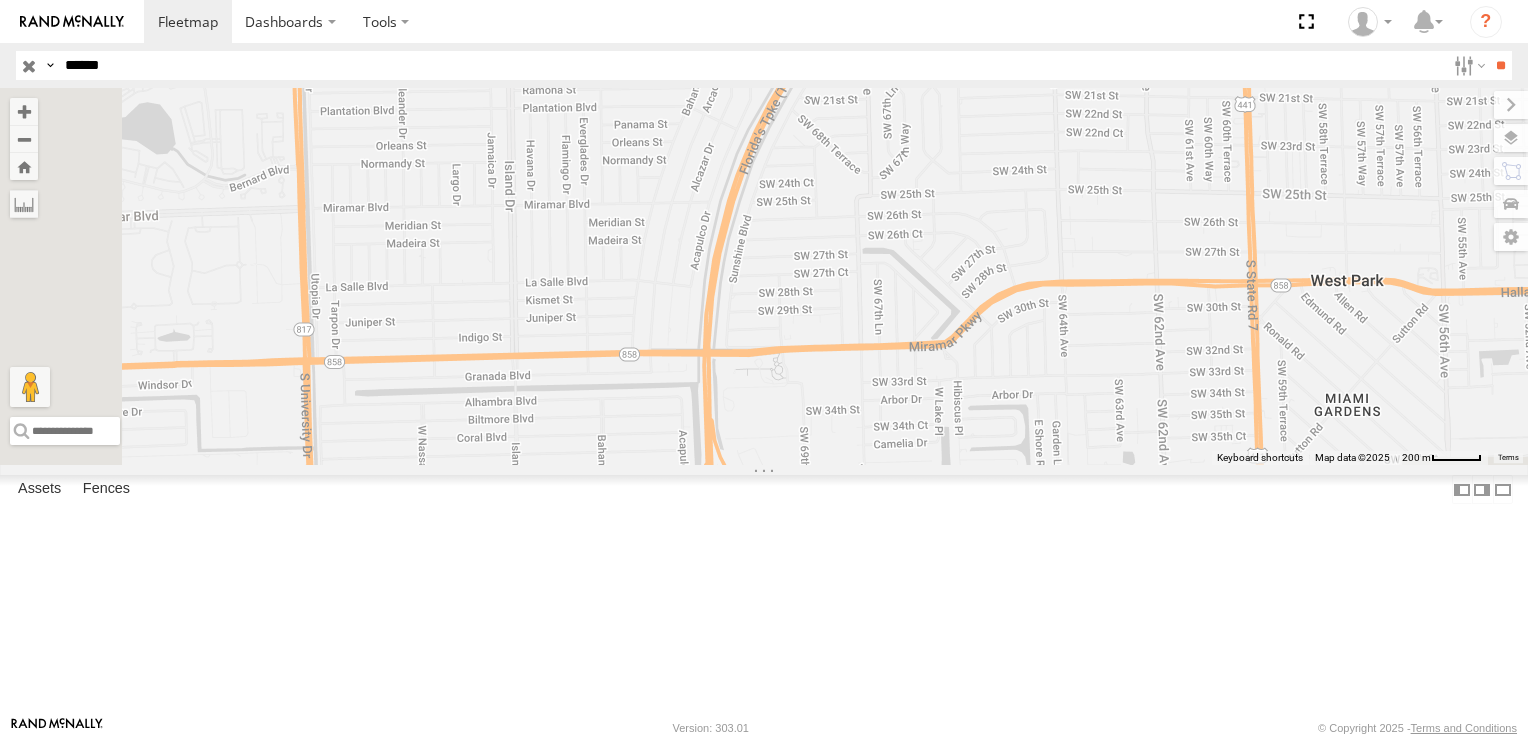 drag, startPoint x: 912, startPoint y: 586, endPoint x: 970, endPoint y: 361, distance: 232.35533 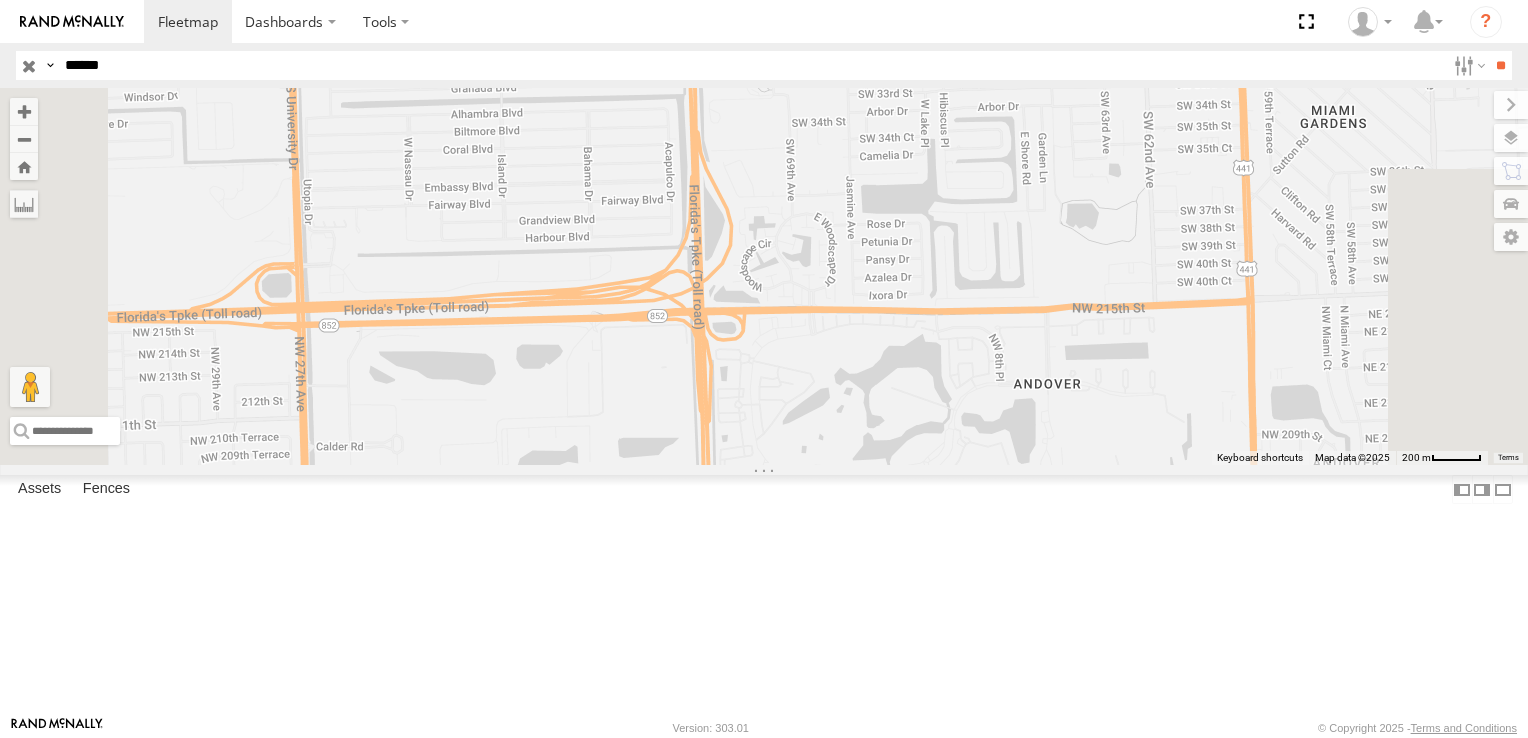 drag, startPoint x: 952, startPoint y: 592, endPoint x: 937, endPoint y: 302, distance: 290.38766 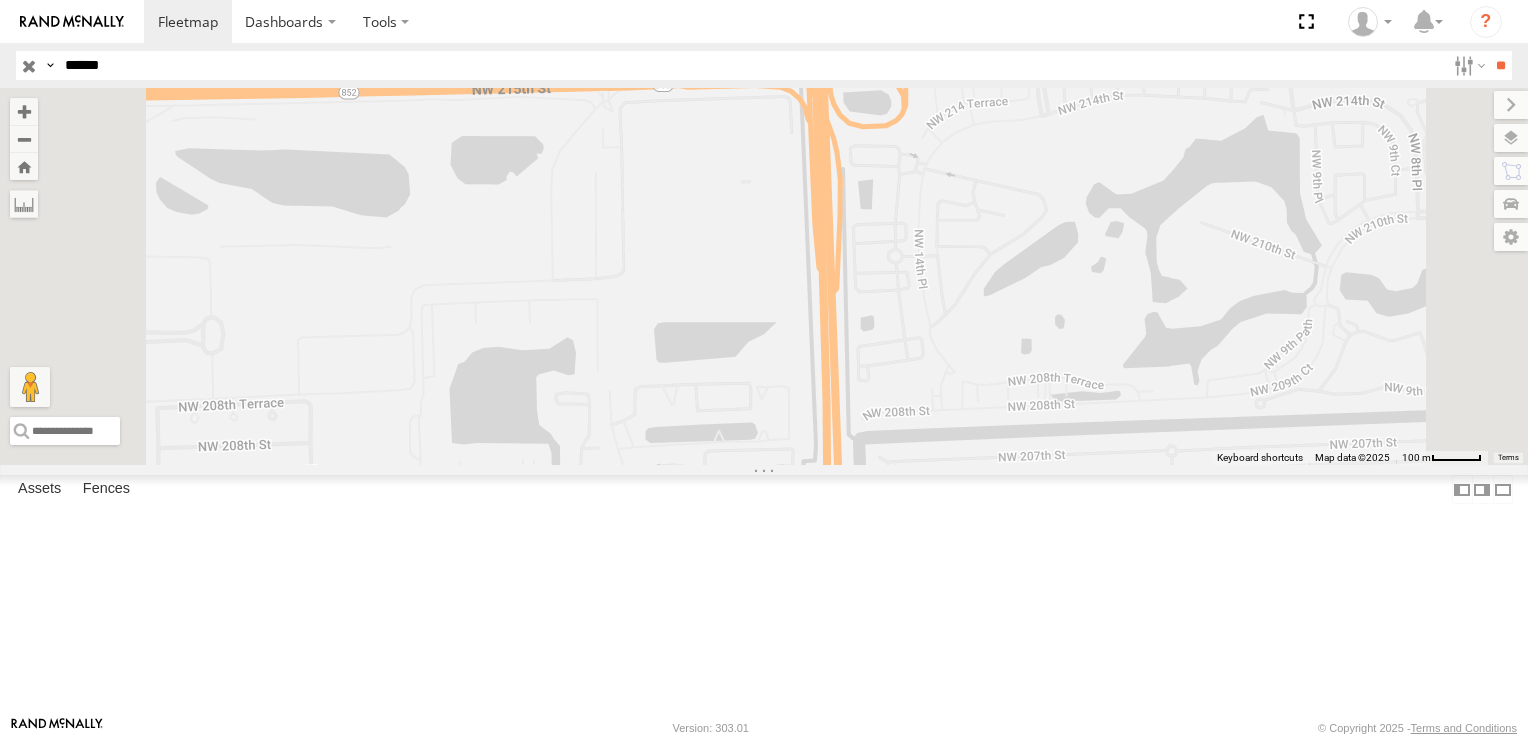 drag, startPoint x: 920, startPoint y: 506, endPoint x: 1008, endPoint y: 329, distance: 197.66891 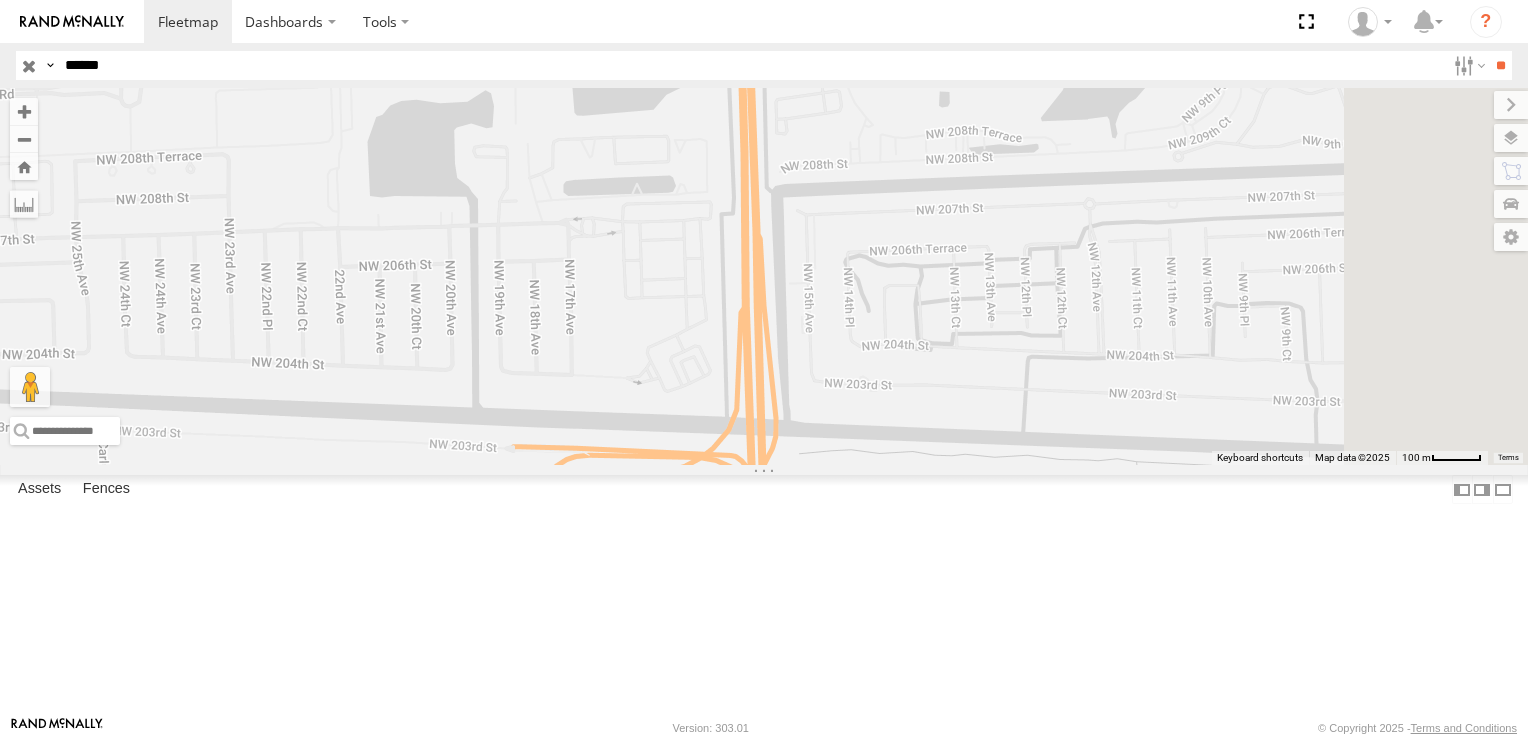 drag, startPoint x: 948, startPoint y: 478, endPoint x: 874, endPoint y: 247, distance: 242.5634 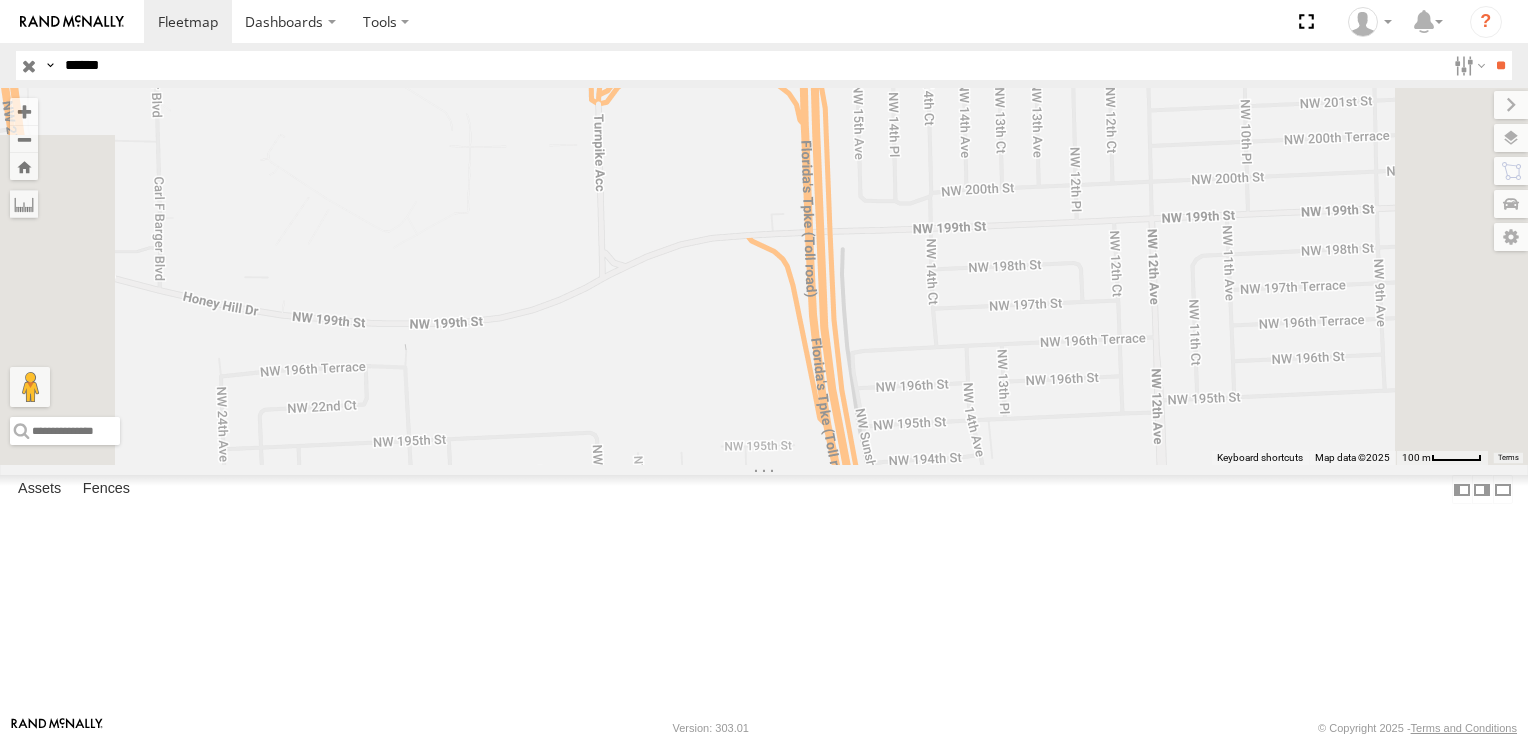 drag, startPoint x: 954, startPoint y: 556, endPoint x: 1007, endPoint y: 130, distance: 429.2843 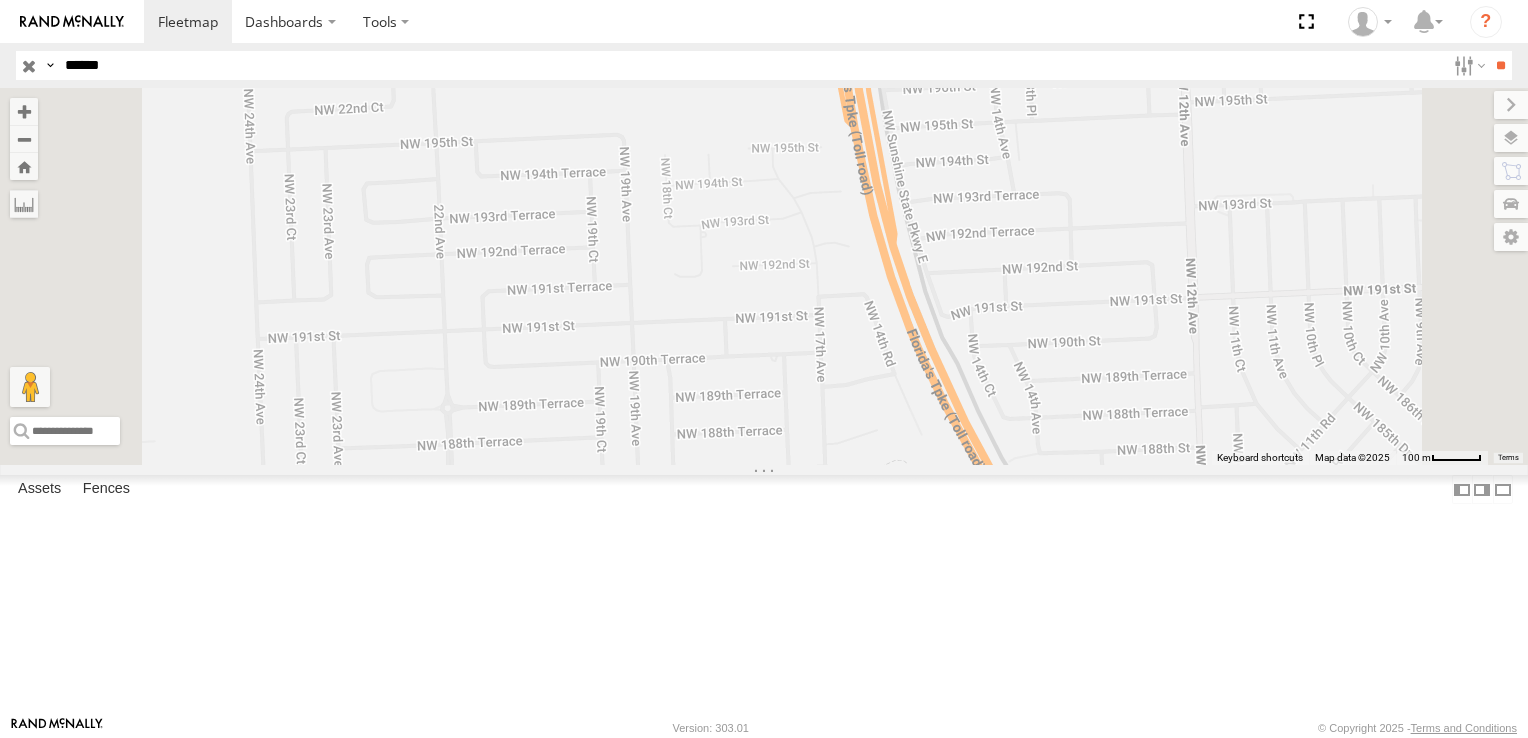 drag, startPoint x: 970, startPoint y: 635, endPoint x: 998, endPoint y: 342, distance: 294.33484 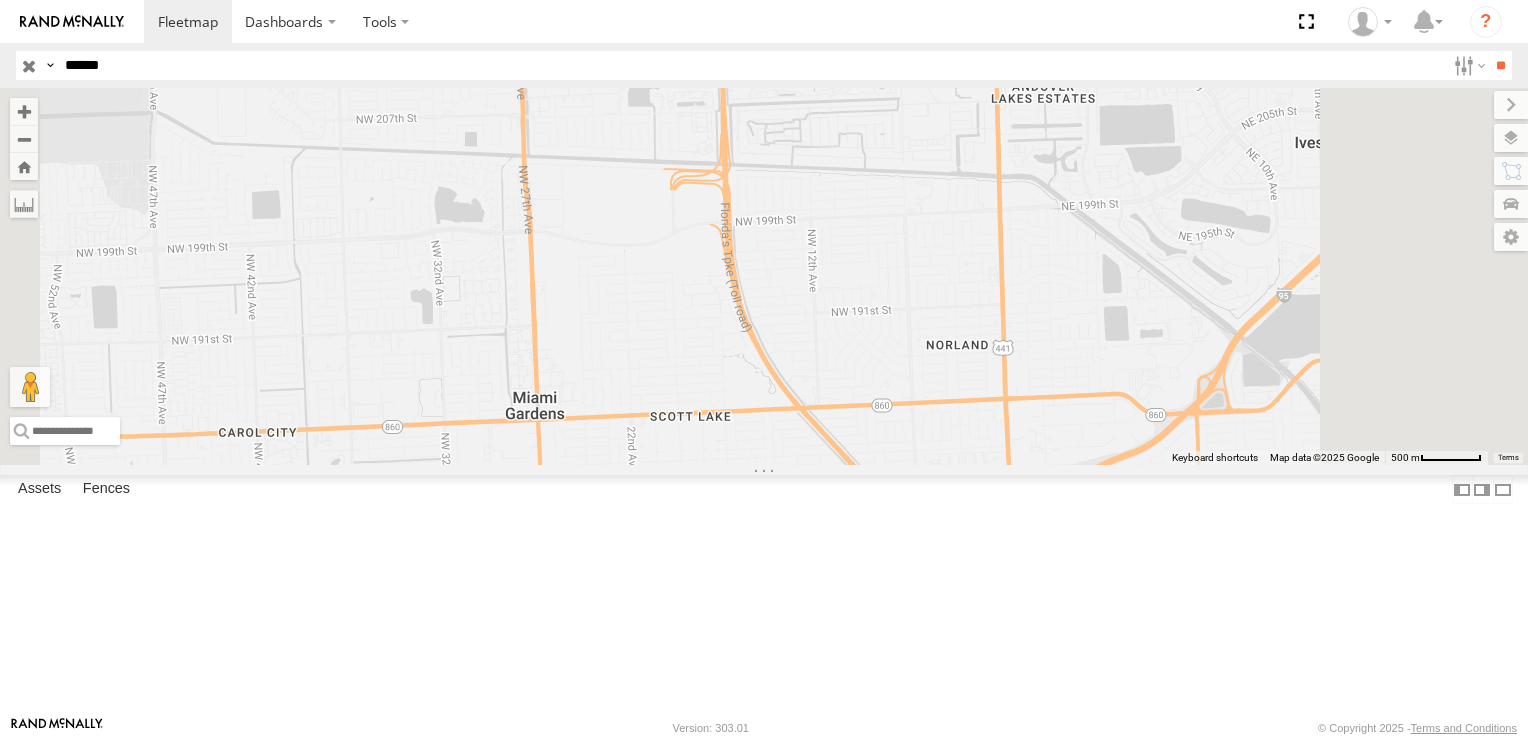 drag, startPoint x: 1066, startPoint y: 478, endPoint x: 1002, endPoint y: 506, distance: 69.856995 